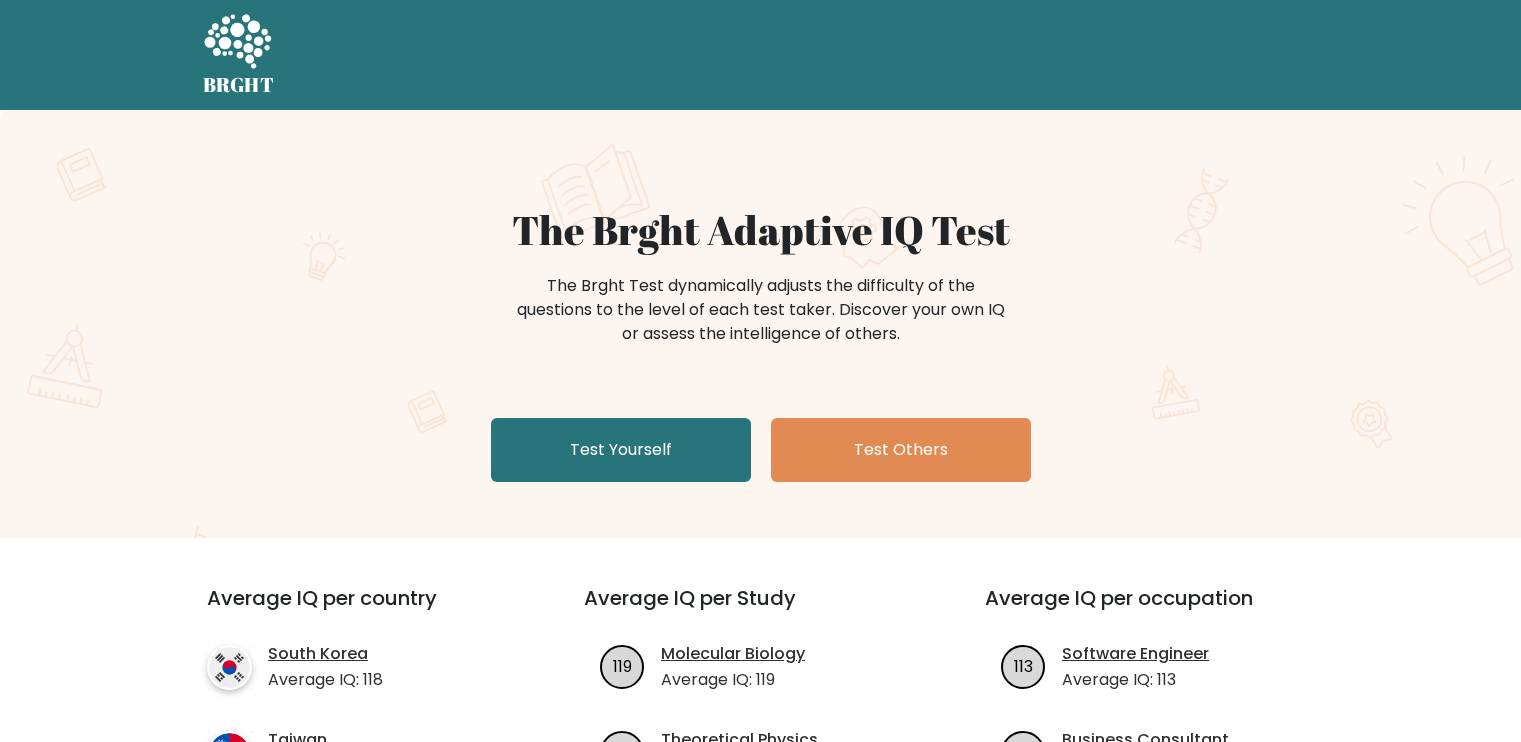 scroll, scrollTop: 0, scrollLeft: 0, axis: both 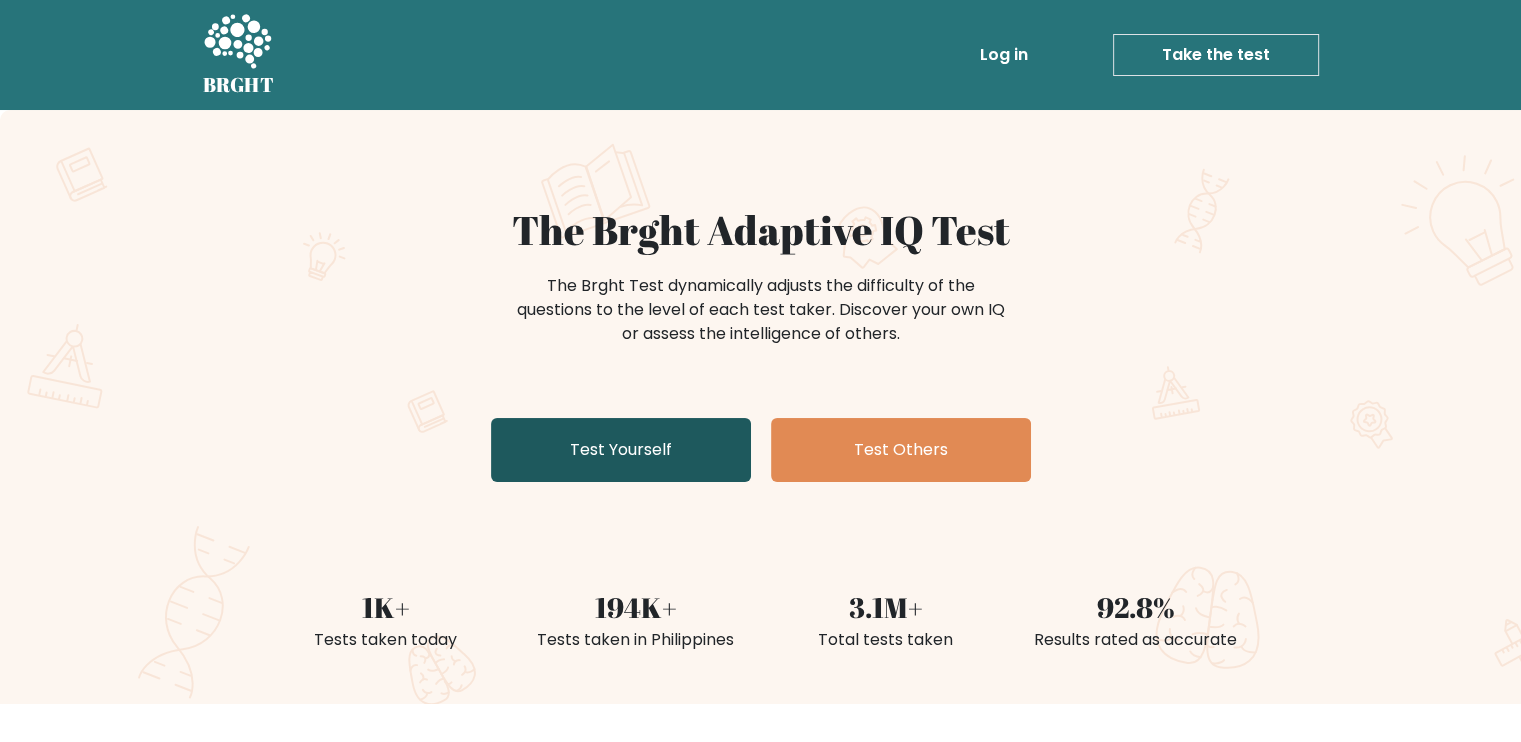 click on "Test Yourself" at bounding box center [621, 450] 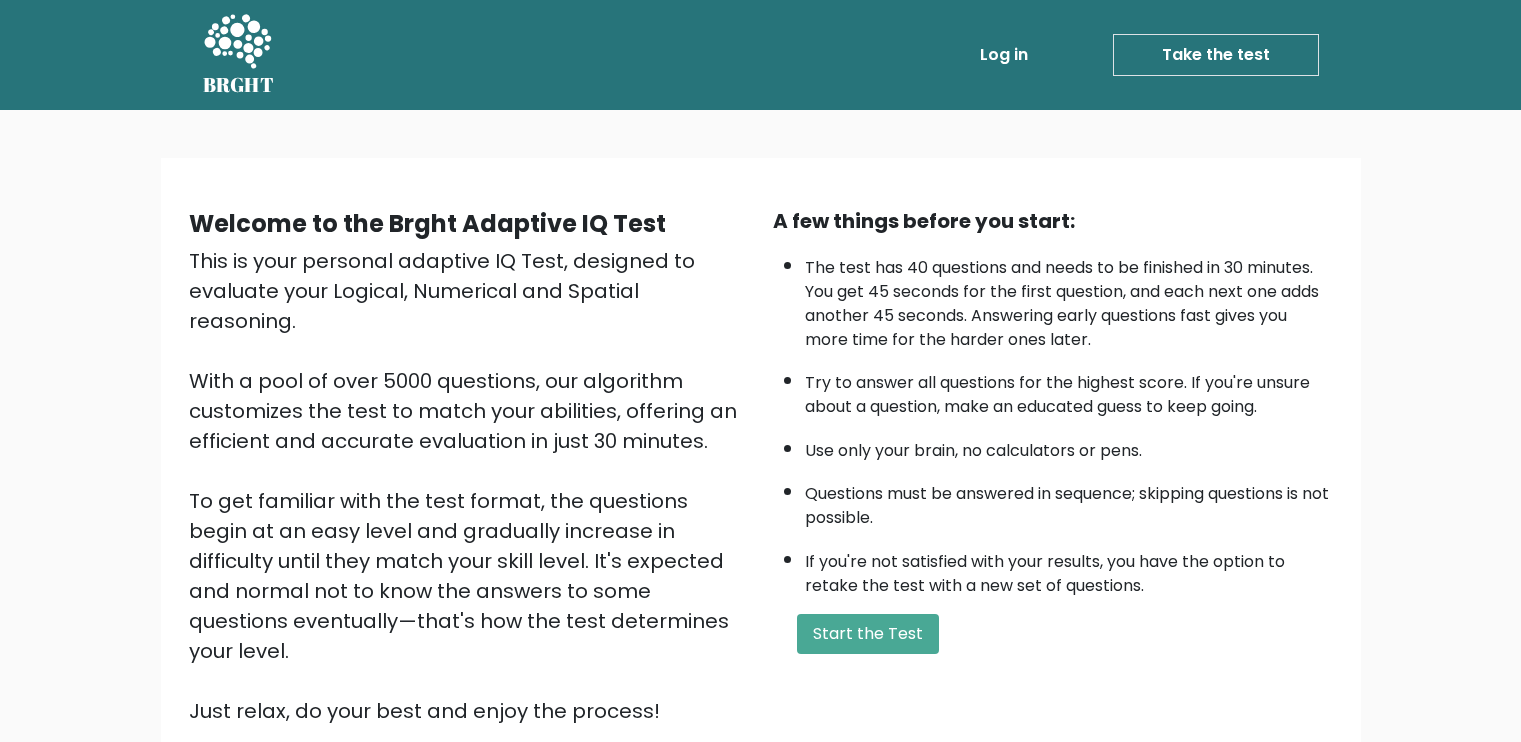 scroll, scrollTop: 0, scrollLeft: 0, axis: both 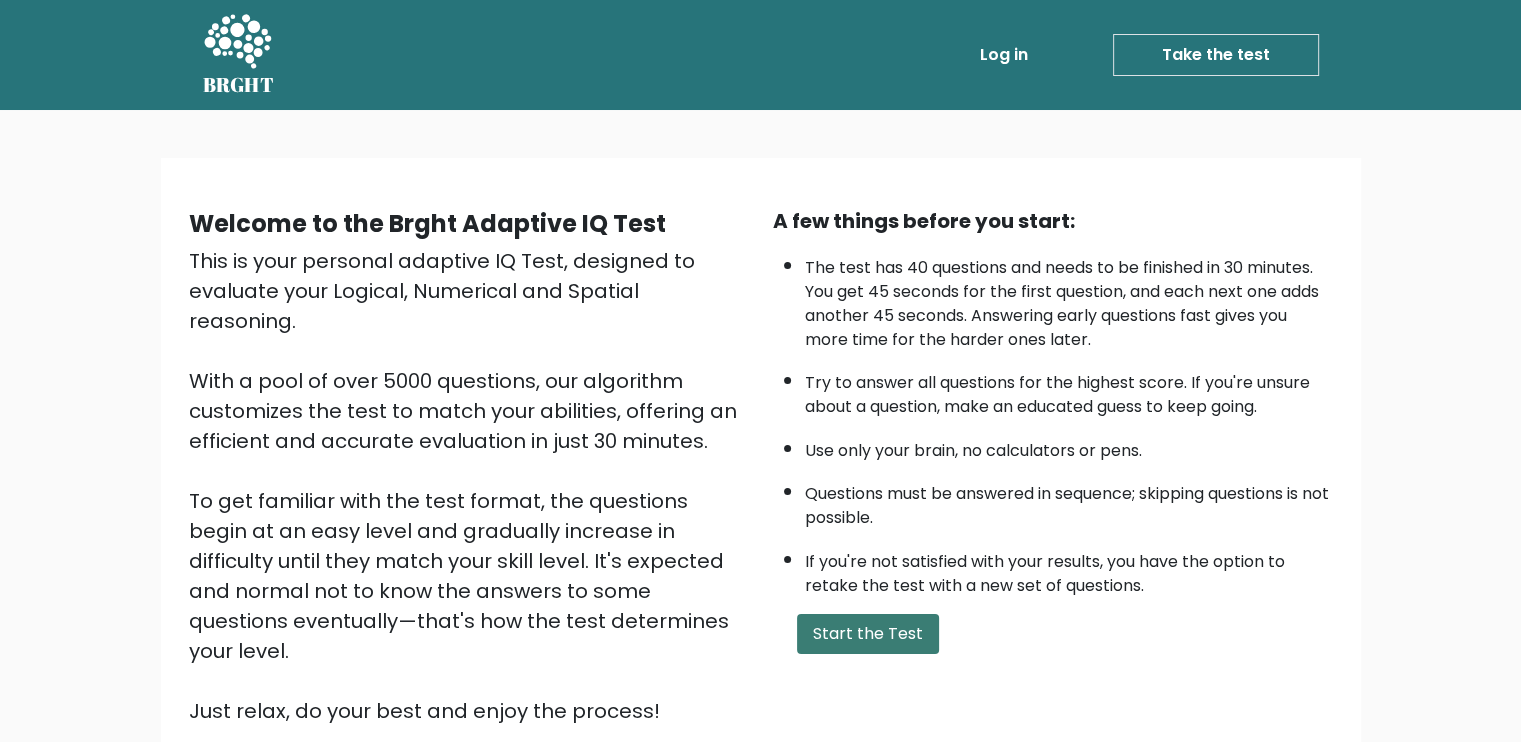 click on "Start the Test" at bounding box center (868, 634) 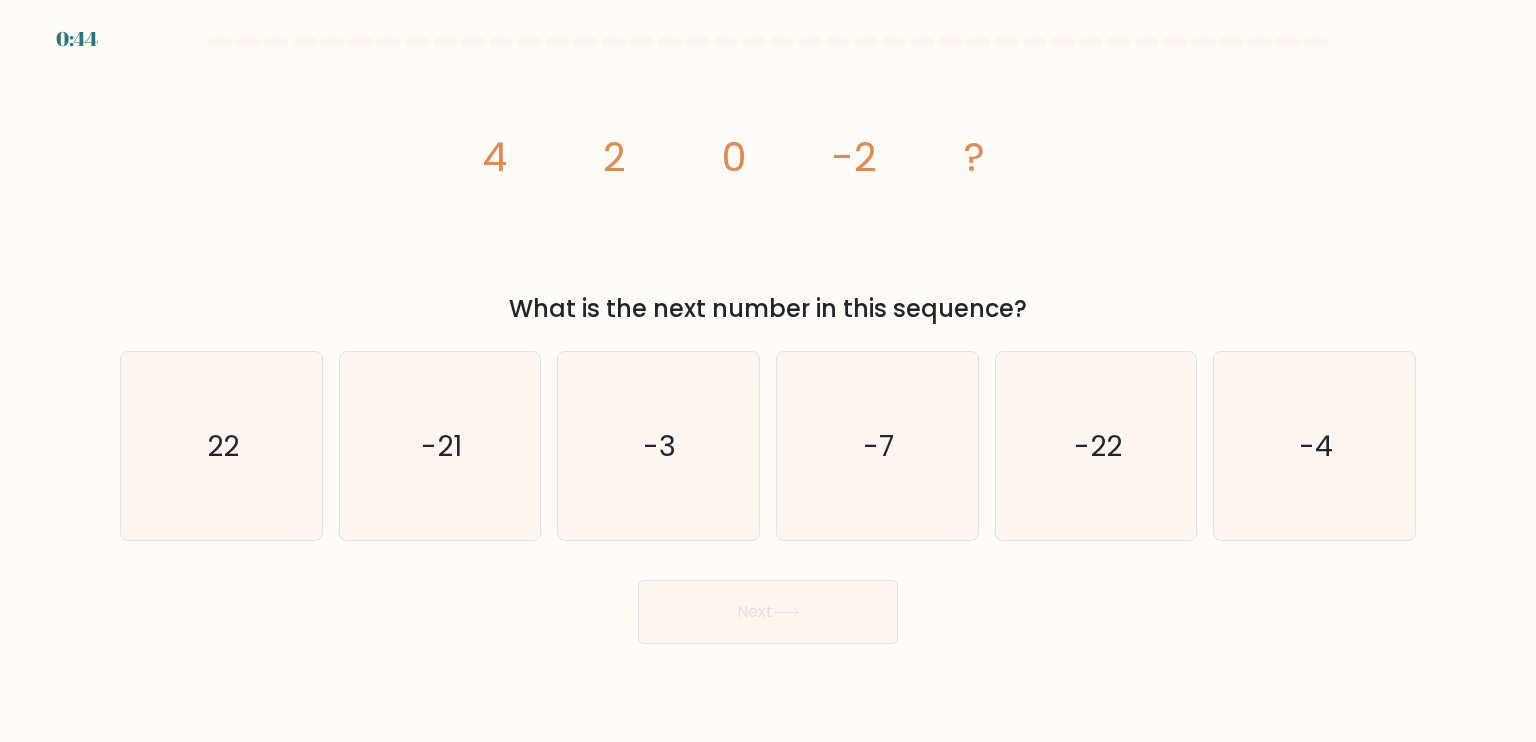 scroll, scrollTop: 0, scrollLeft: 0, axis: both 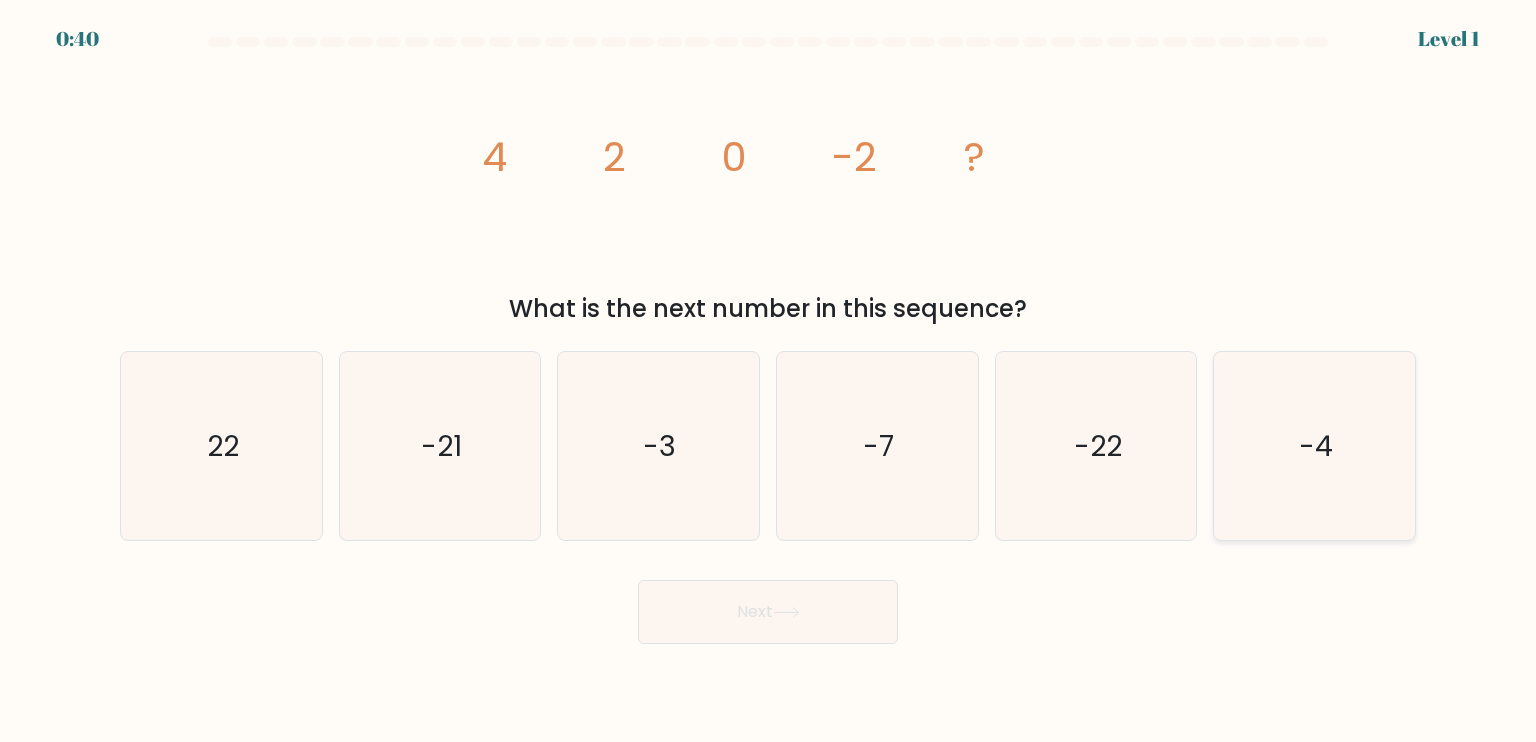 click on "-4" at bounding box center [1316, 445] 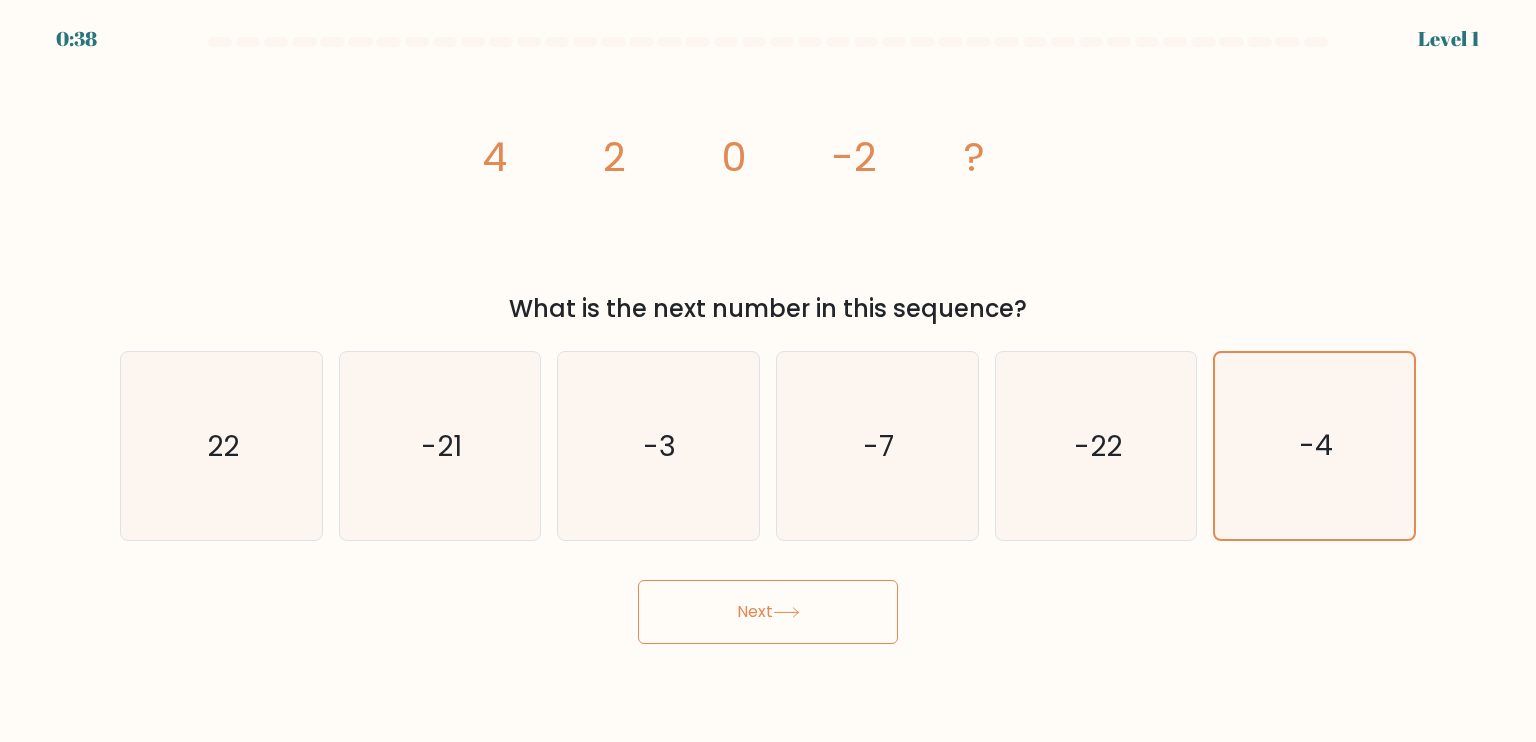 click on "Next" at bounding box center (768, 612) 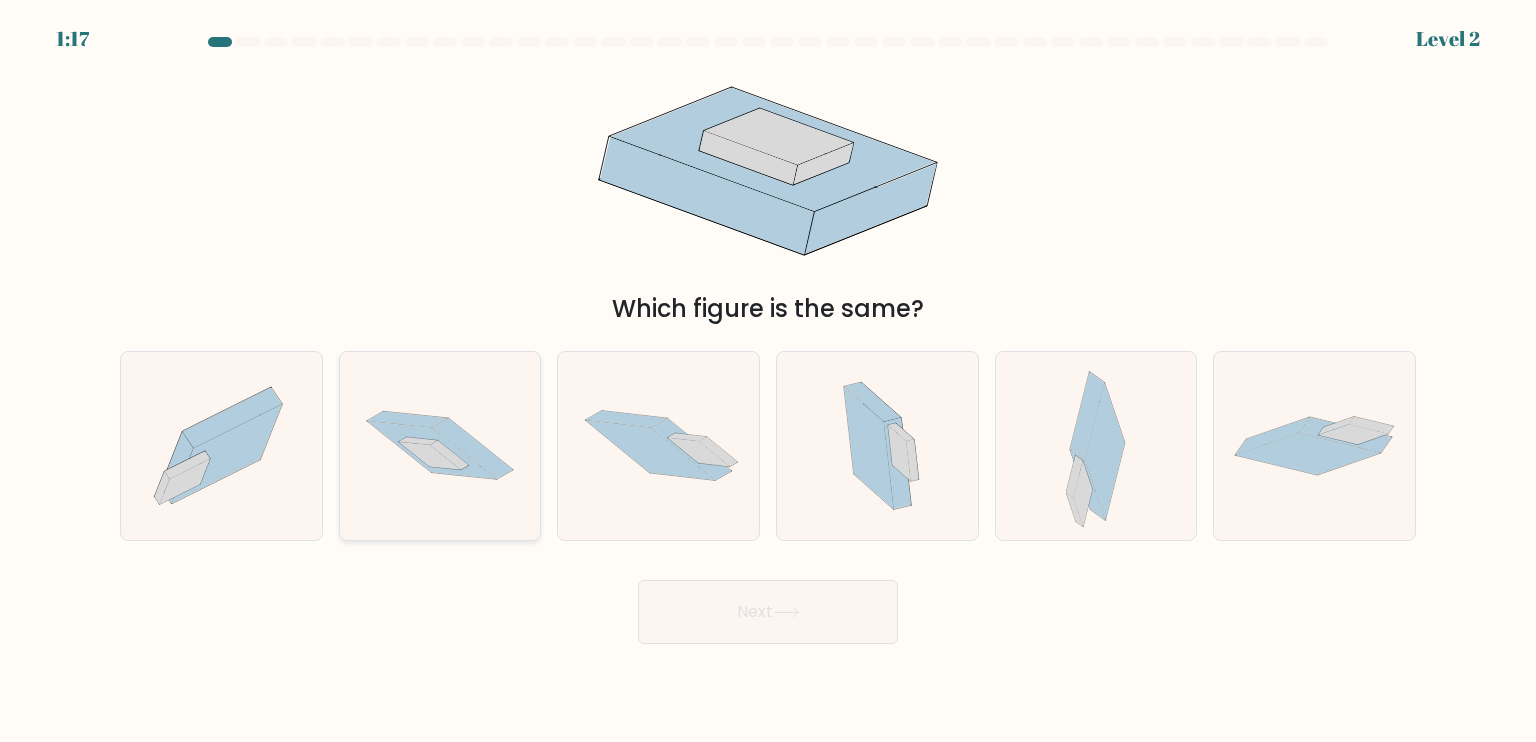 click at bounding box center (440, 445) 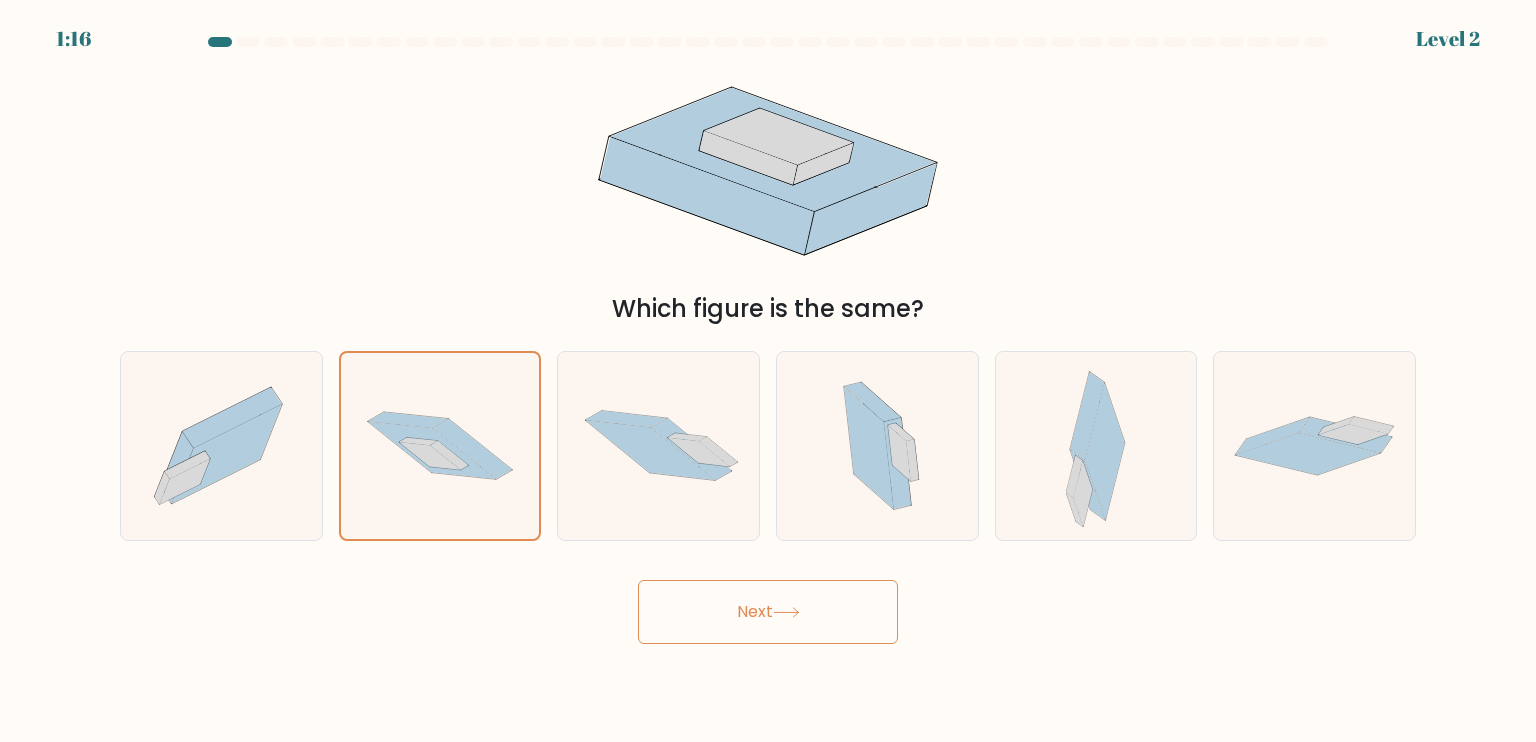 click on "Next" at bounding box center (768, 612) 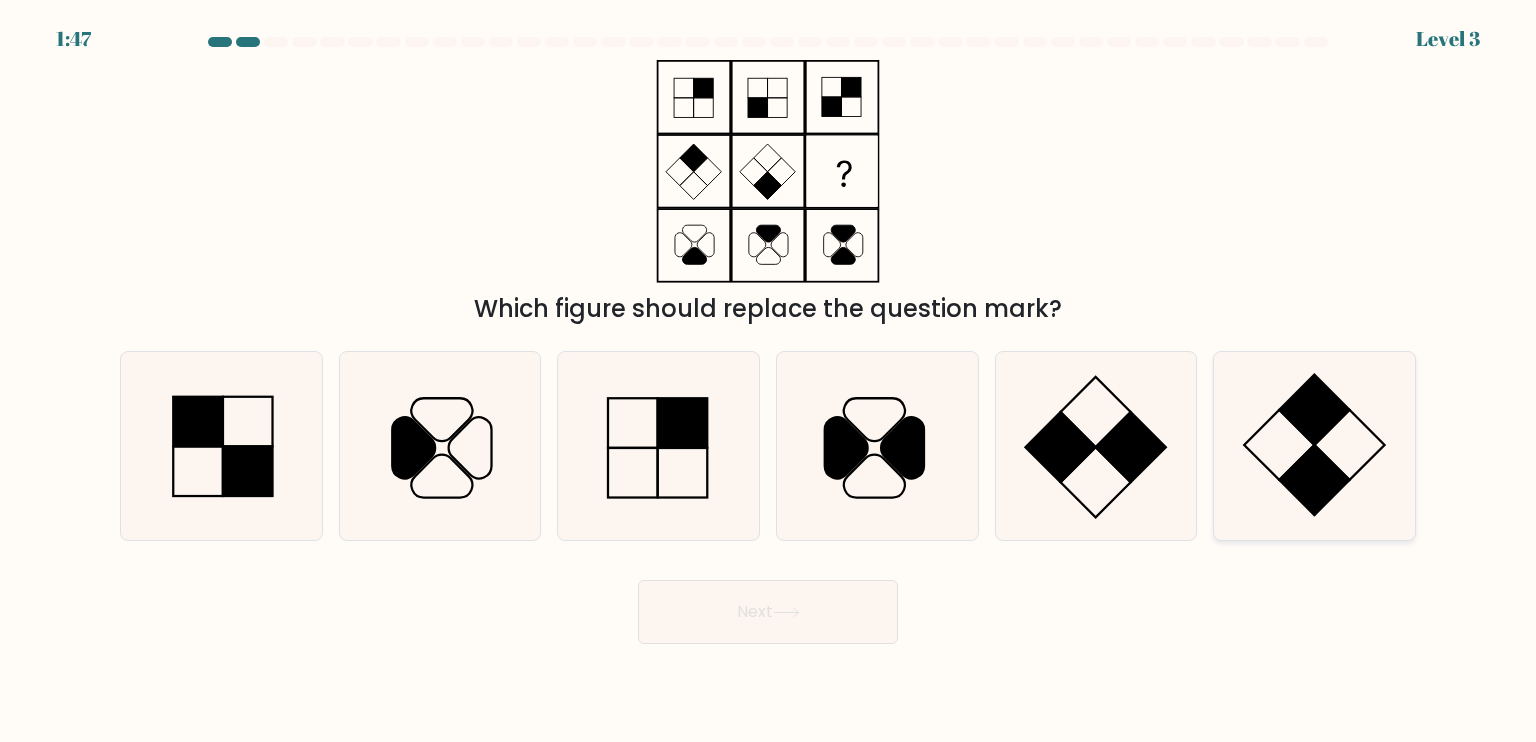 click at bounding box center (1314, 446) 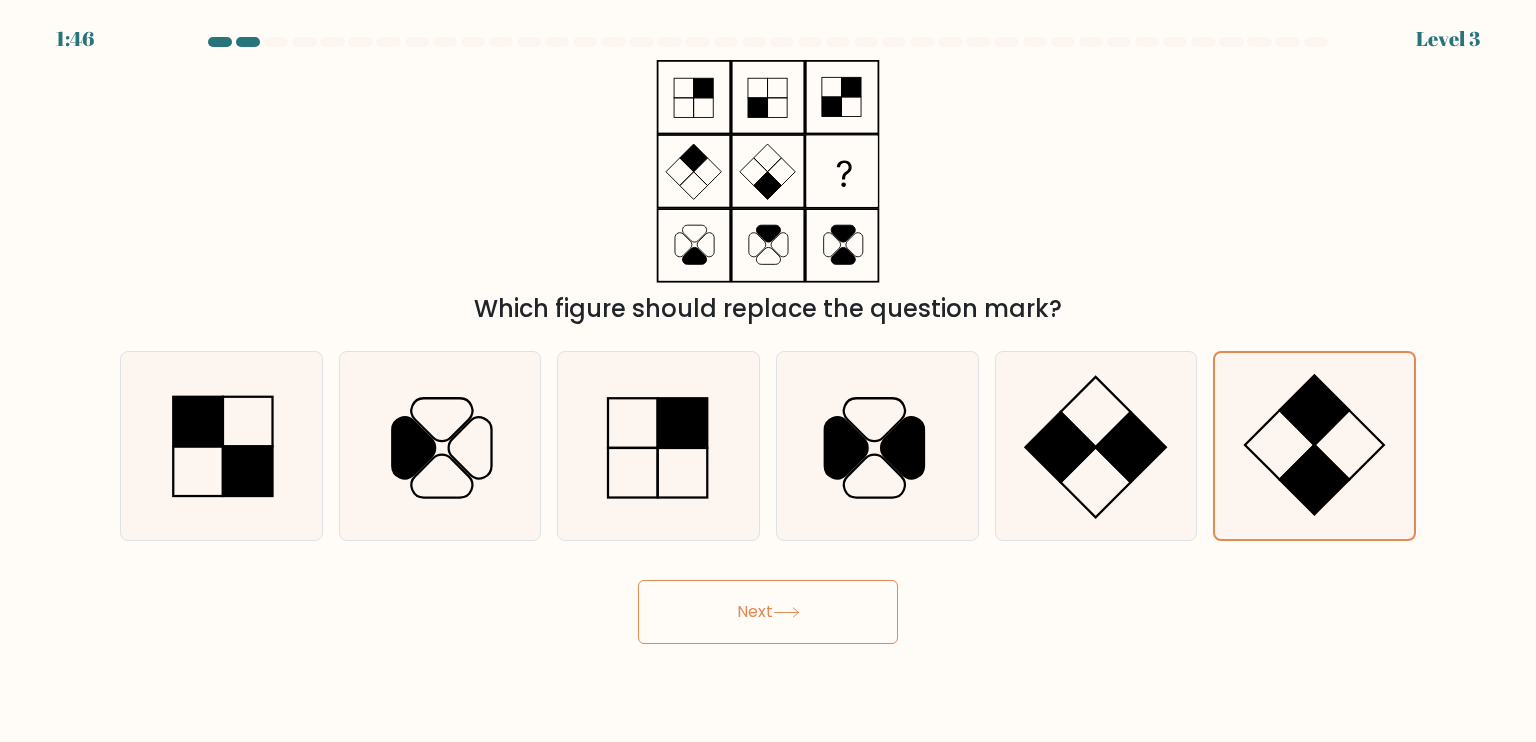 click on "Next" at bounding box center [768, 612] 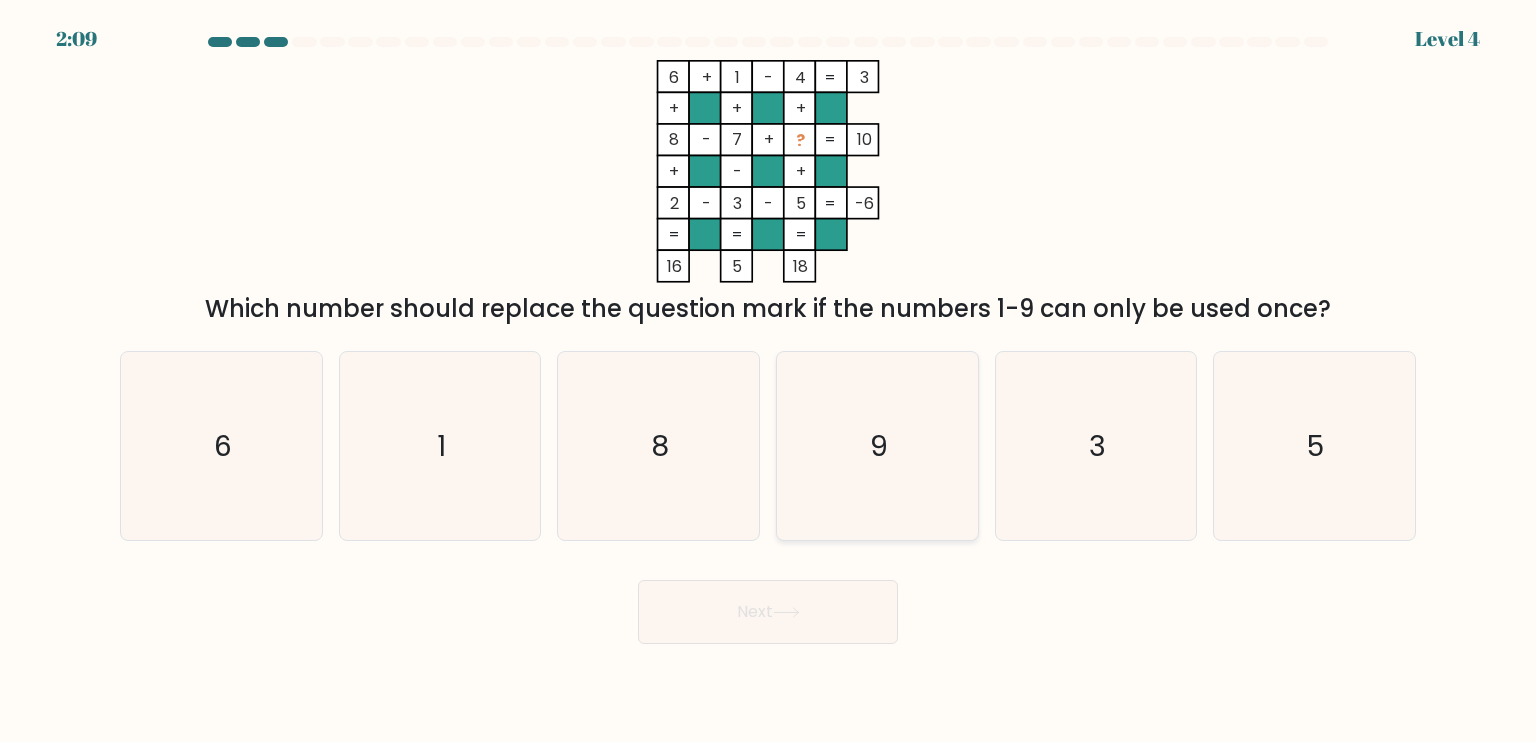 click on "9" at bounding box center (879, 445) 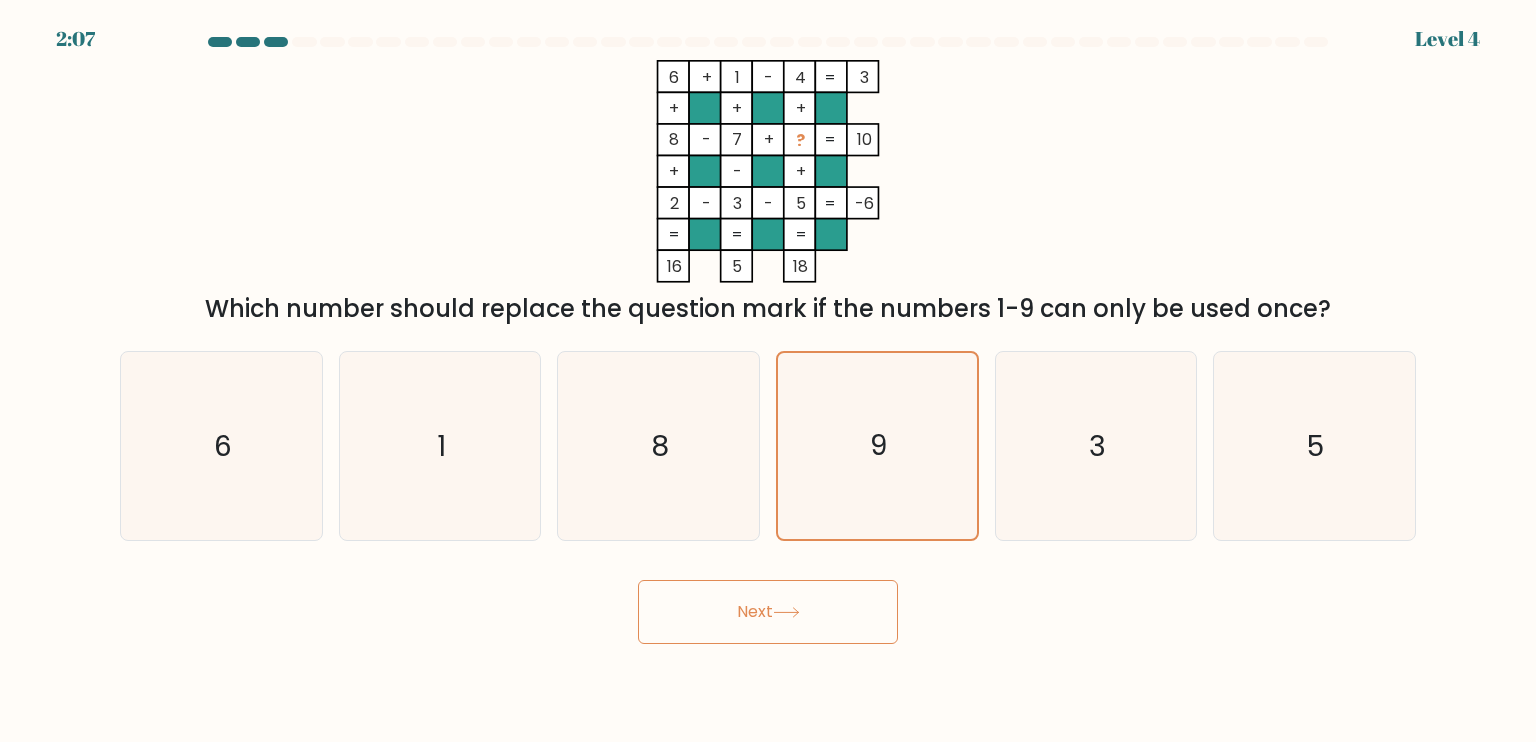click on "Next" at bounding box center (768, 612) 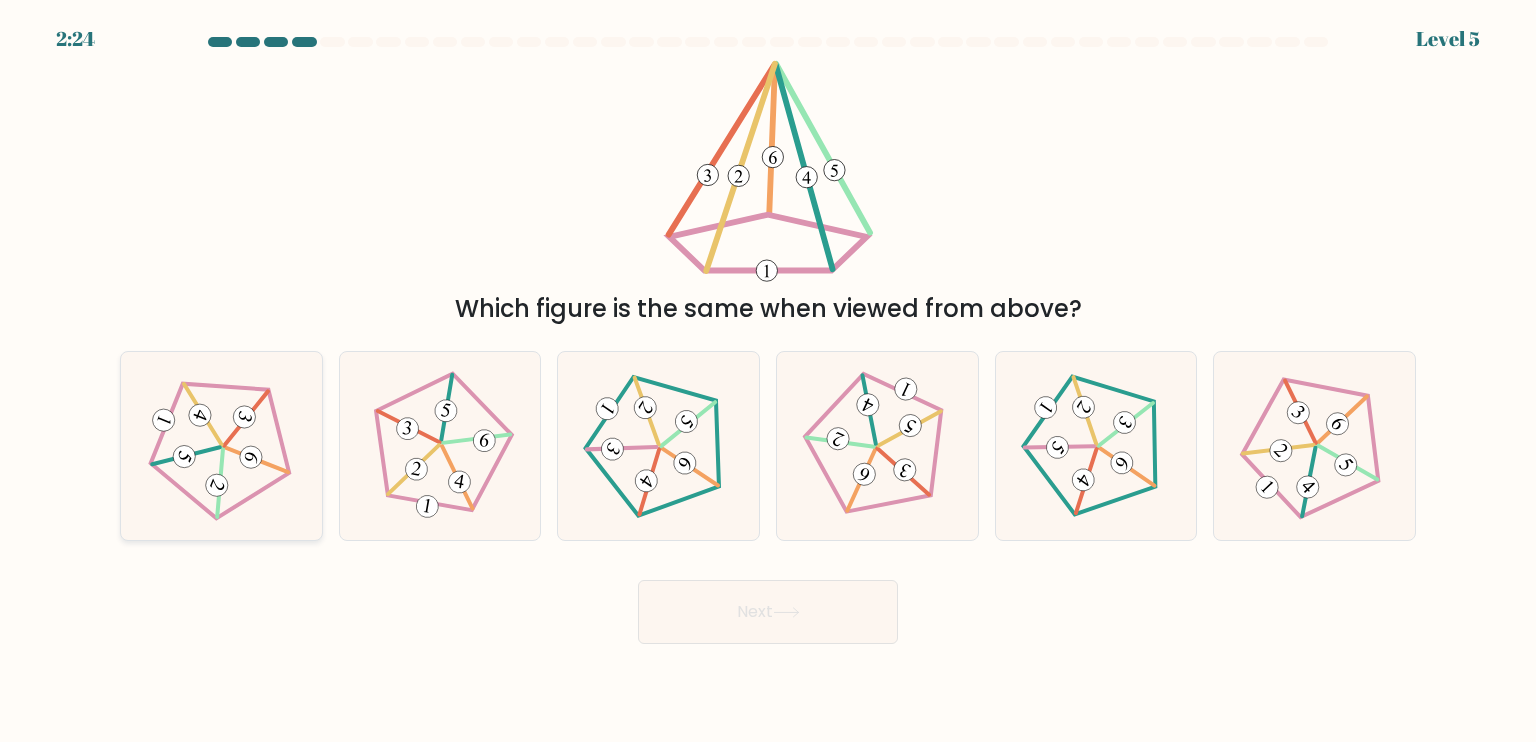 click at bounding box center [221, 445] 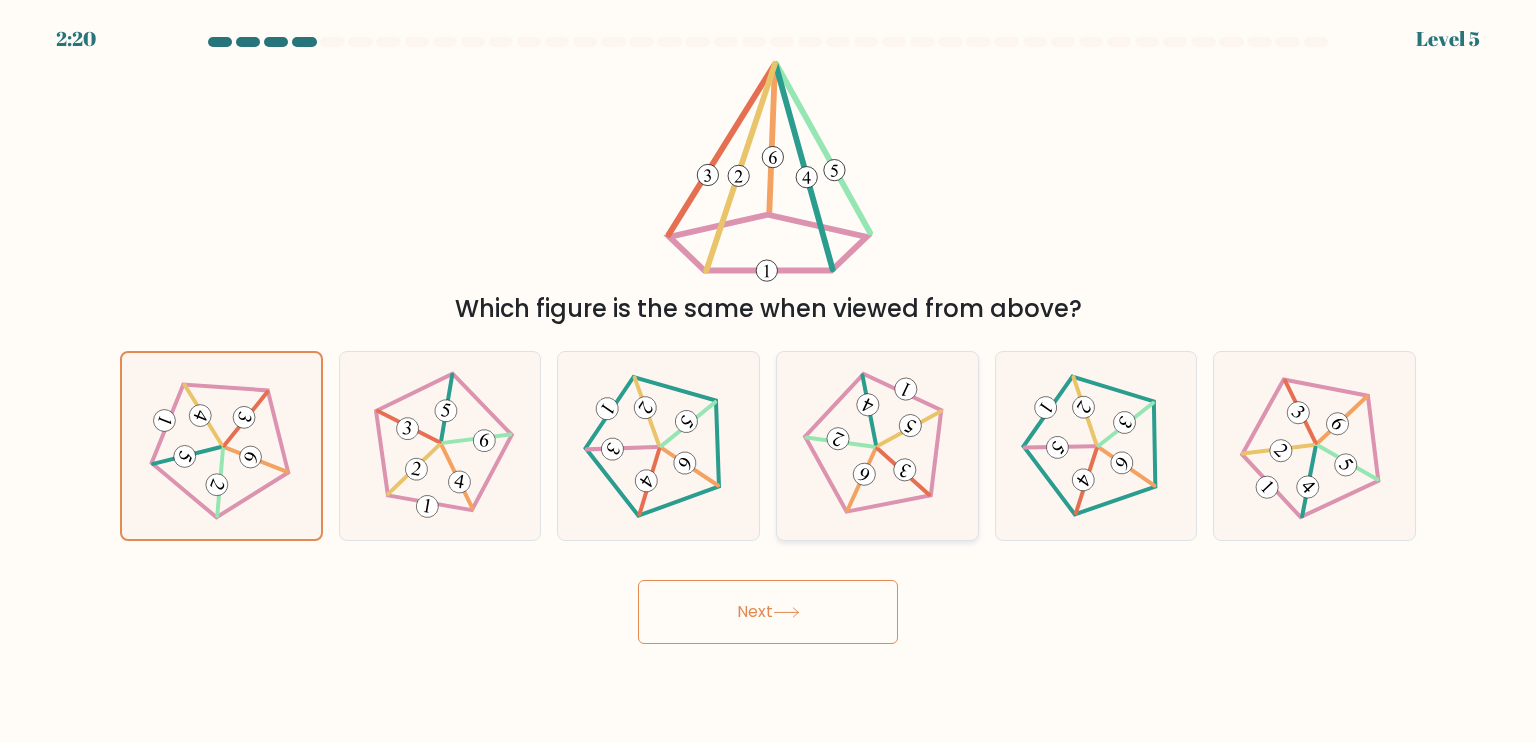 click at bounding box center (877, 445) 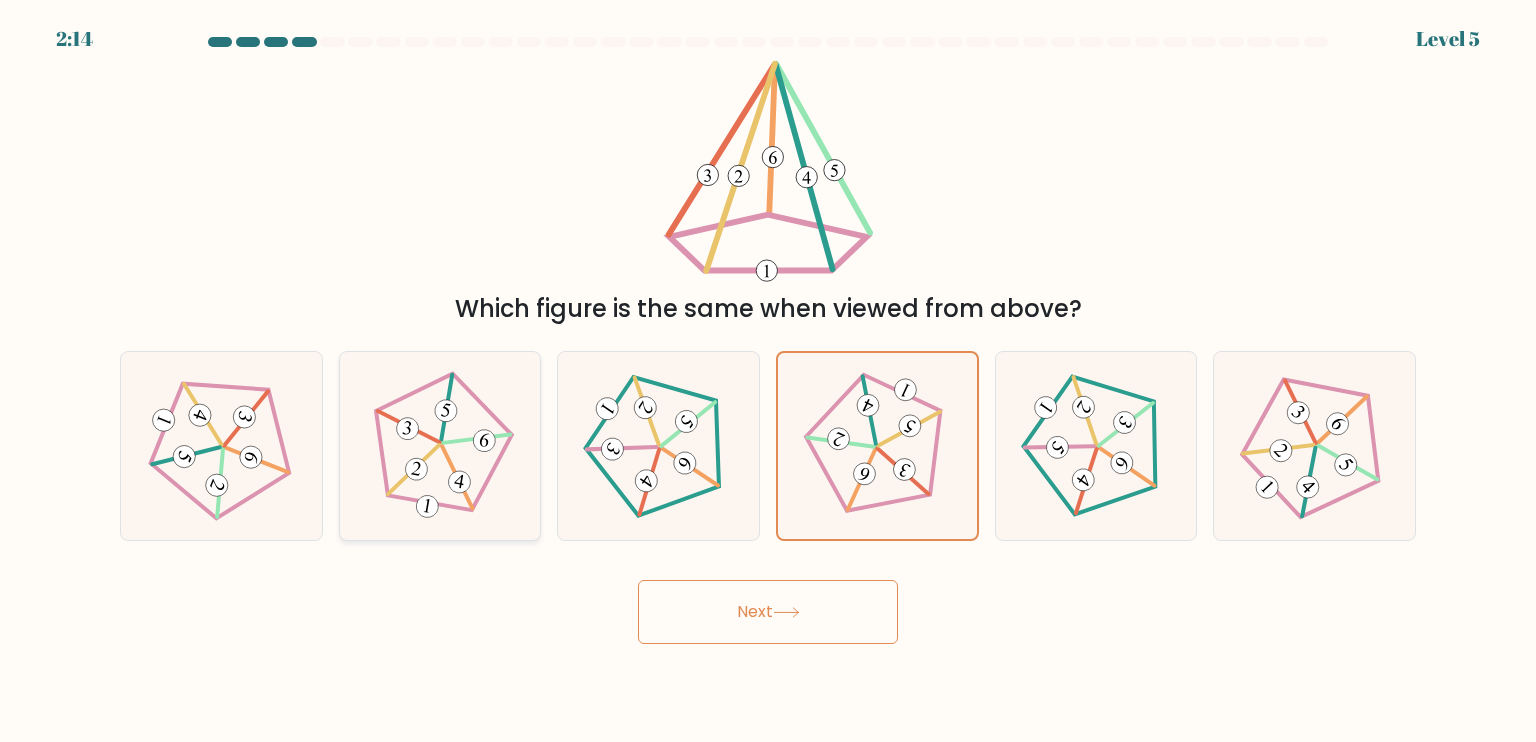 click at bounding box center (440, 445) 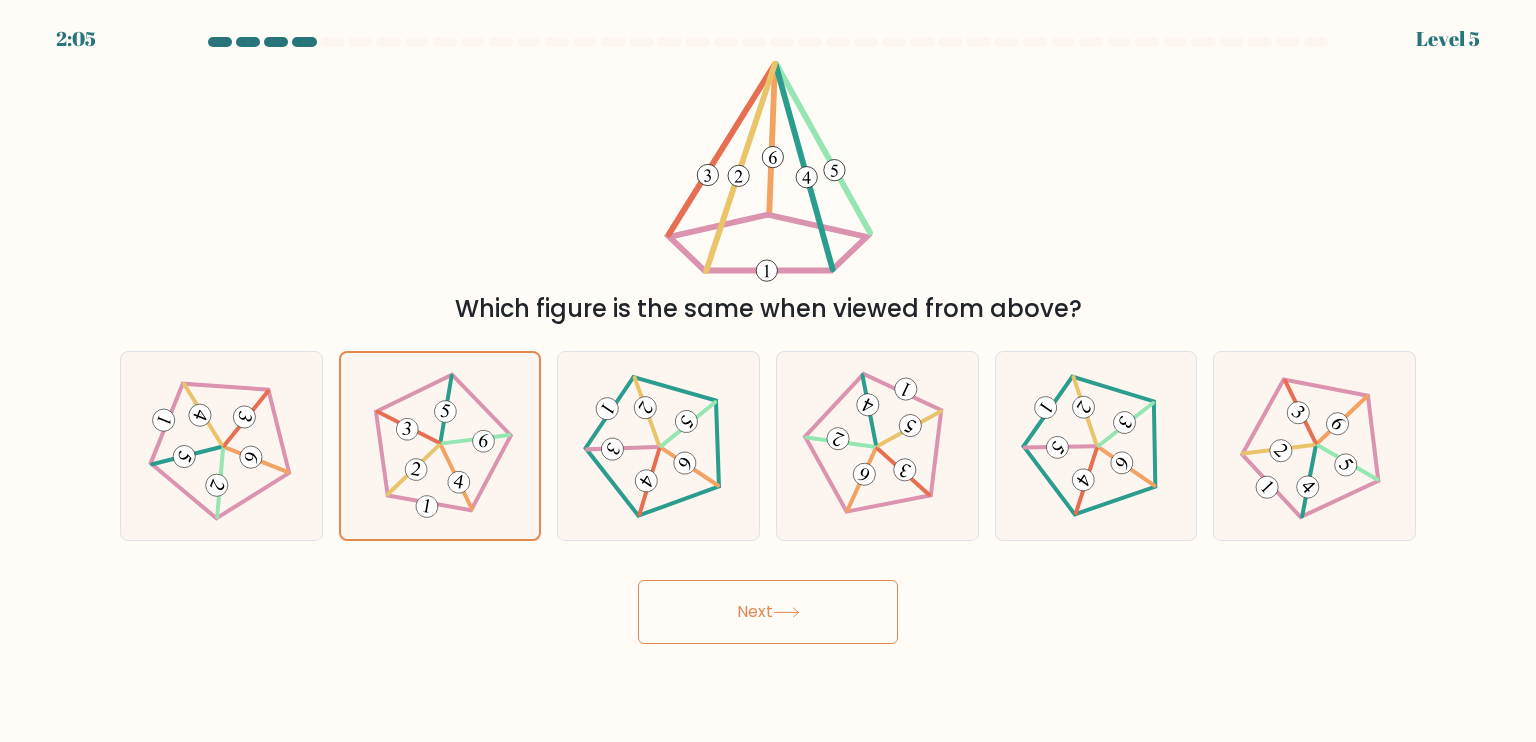 click on "Next" at bounding box center [768, 612] 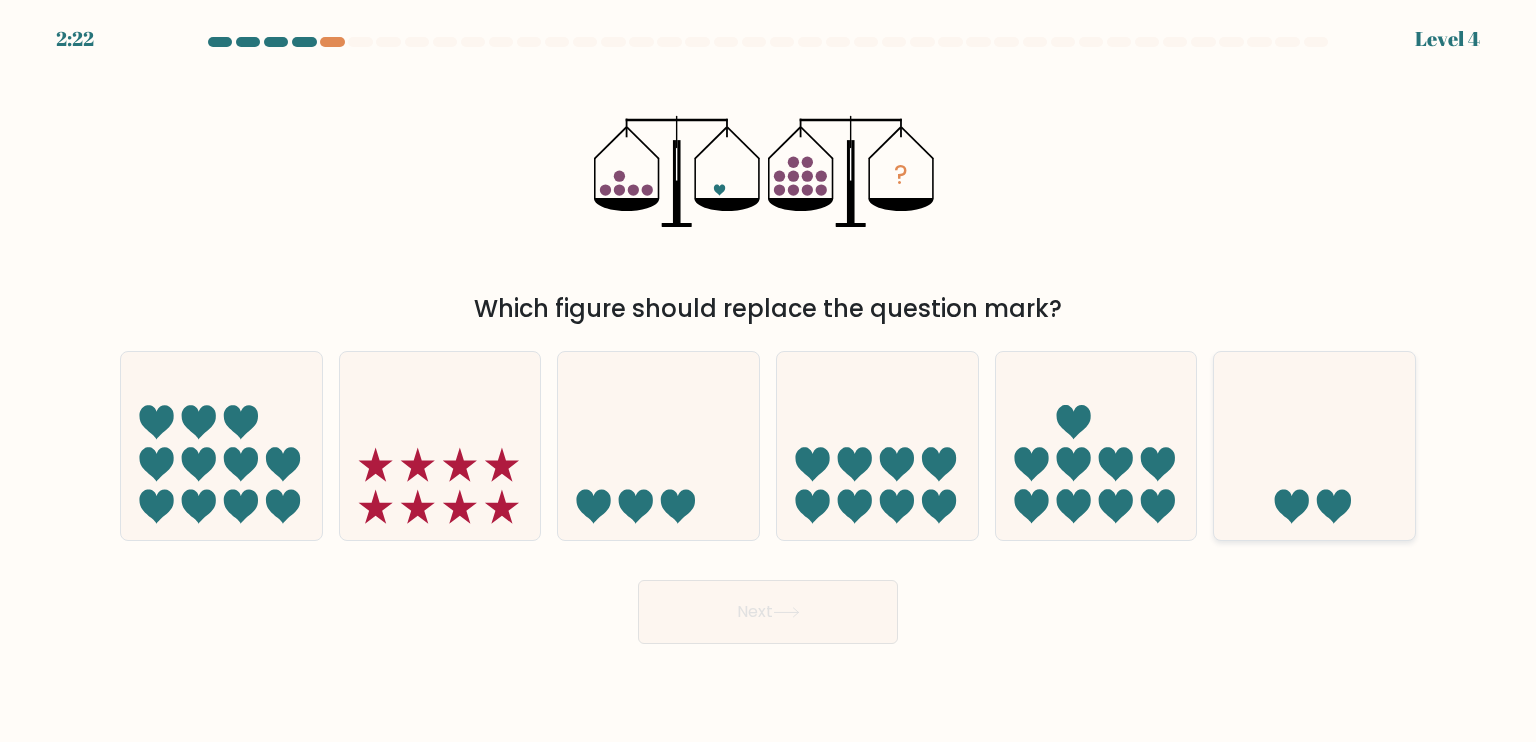 click at bounding box center (1314, 446) 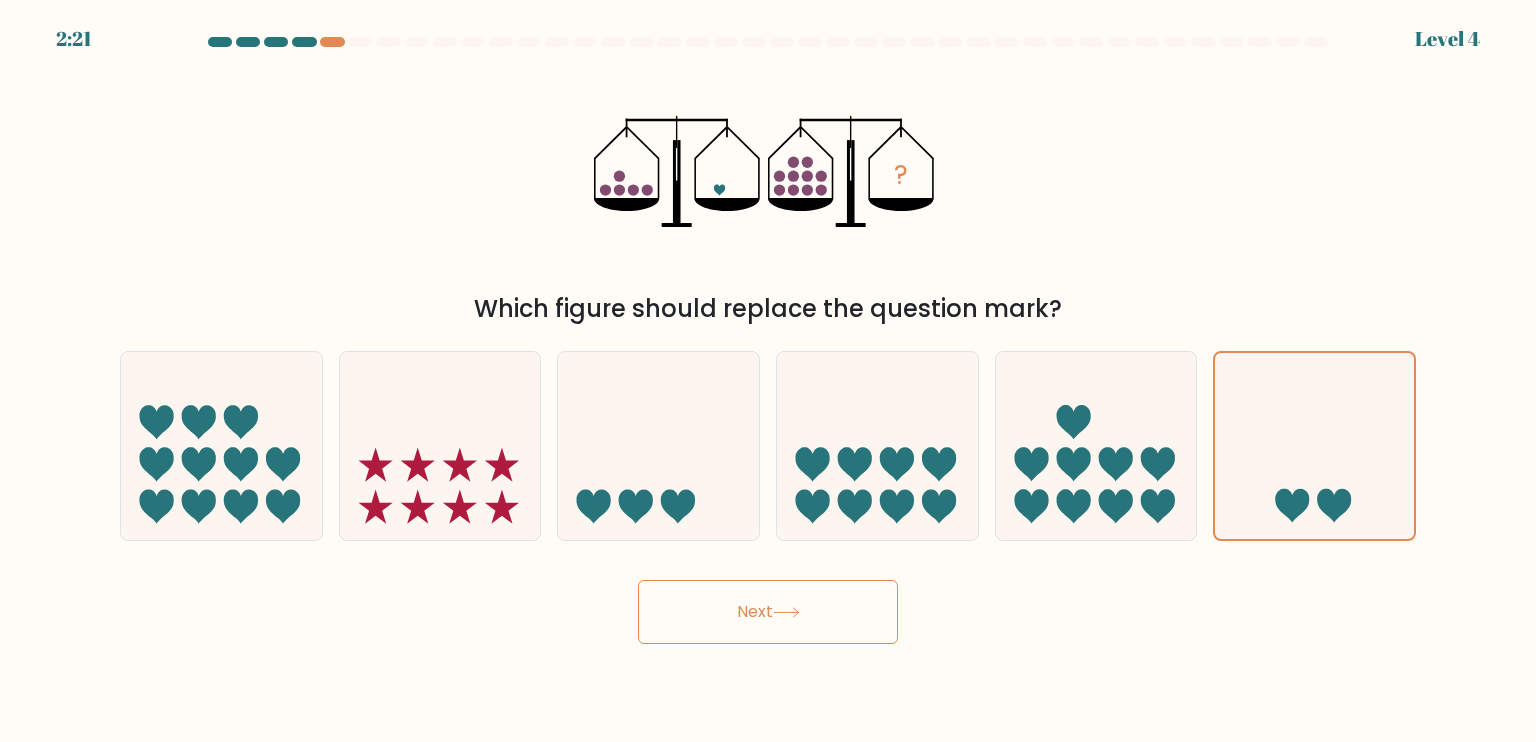 click at bounding box center [786, 612] 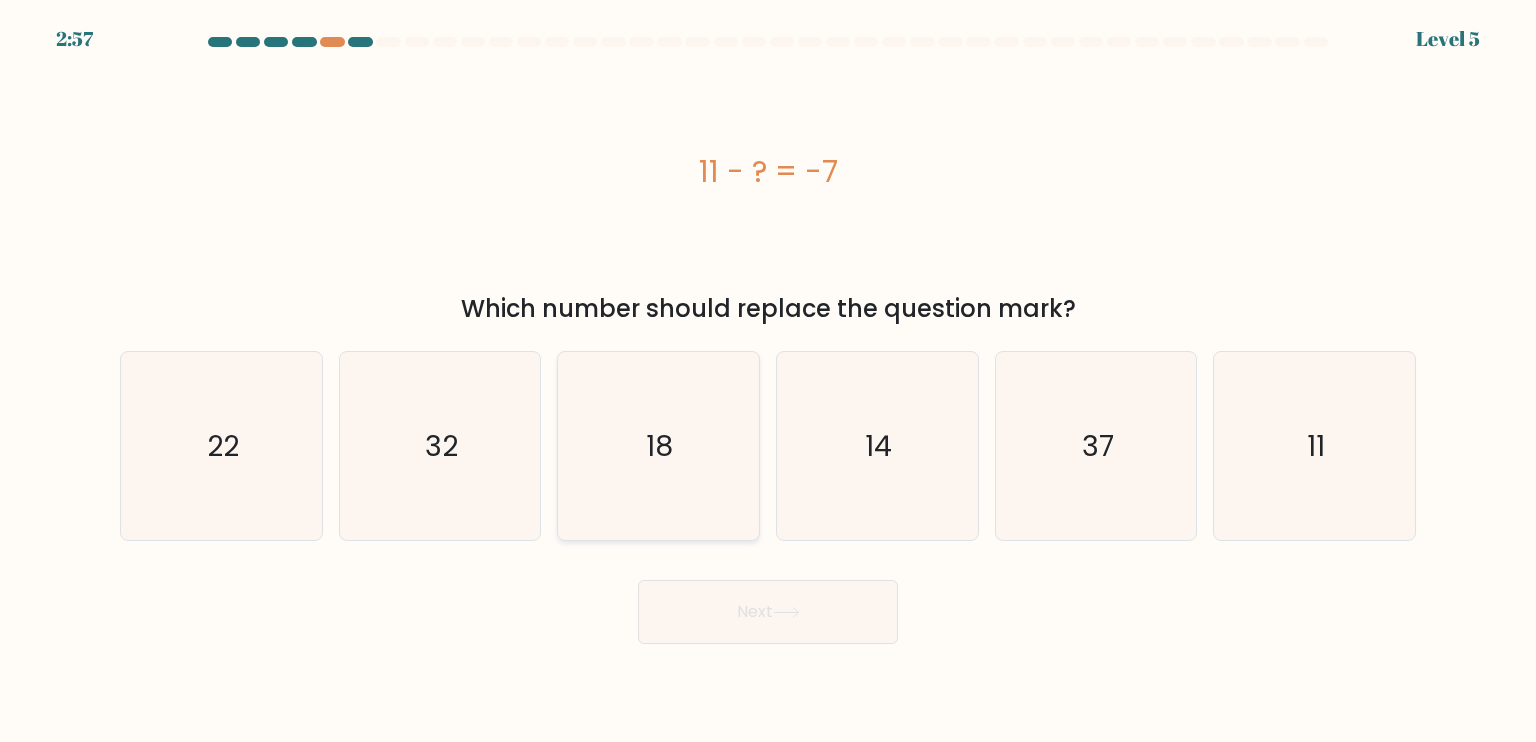 click on "18" at bounding box center [658, 446] 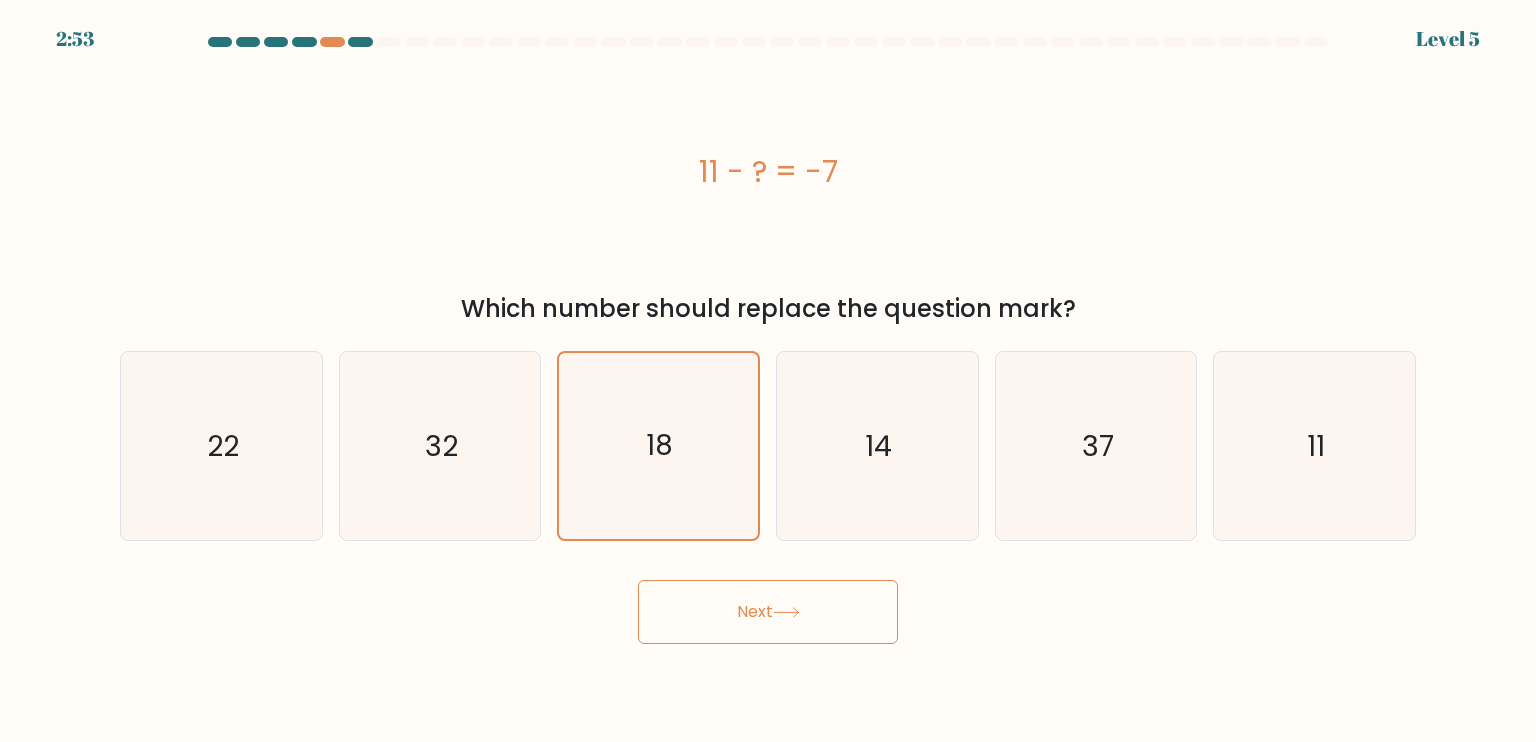 click on "Next" at bounding box center [768, 612] 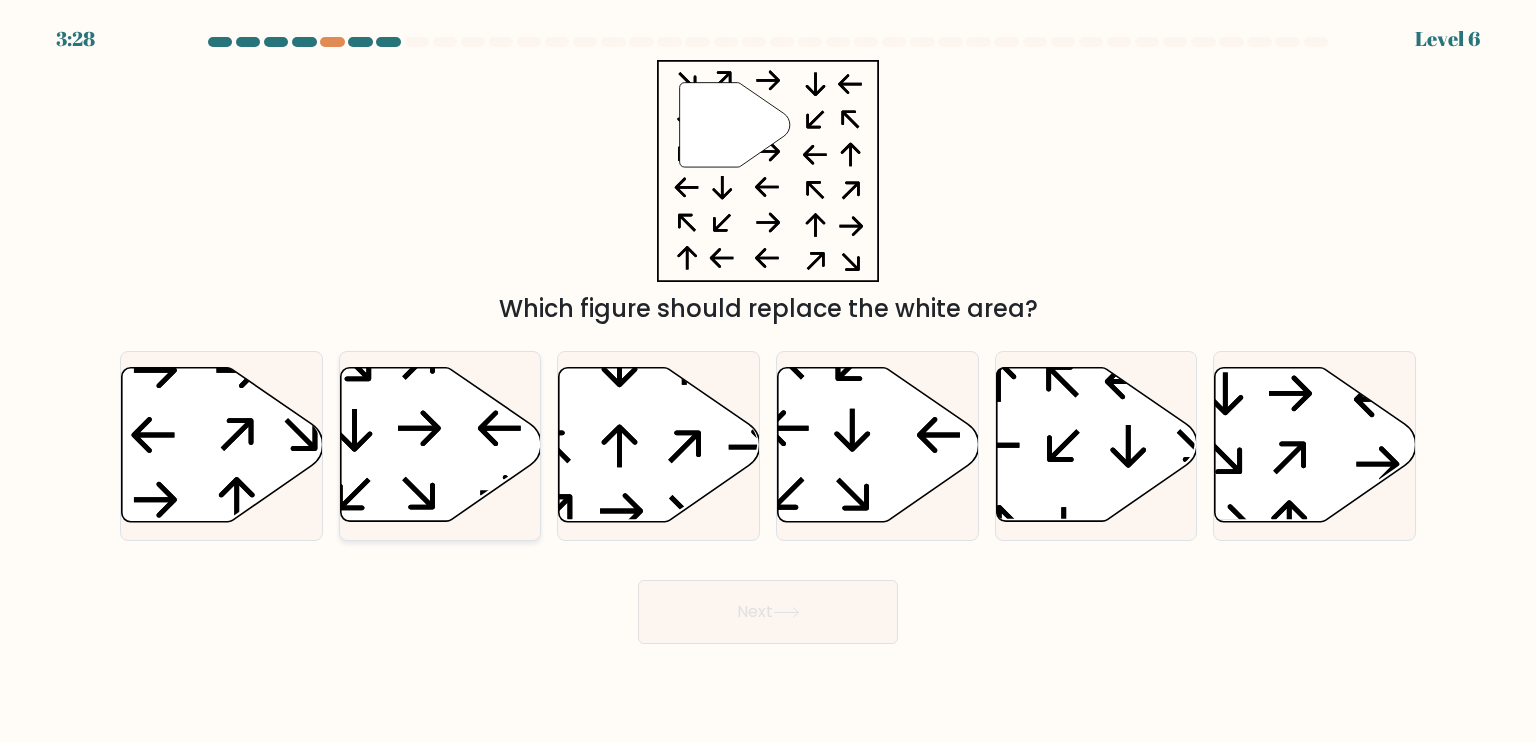 click at bounding box center (440, 445) 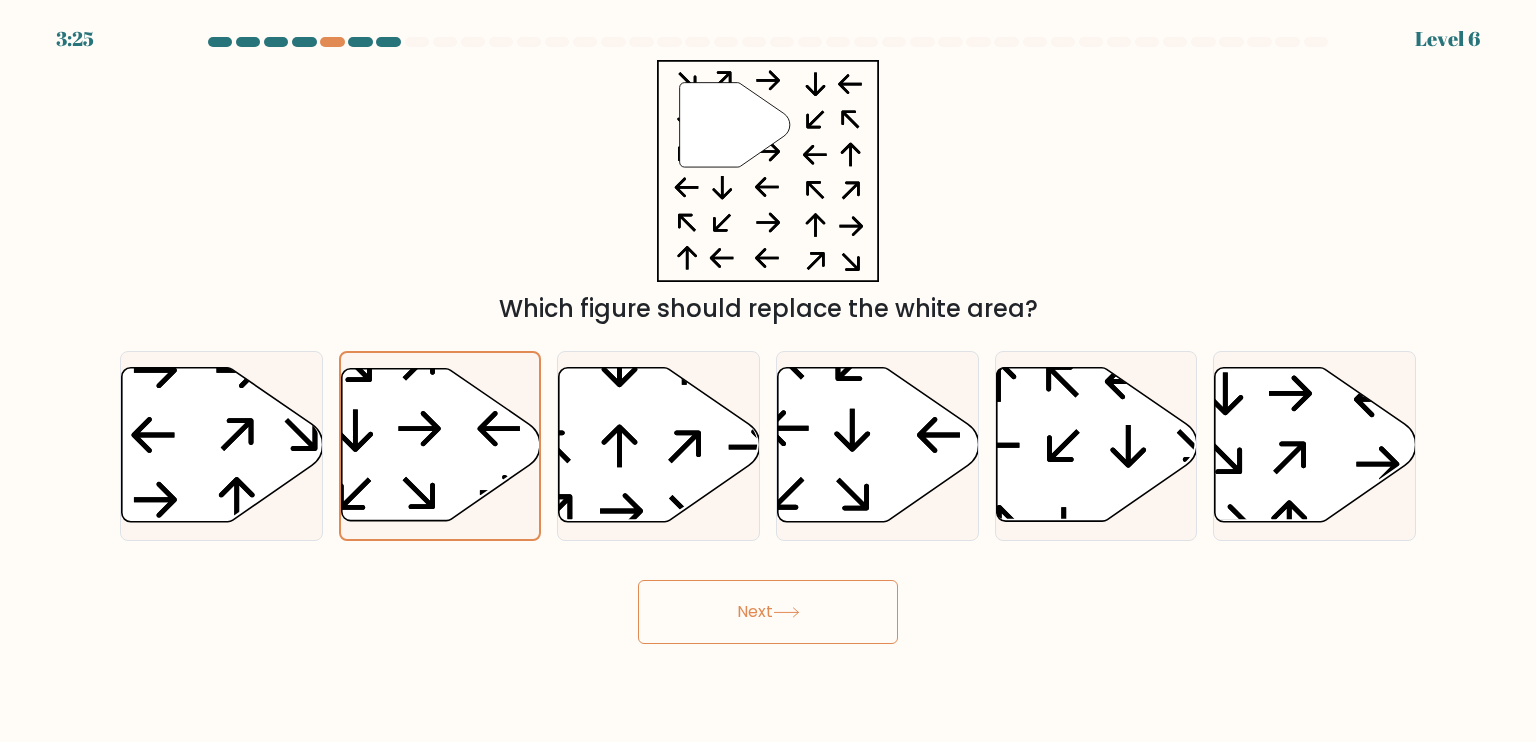 click on "Next" at bounding box center [768, 612] 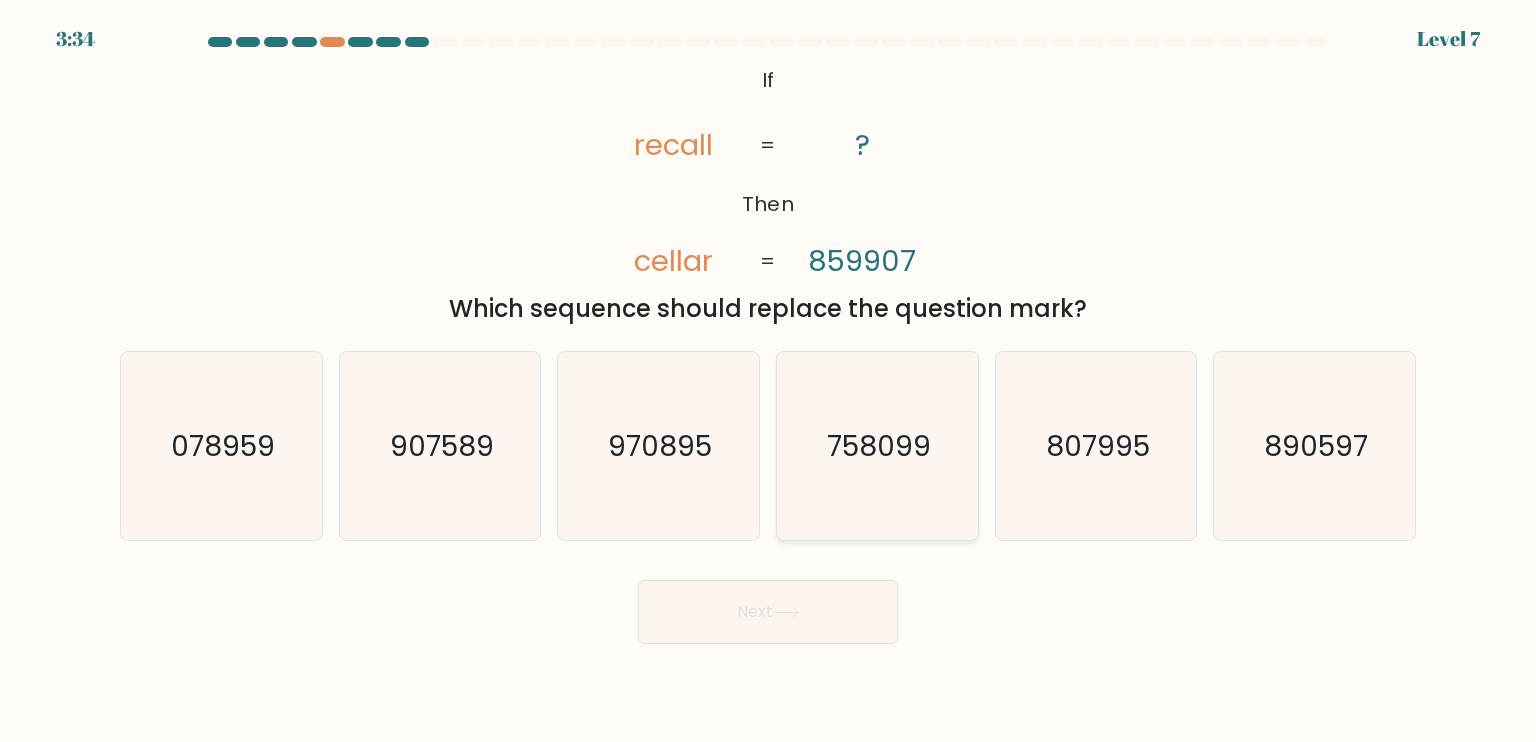click on "758099" at bounding box center [879, 445] 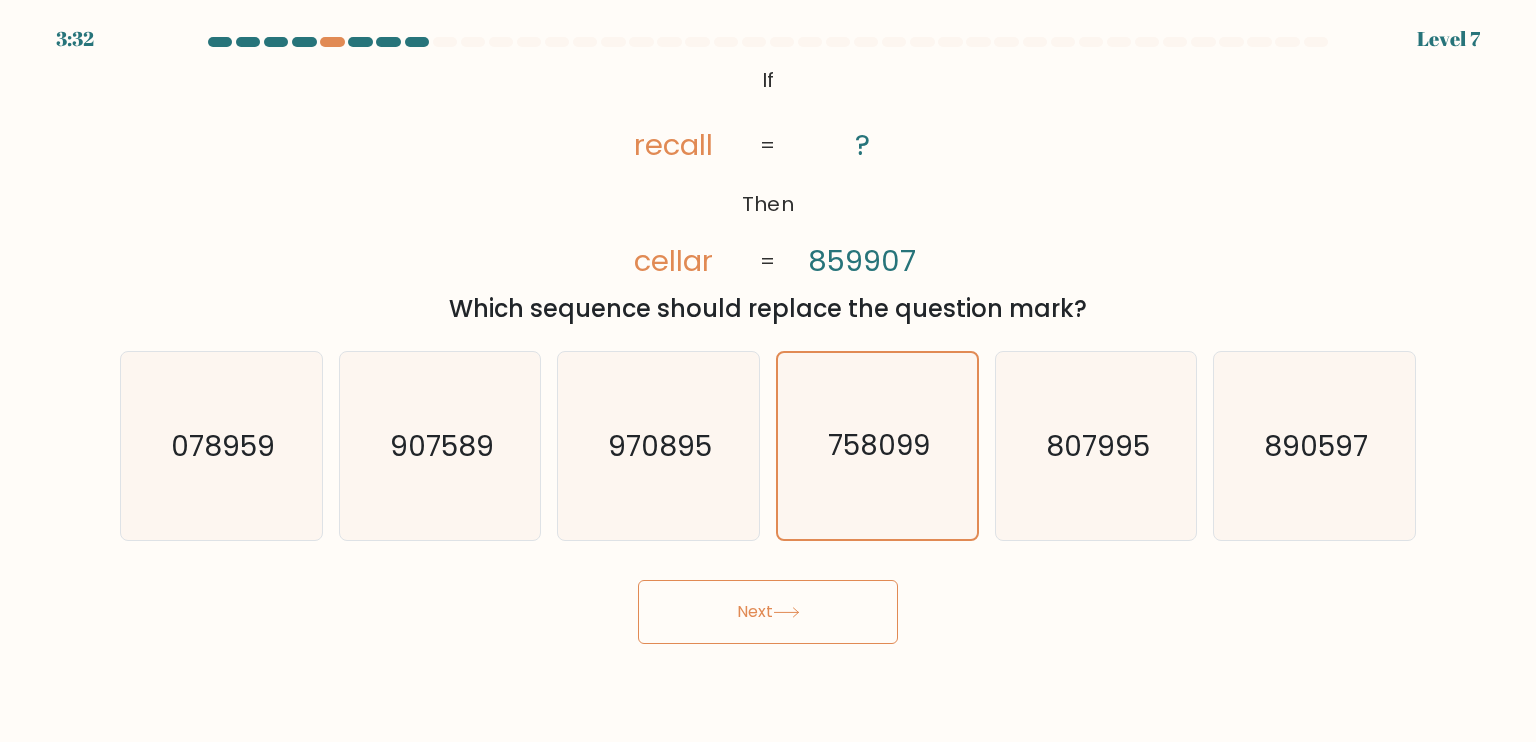 click on "Next" at bounding box center (768, 612) 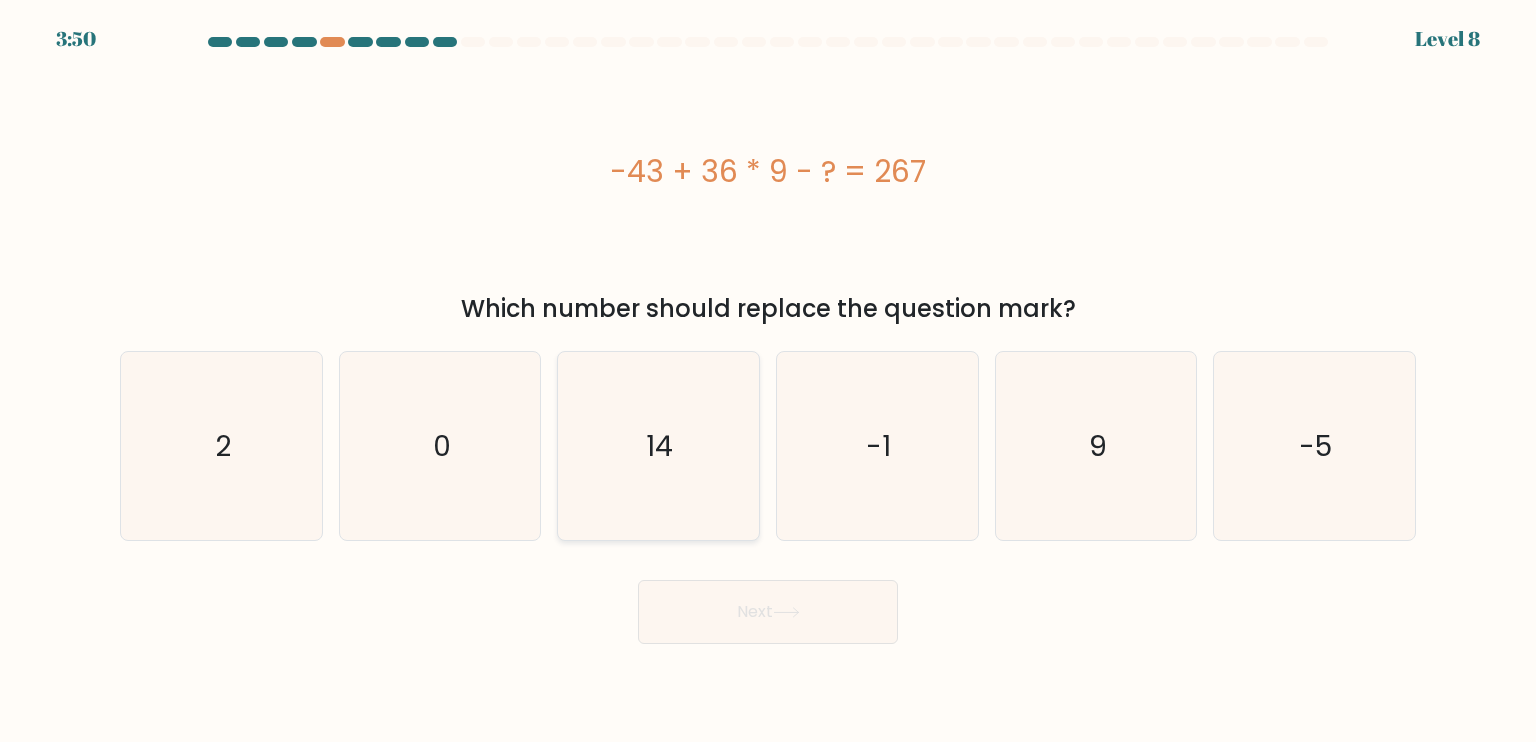 click on "14" at bounding box center [658, 446] 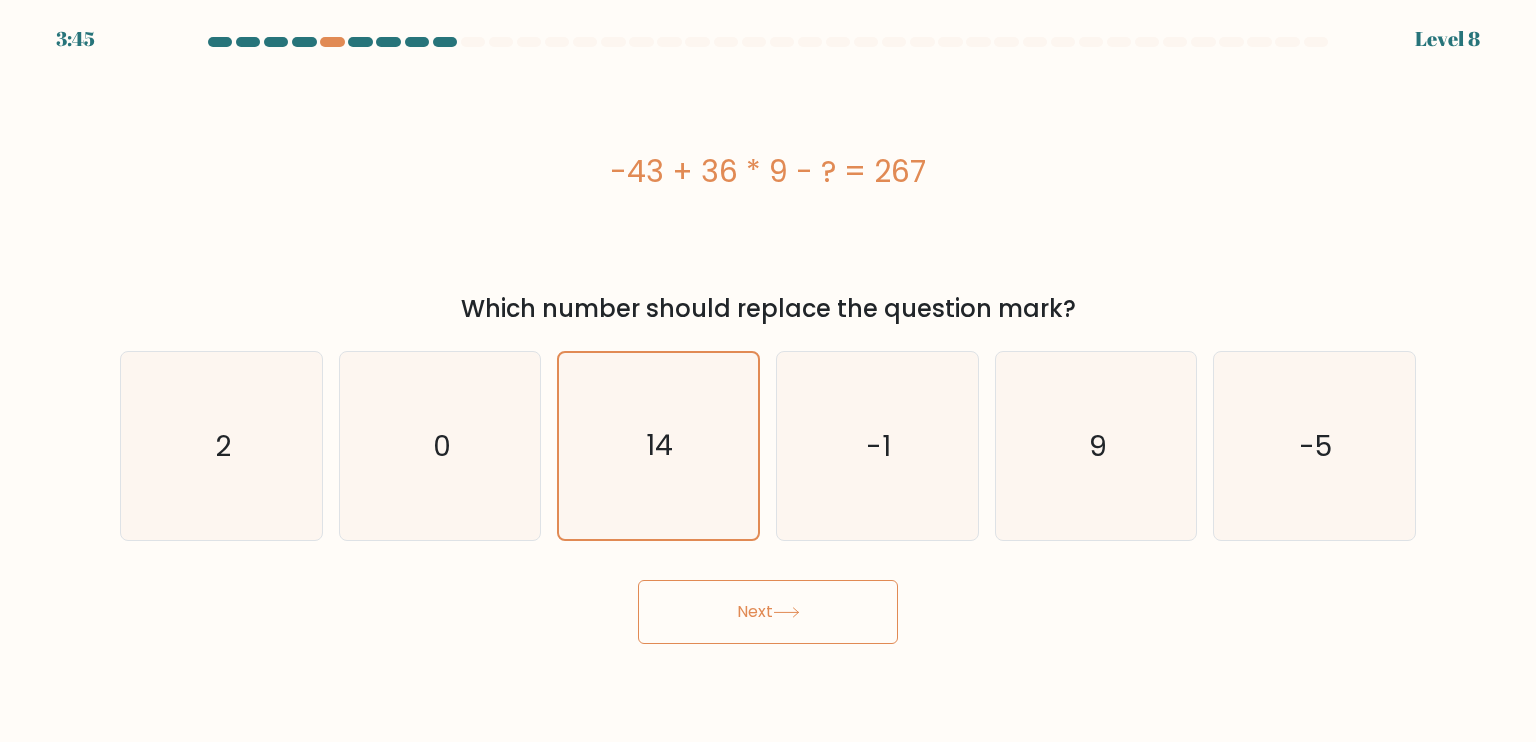click on "Next" at bounding box center (768, 612) 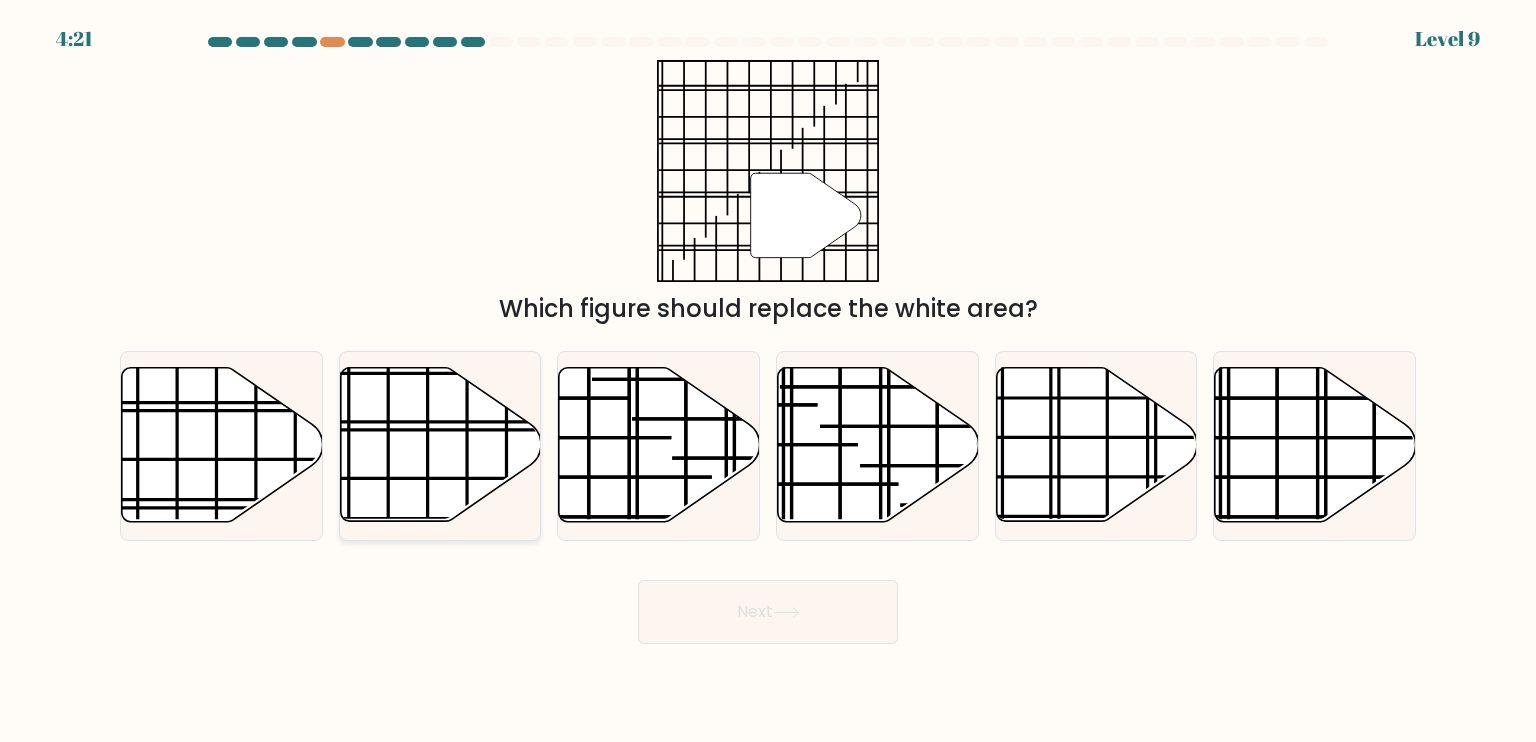 click at bounding box center (502, 430) 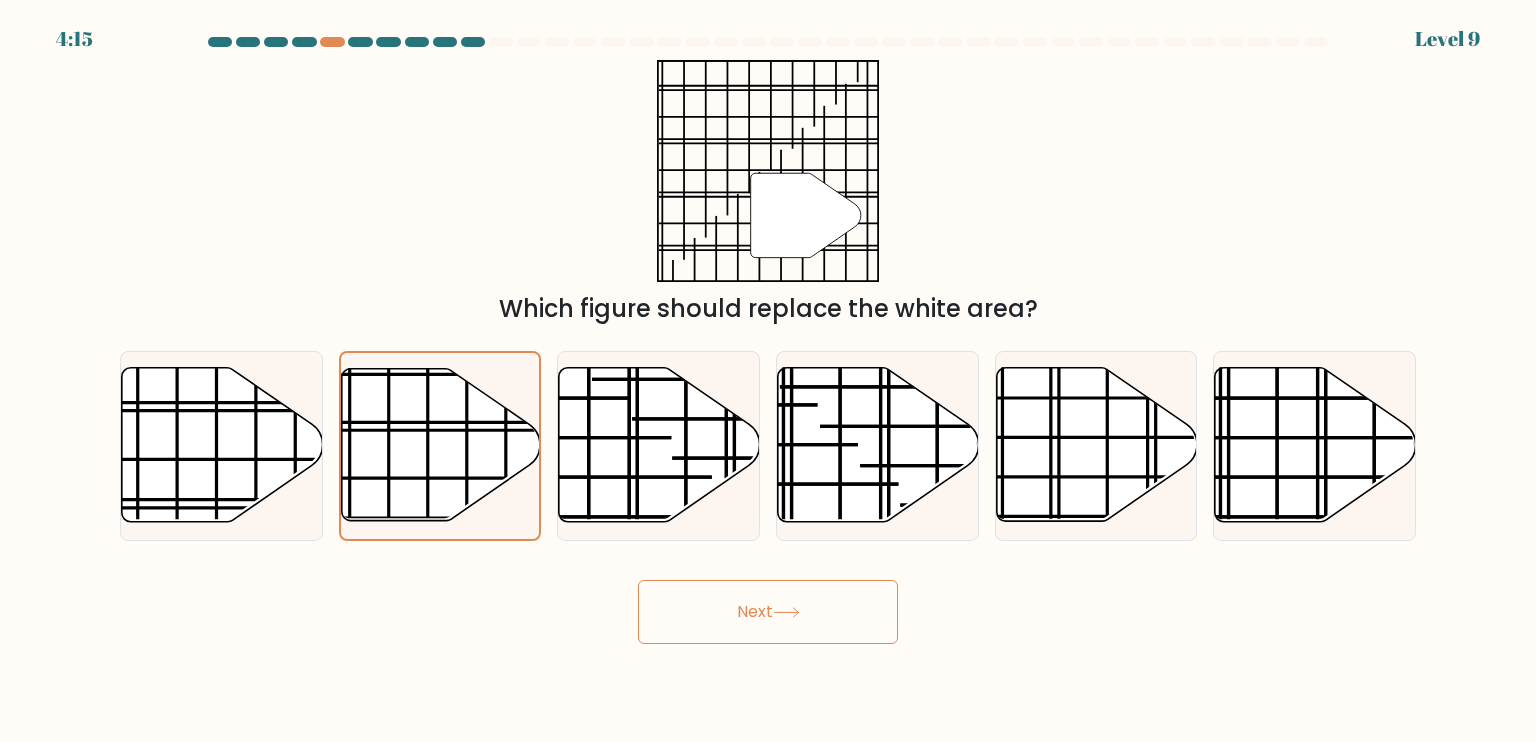 click on "Next" at bounding box center (768, 612) 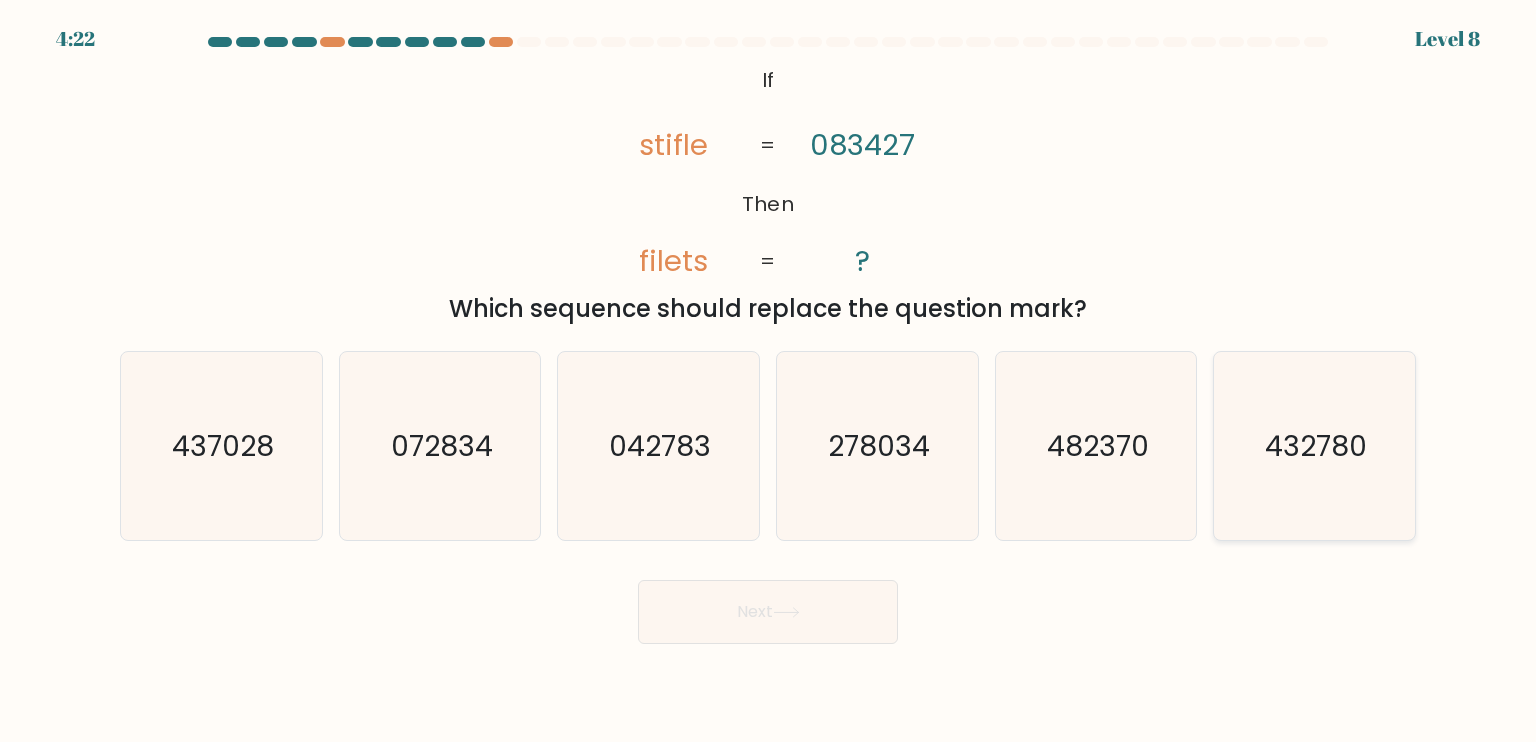 click on "432780" at bounding box center [1316, 445] 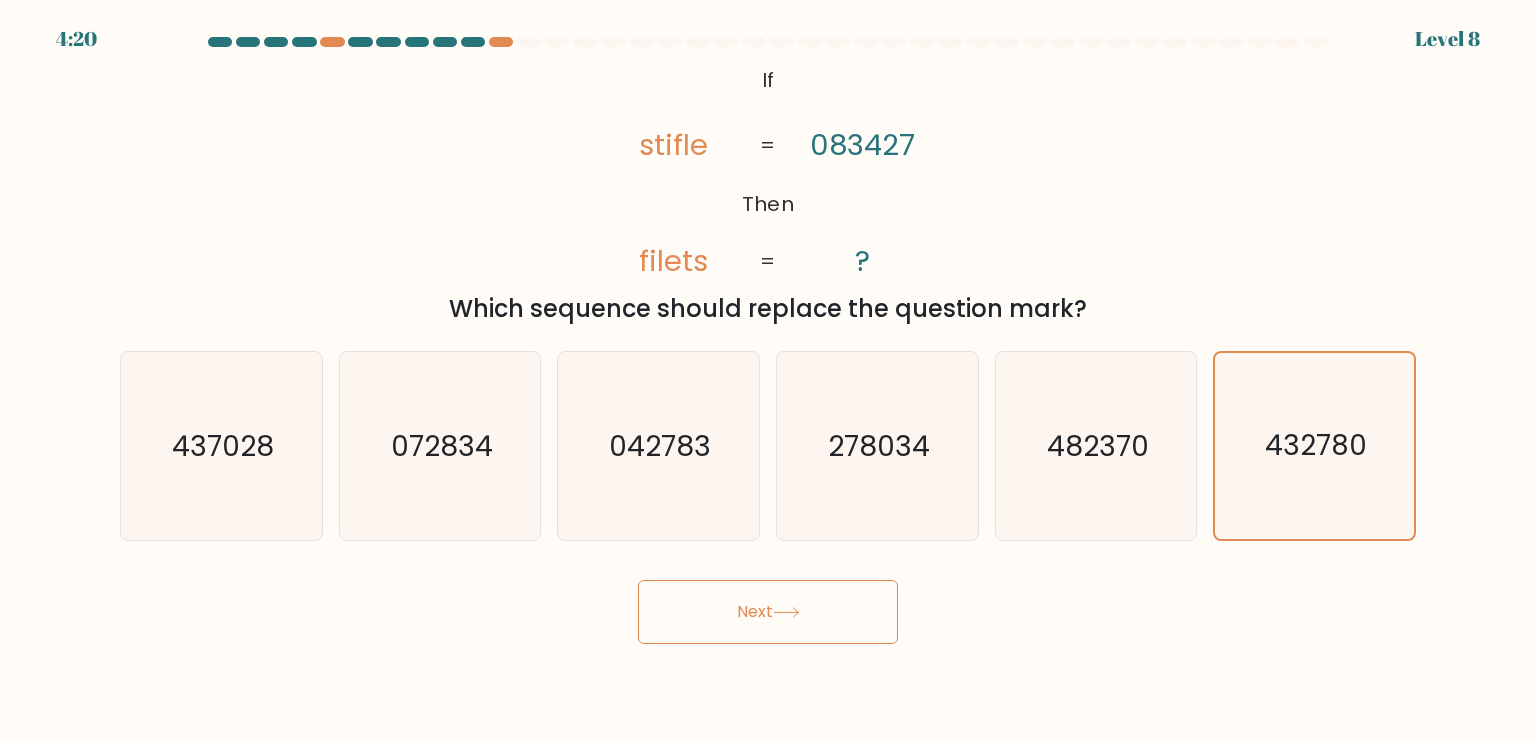 click on "Next" at bounding box center [768, 612] 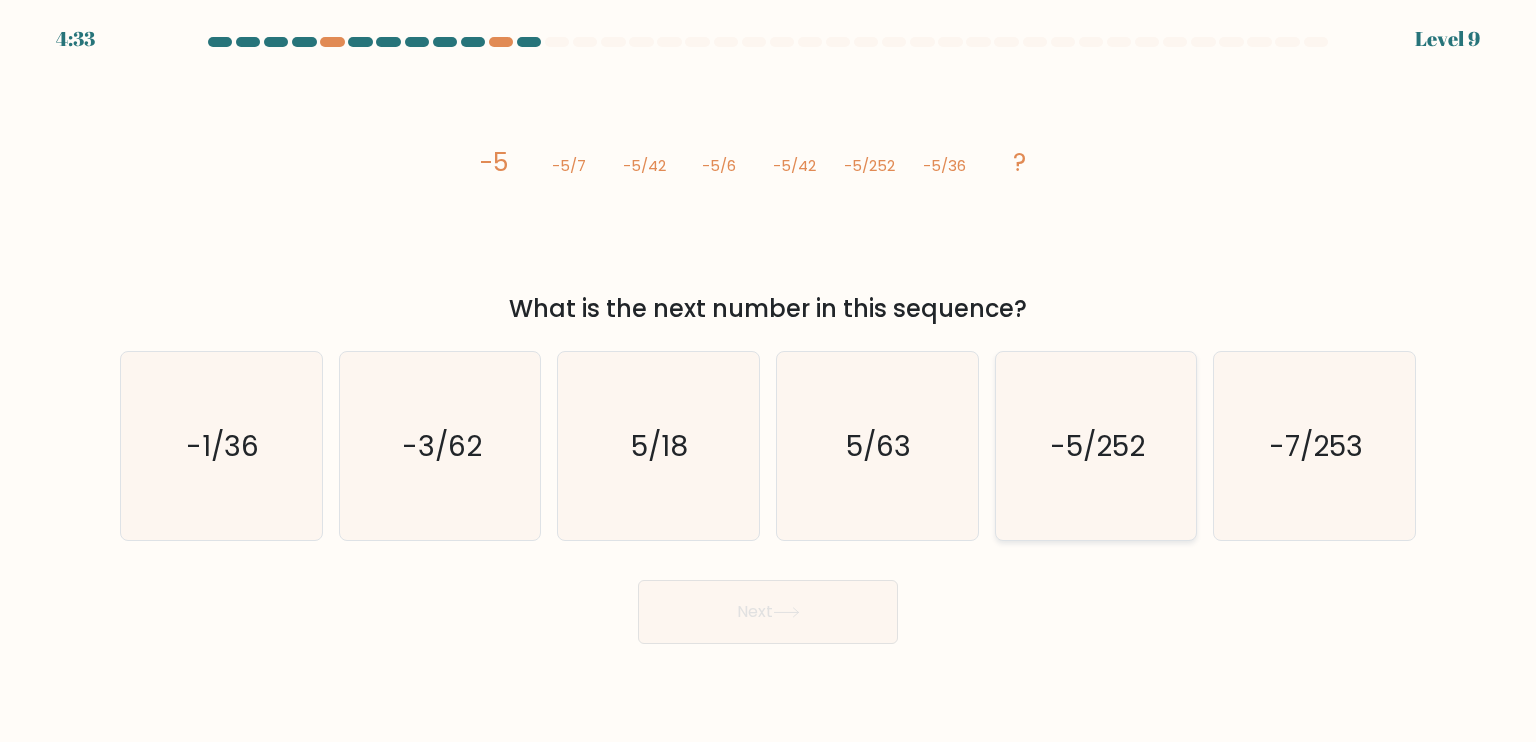 click on "-5/252" at bounding box center [1097, 445] 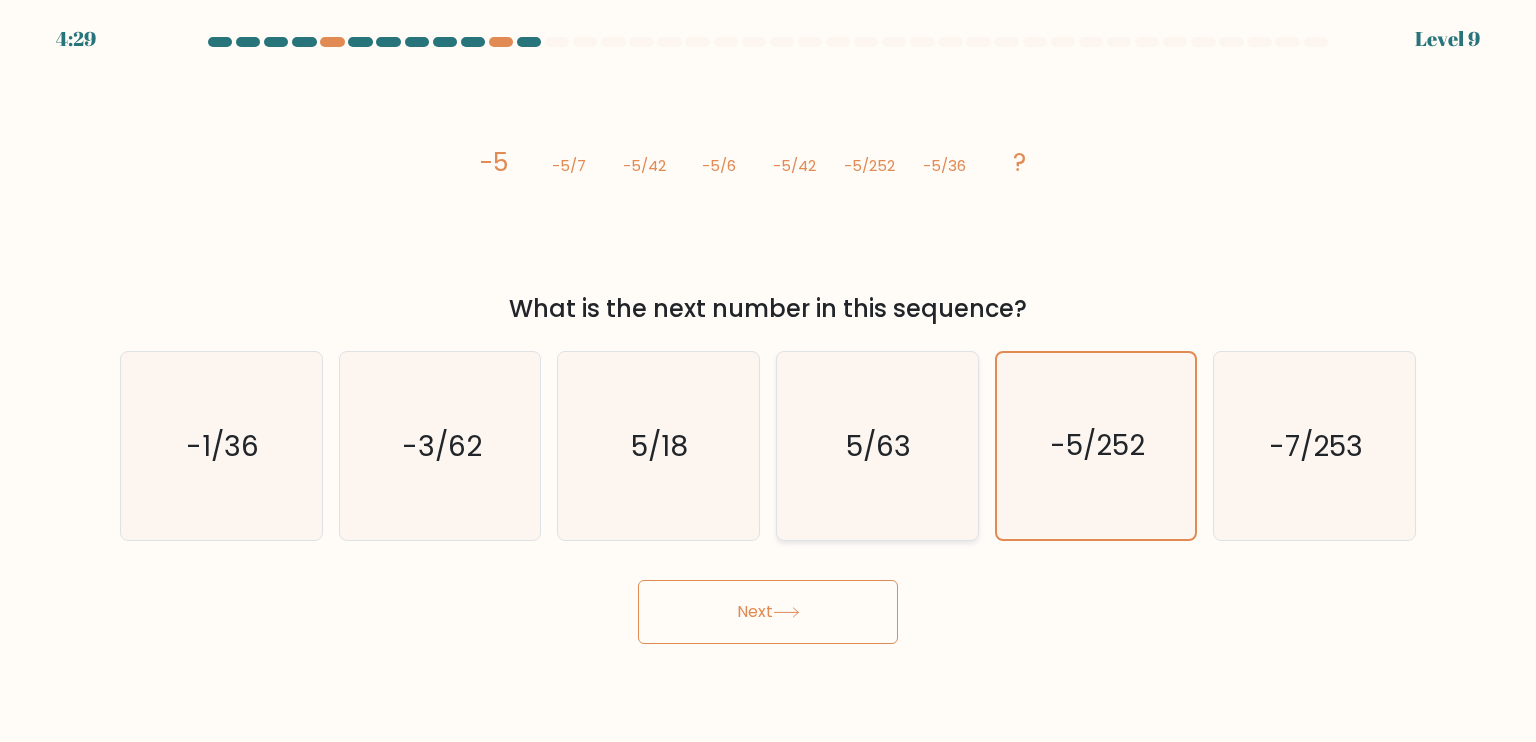 click on "5/63" at bounding box center [879, 445] 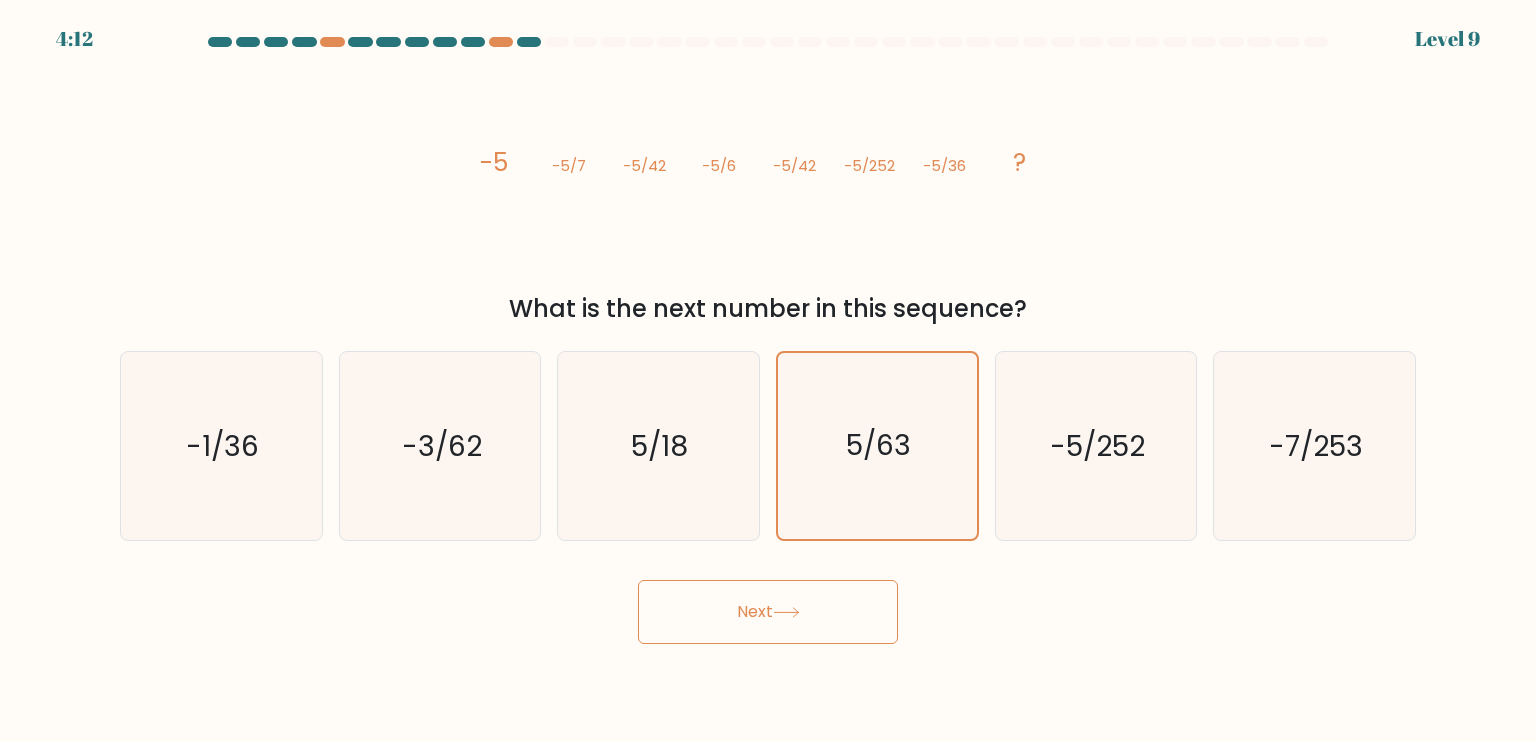 click on "Next" at bounding box center [768, 612] 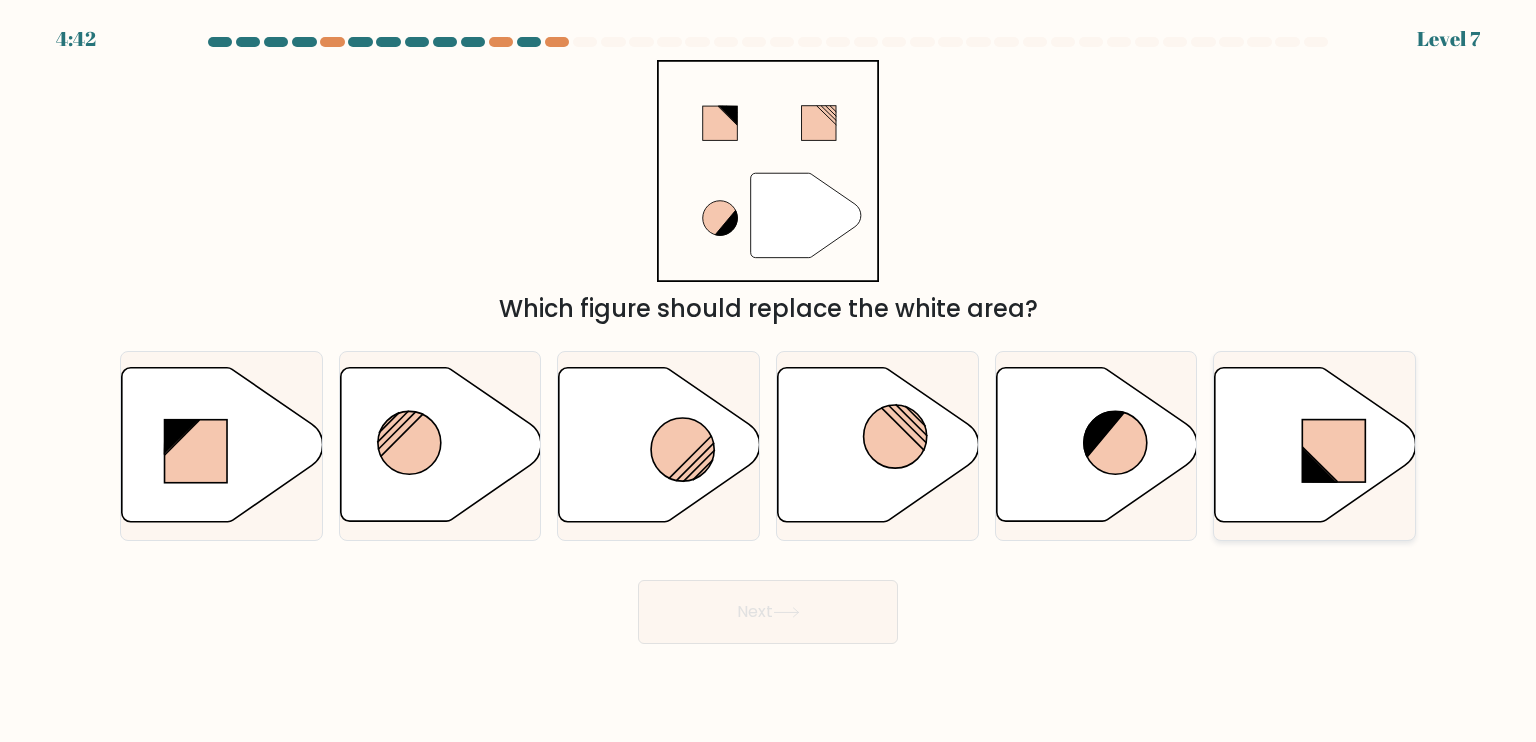click at bounding box center [1315, 445] 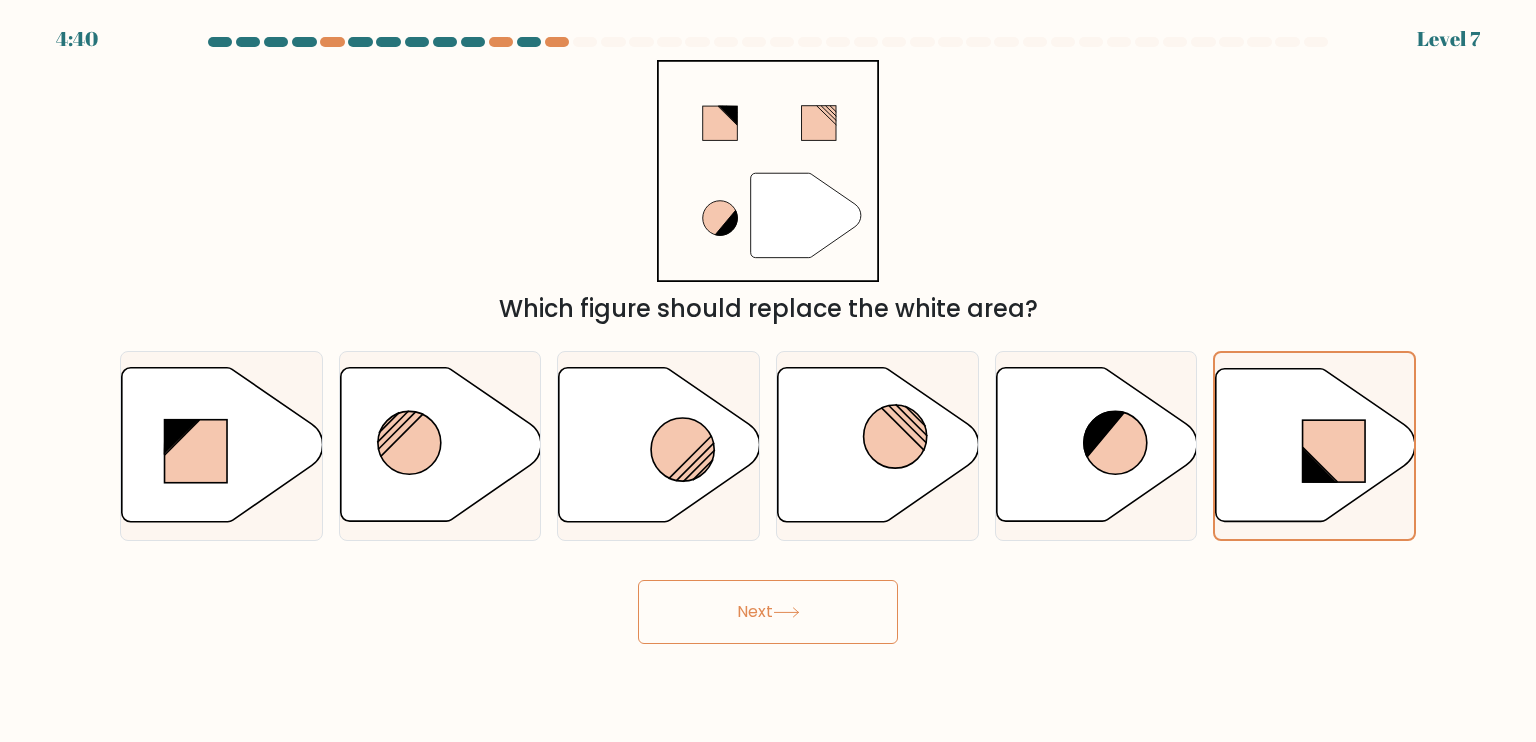 click on "Next" at bounding box center (768, 612) 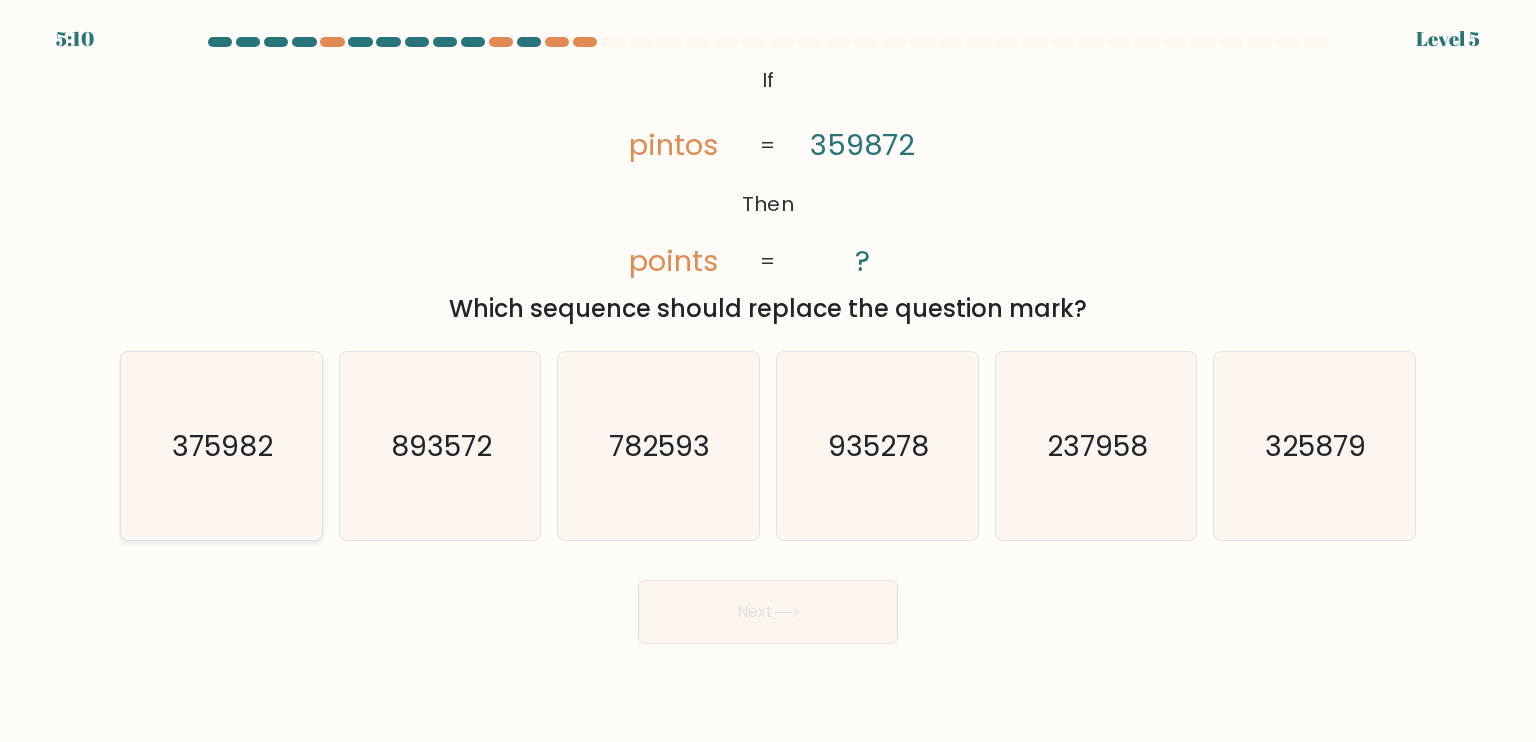 click on "375982" at bounding box center [221, 446] 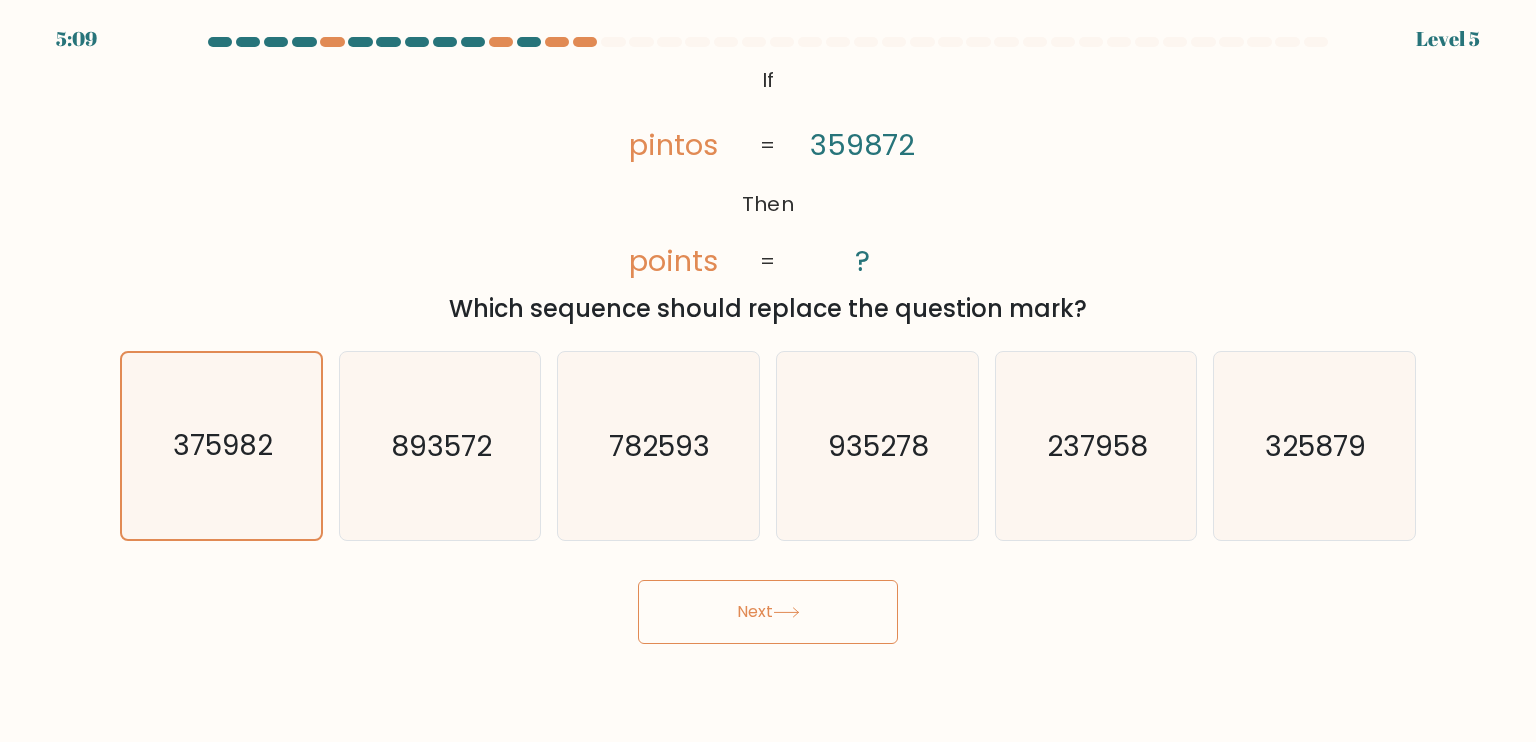 click on "Next" at bounding box center (768, 612) 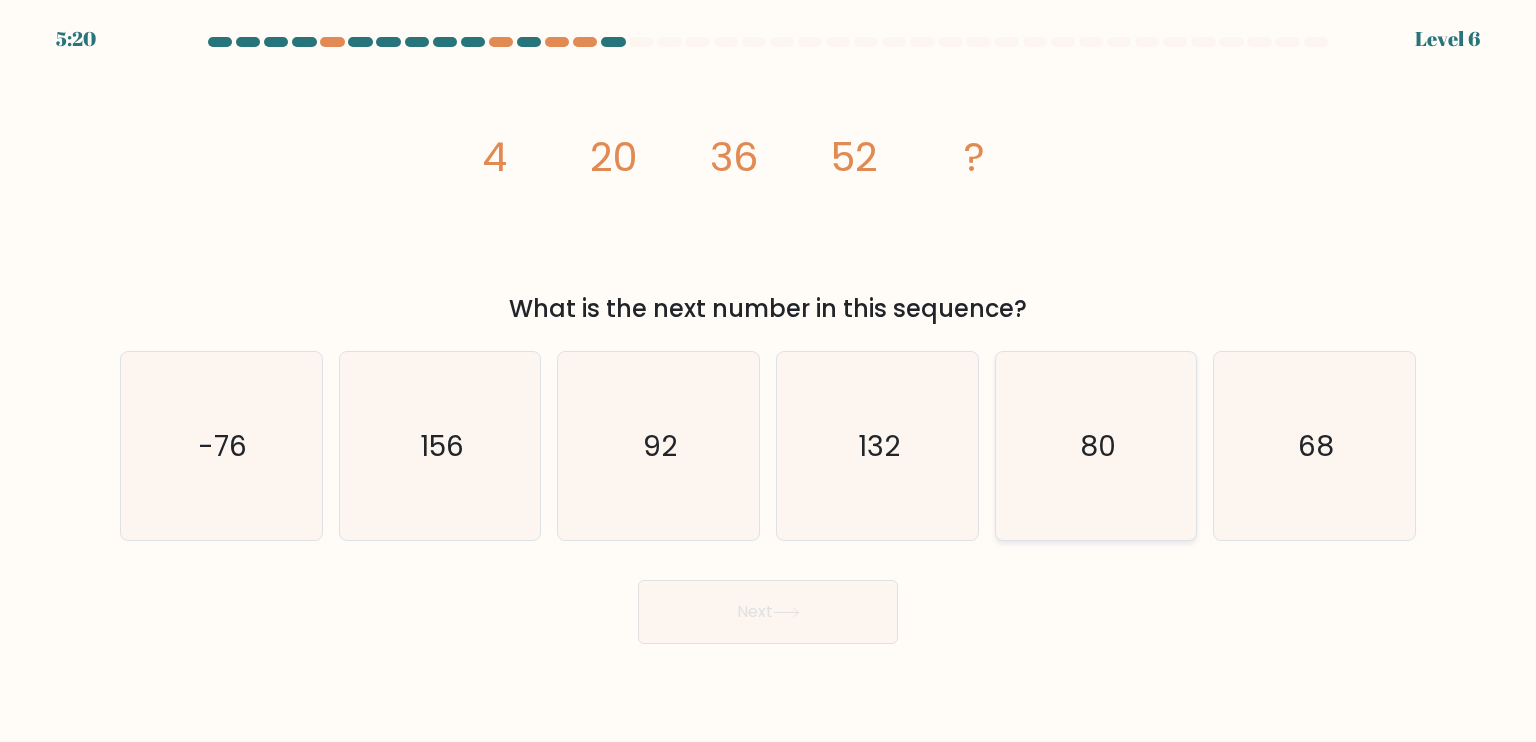 click on "80" at bounding box center (1098, 445) 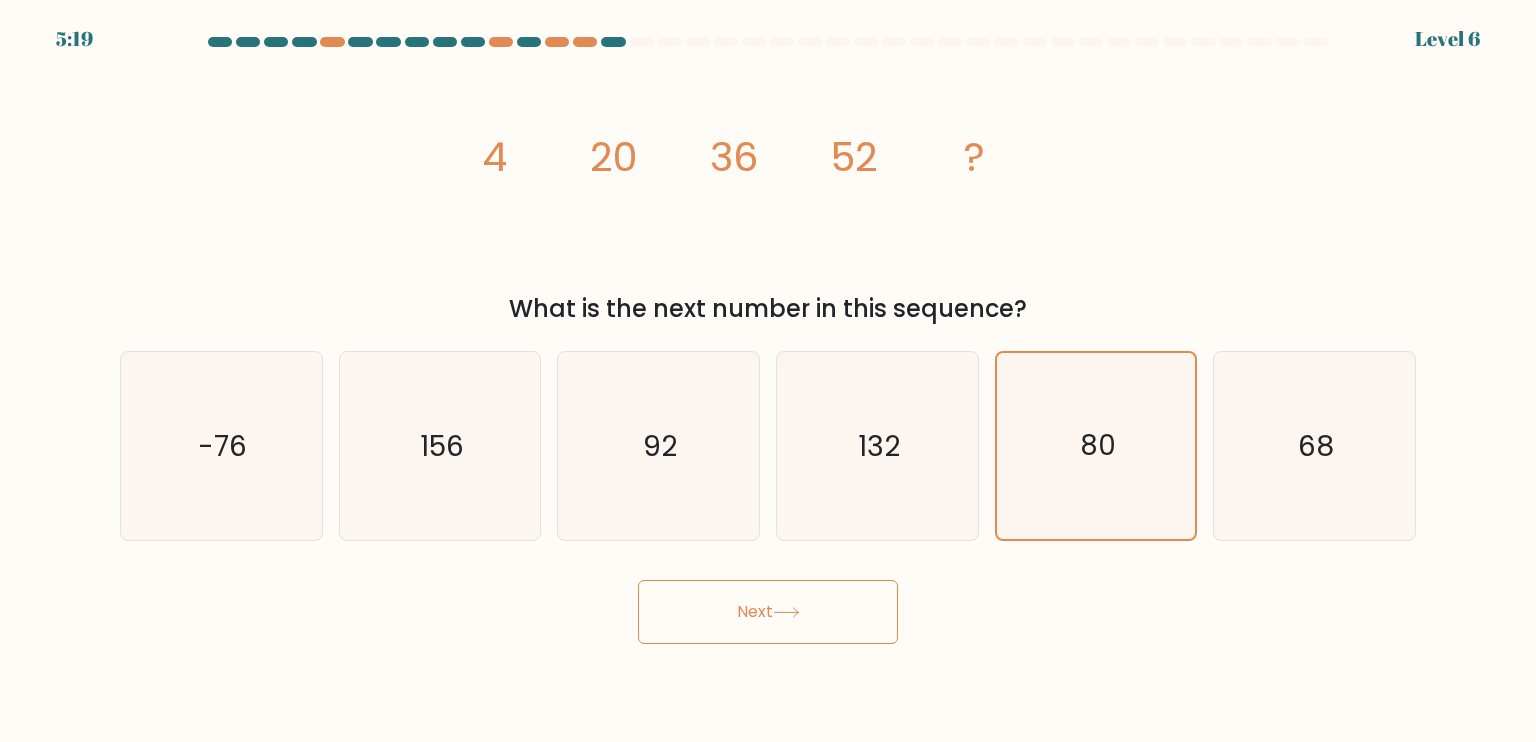 click on "Next" at bounding box center [768, 612] 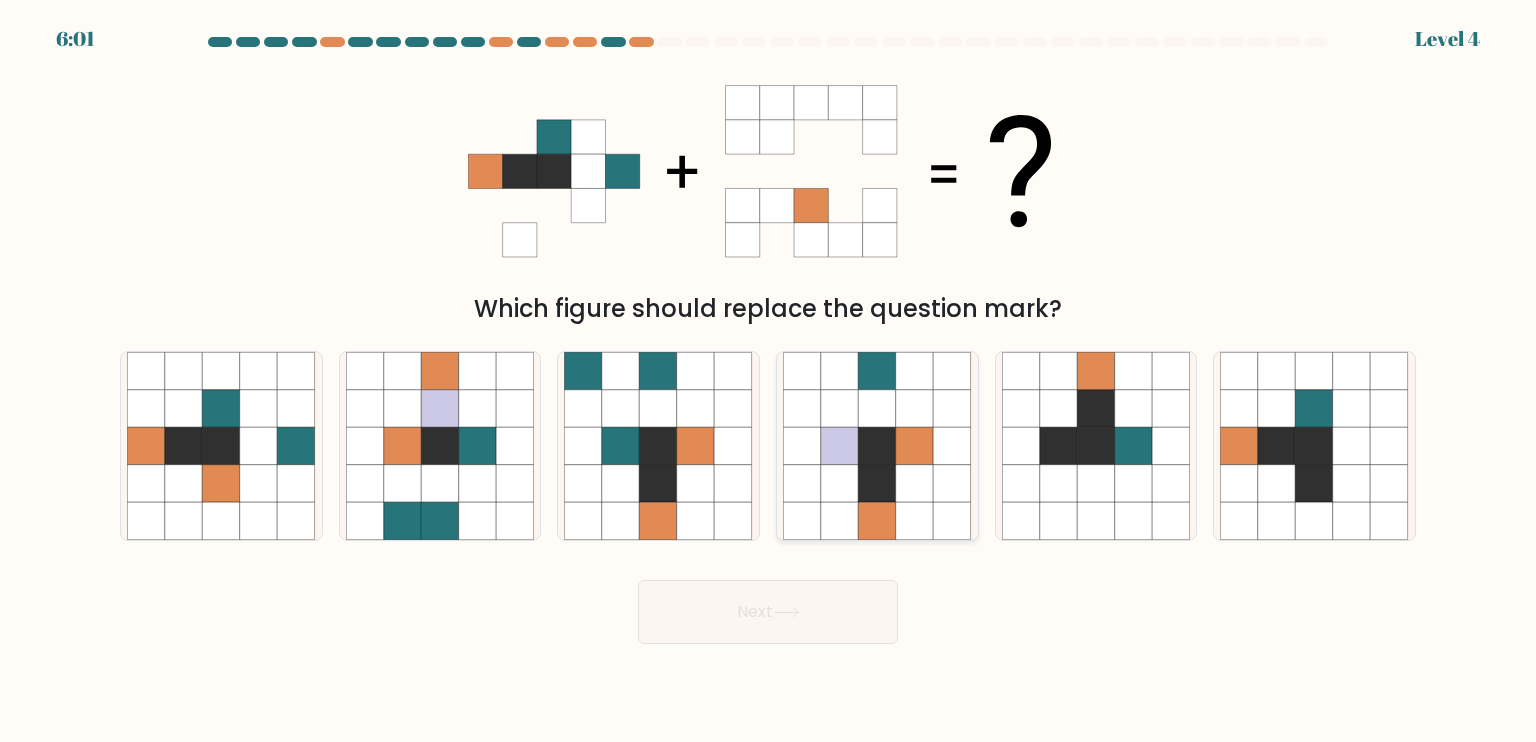 click at bounding box center (878, 484) 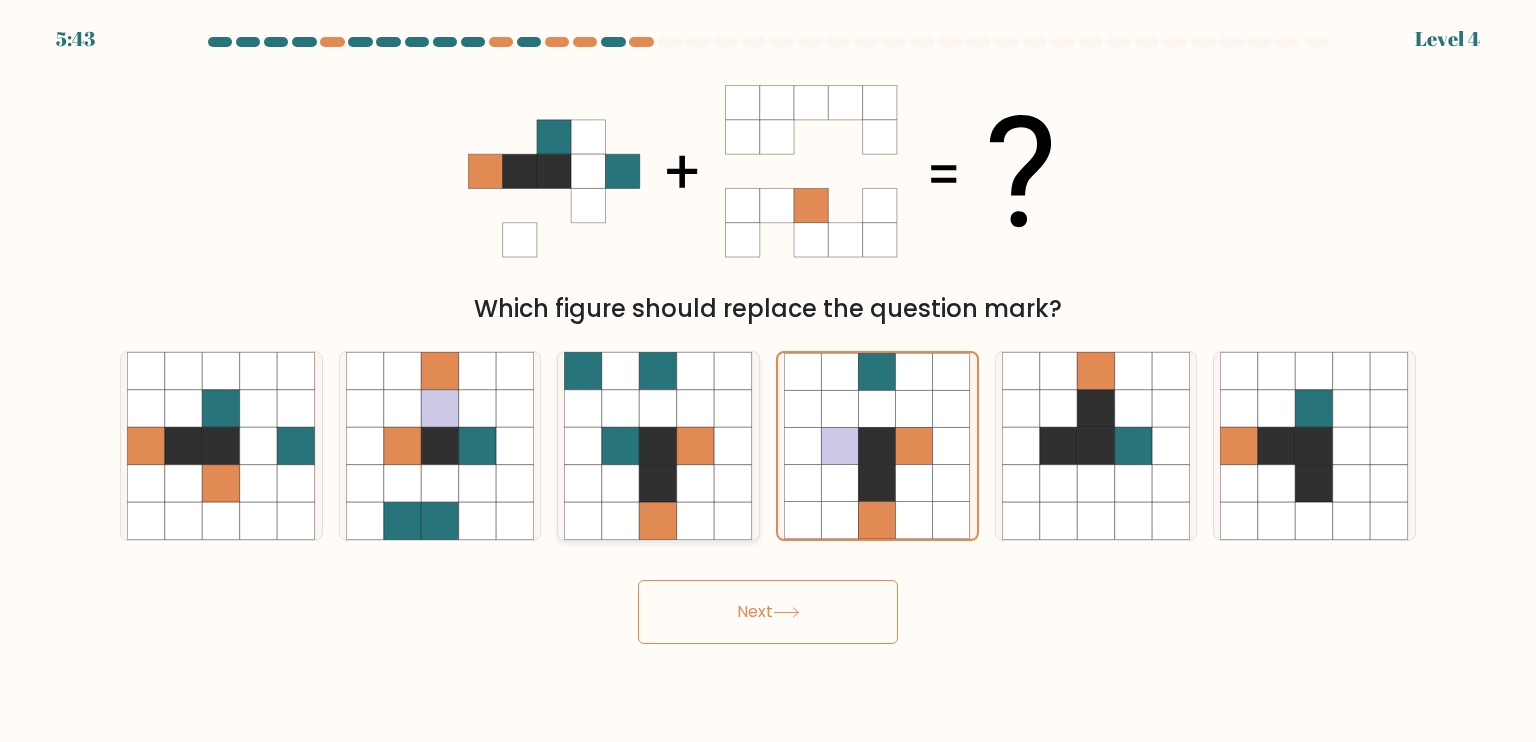 click at bounding box center (659, 484) 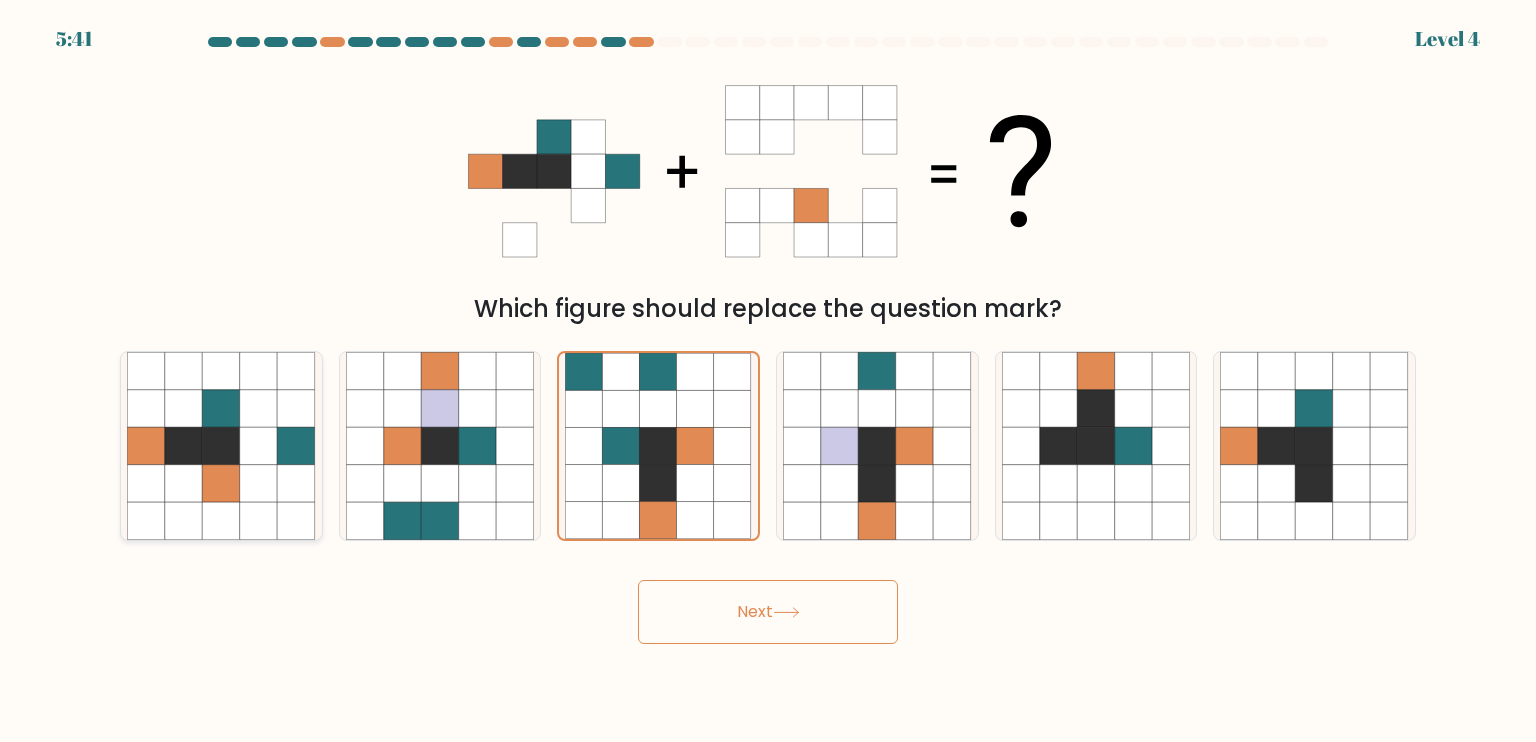 click at bounding box center [297, 446] 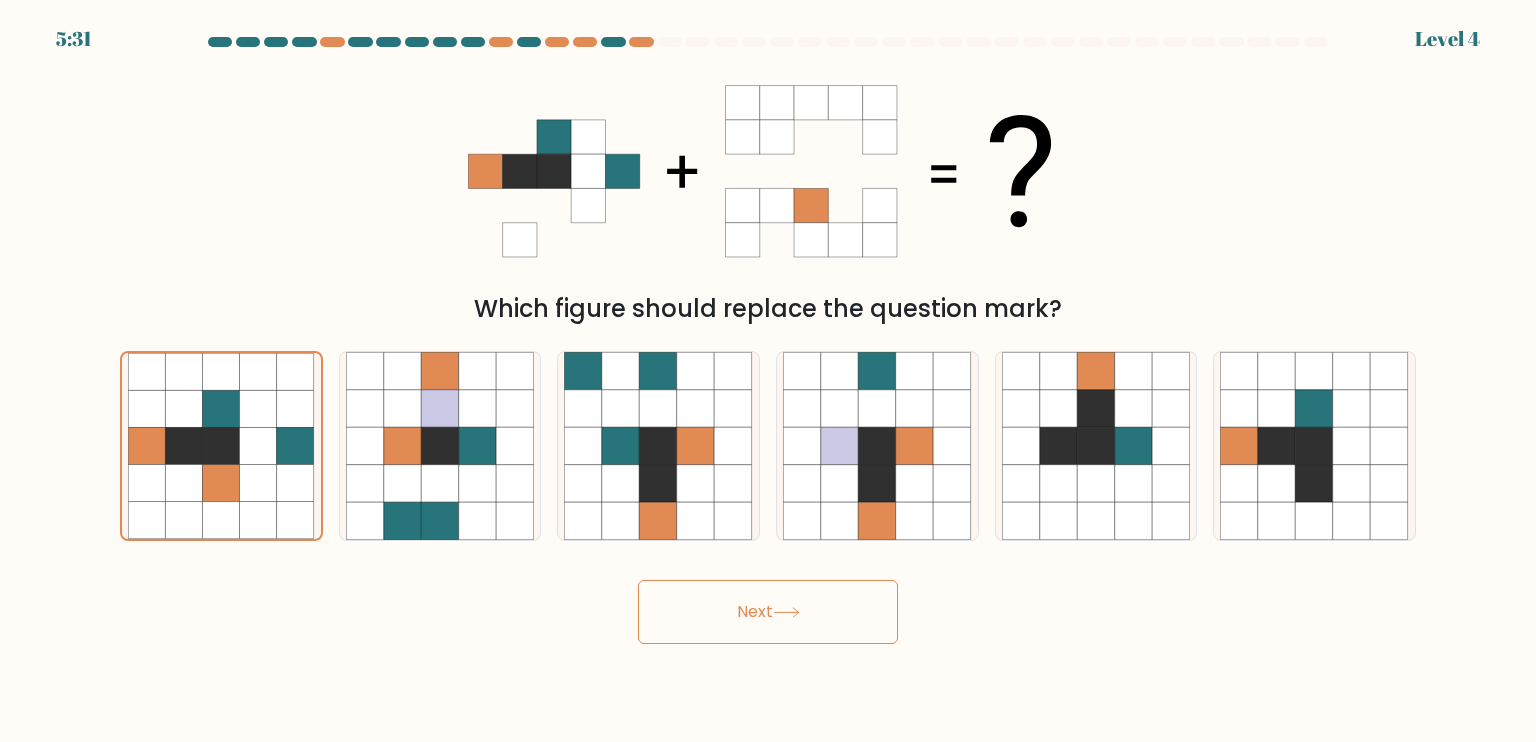 click on "Next" at bounding box center (768, 612) 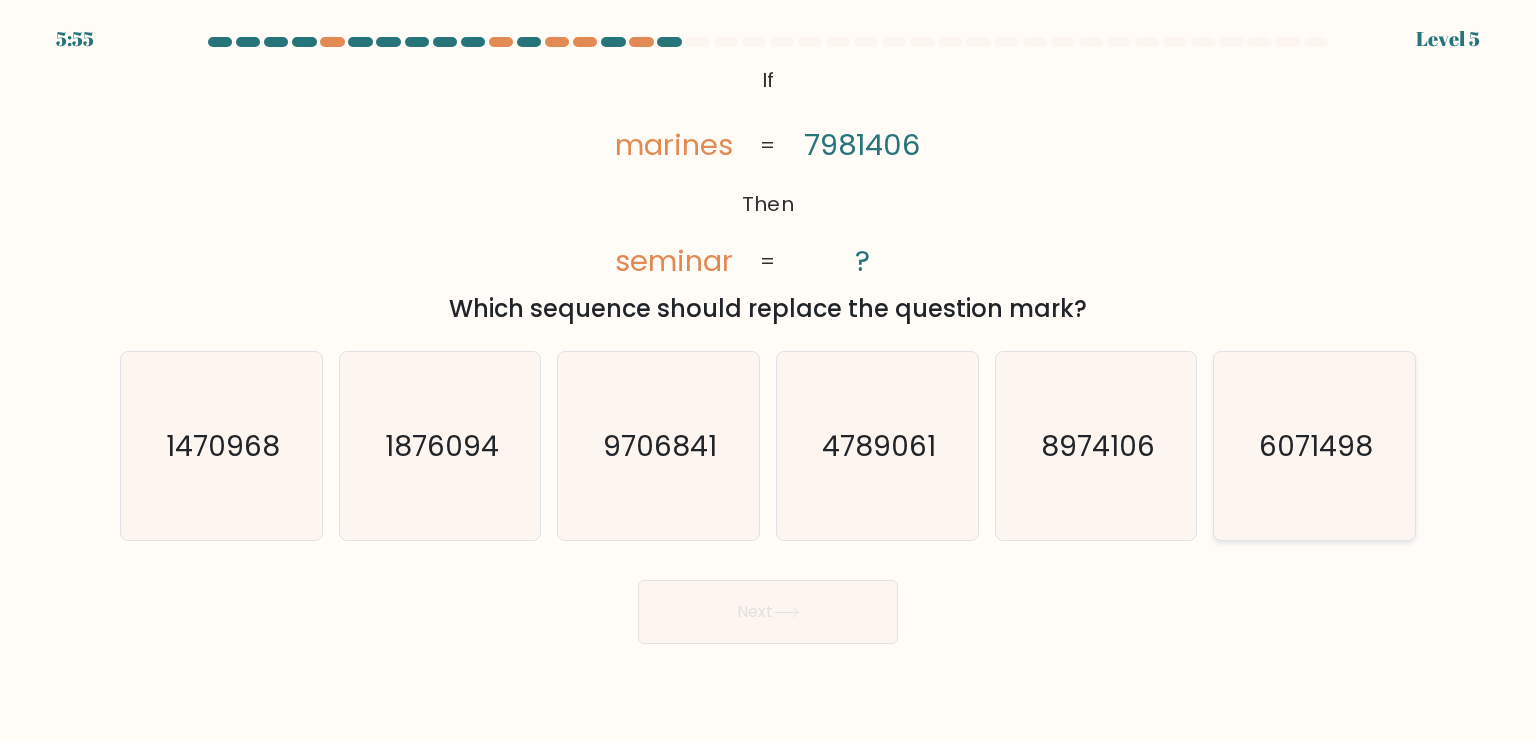 click on "6071498" at bounding box center (1316, 445) 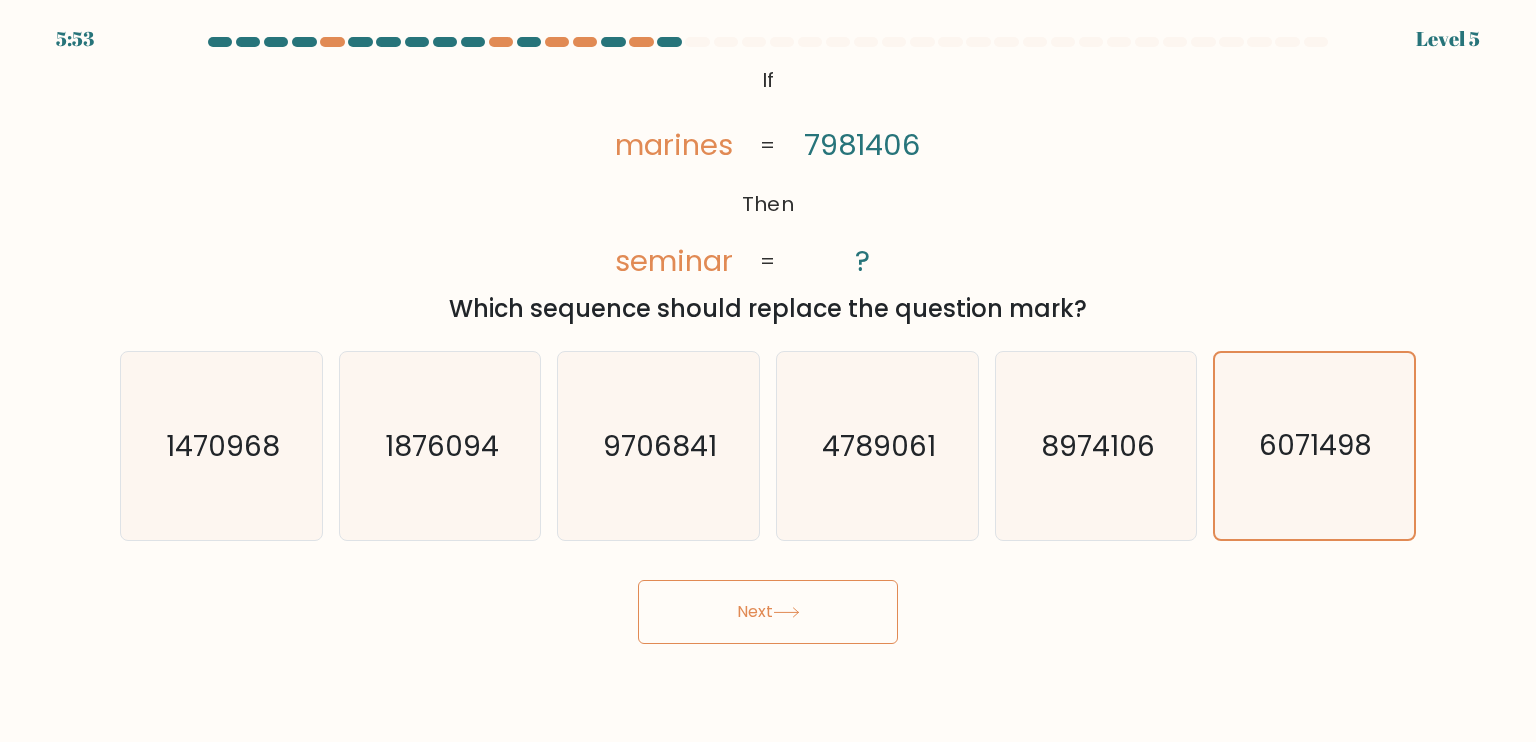 click on "Next" at bounding box center [768, 612] 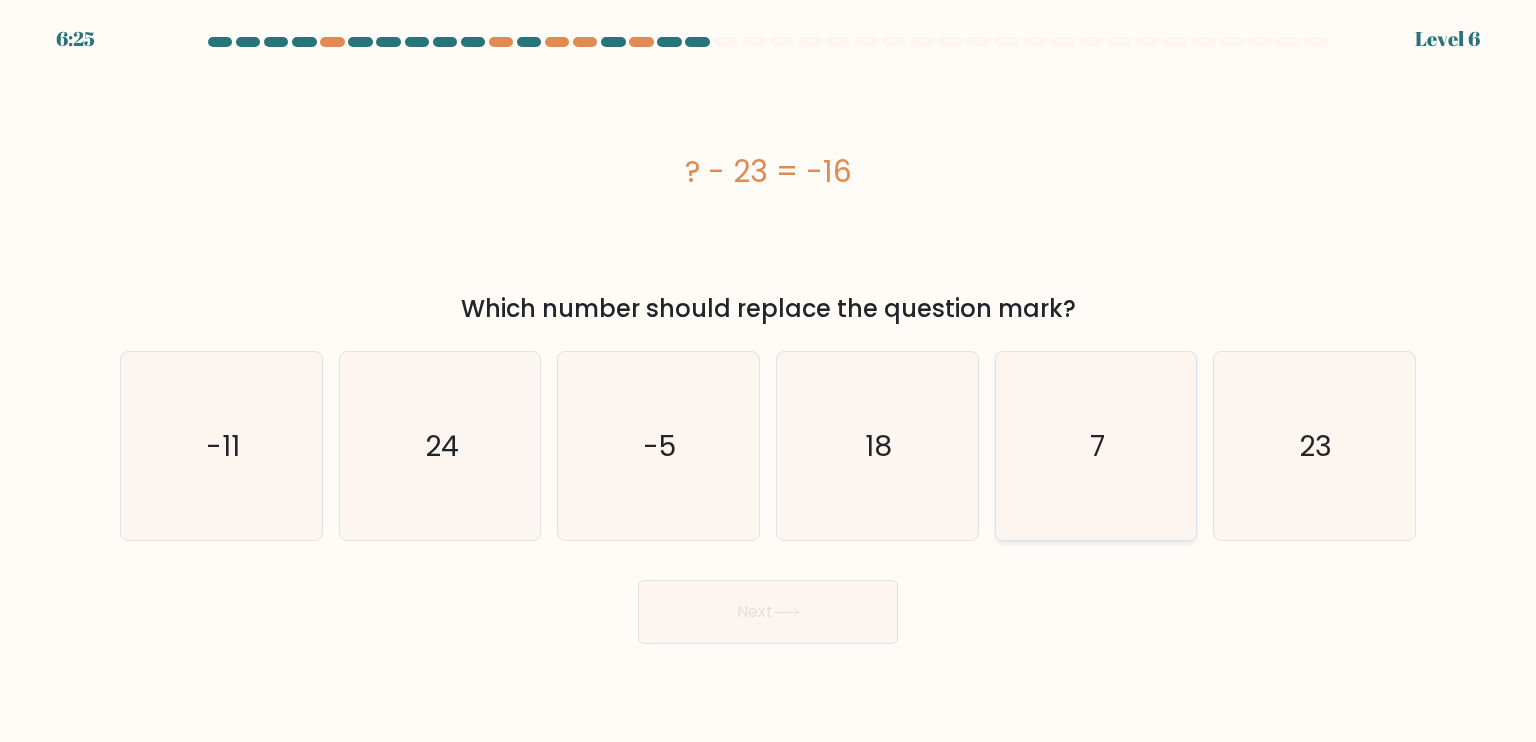 click on "7" at bounding box center (1096, 446) 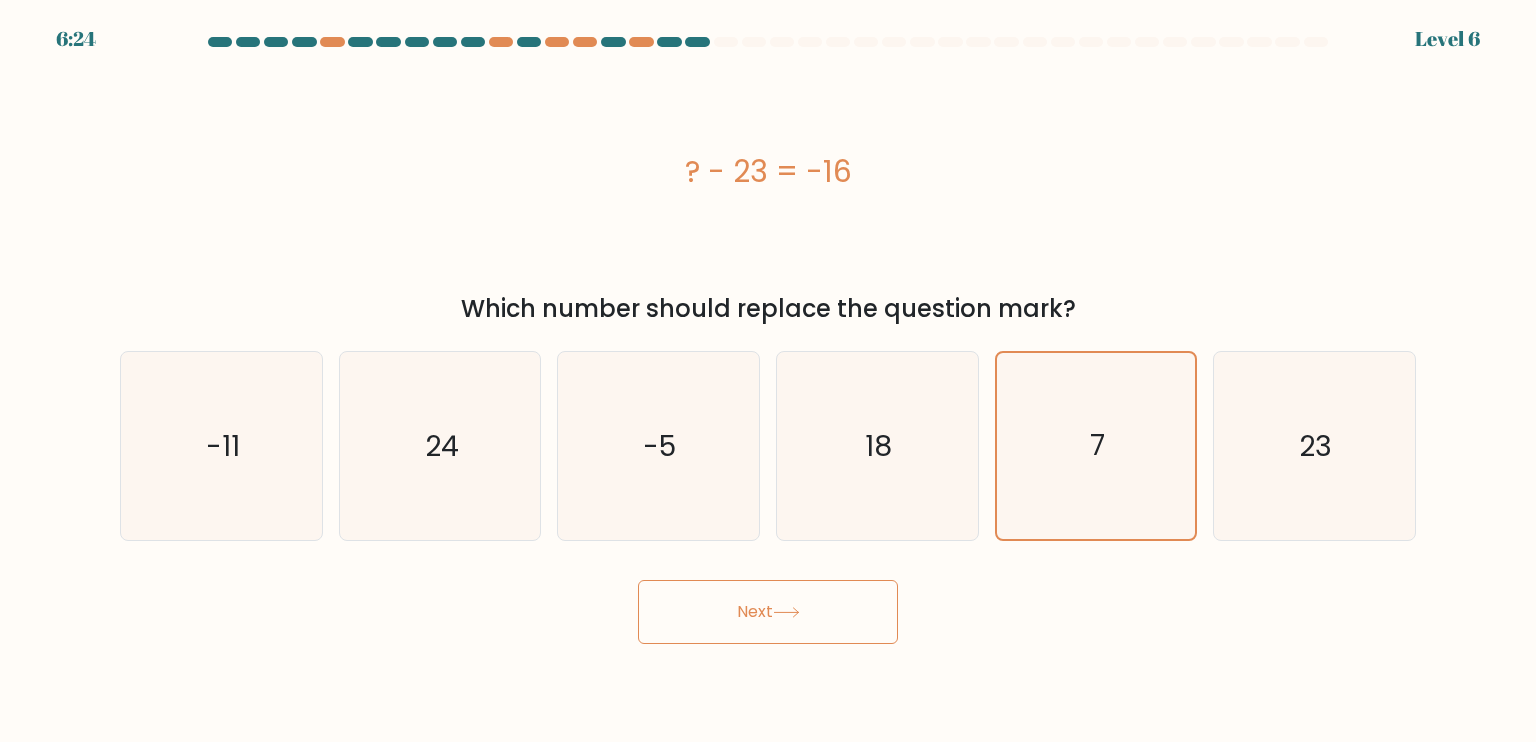 click on "Next" at bounding box center [768, 612] 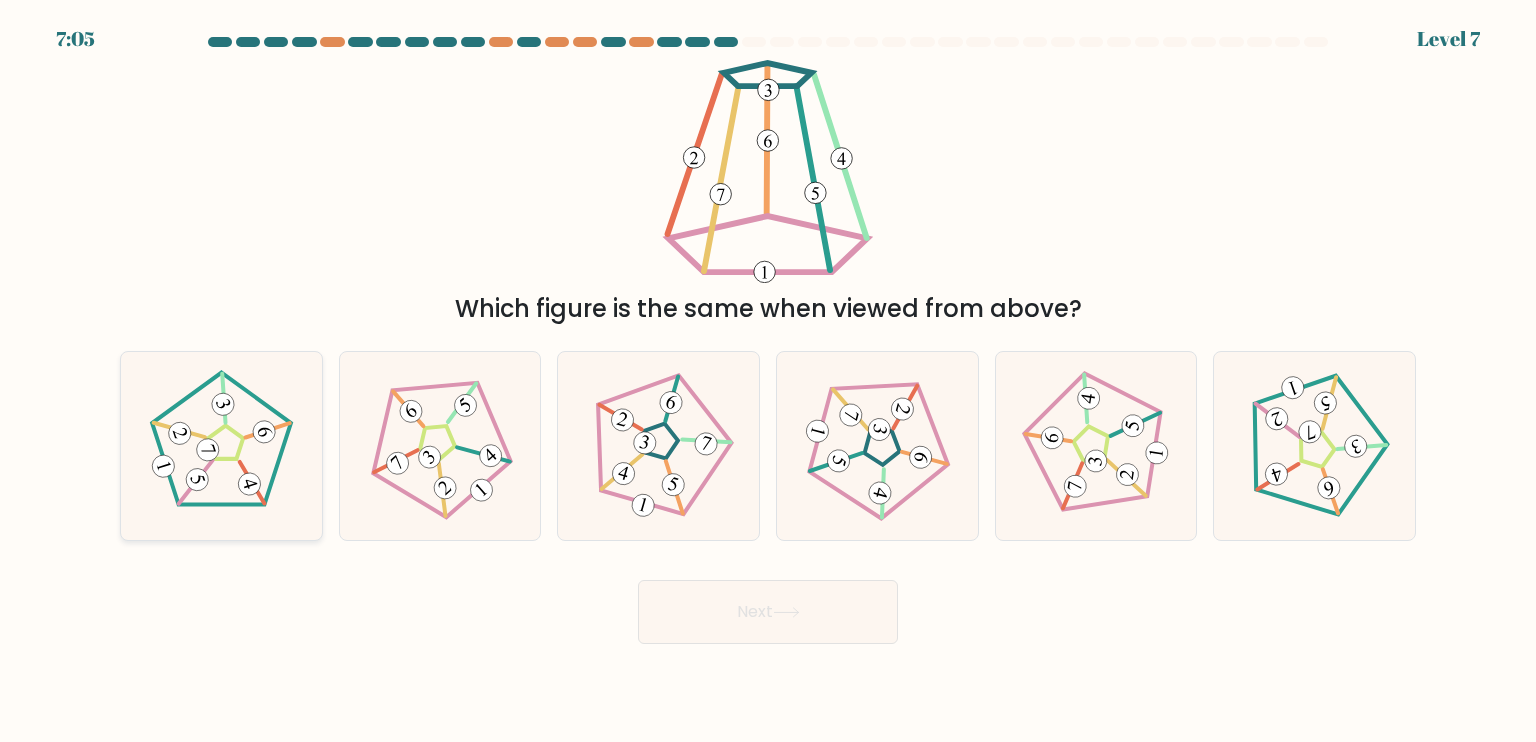 click at bounding box center [221, 446] 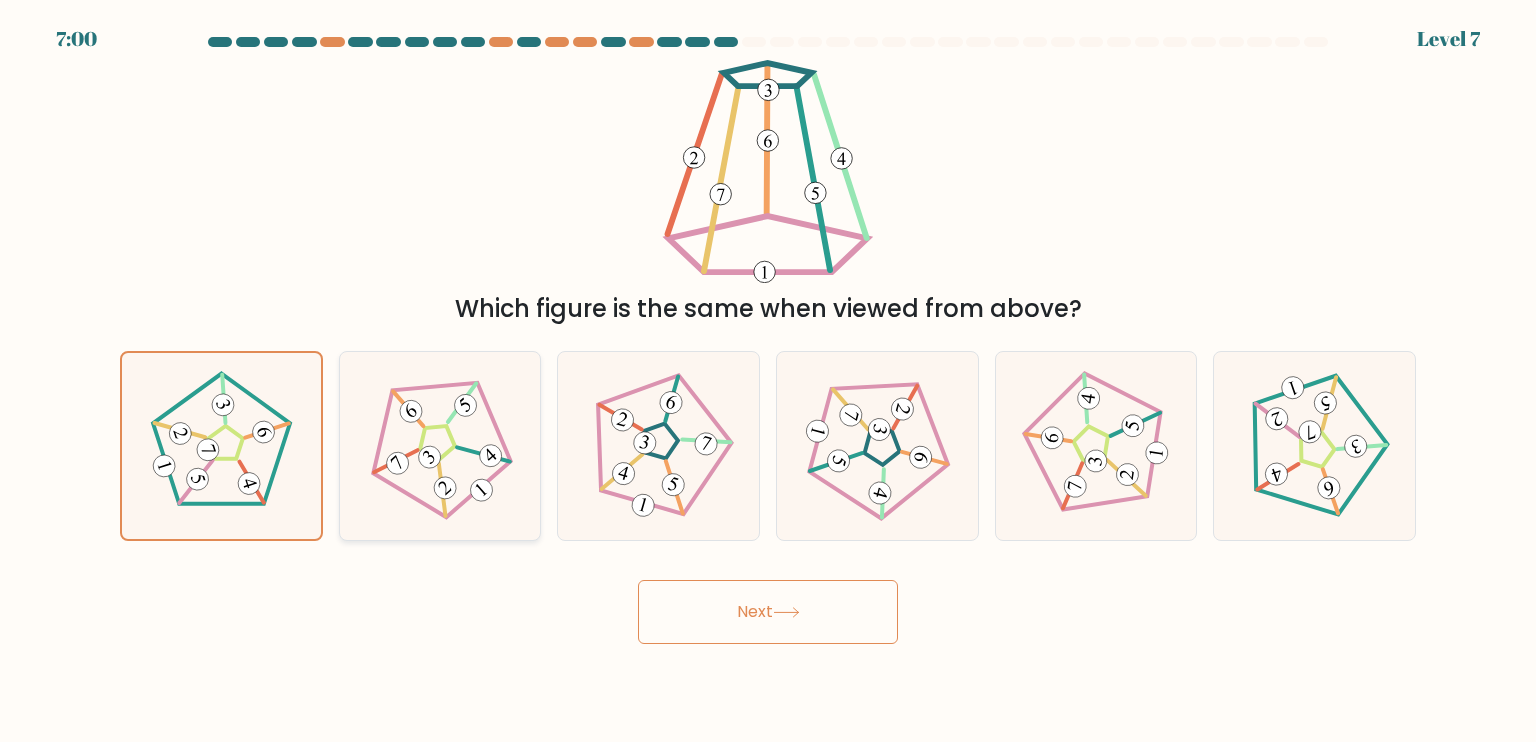 click at bounding box center [440, 445] 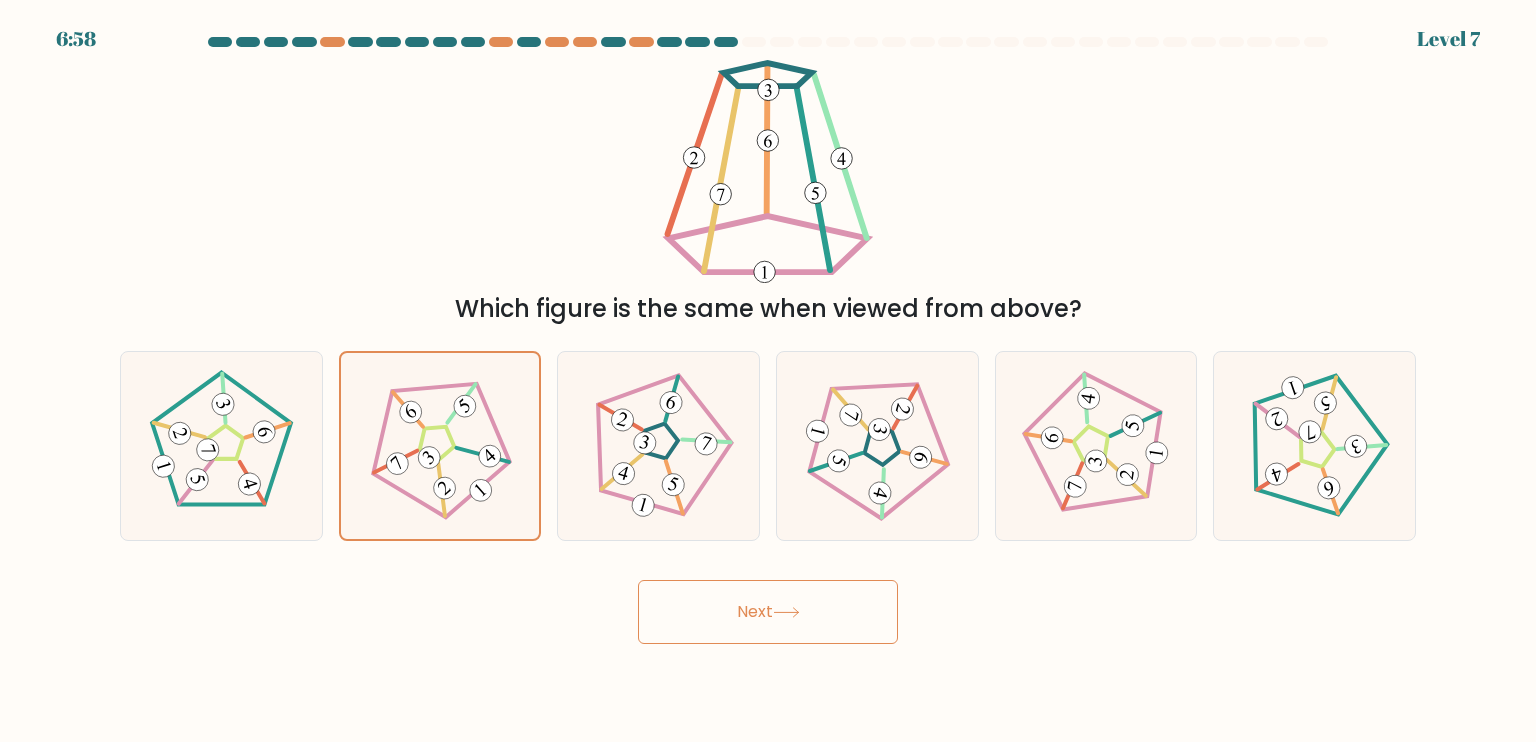 click on "Next" at bounding box center (768, 612) 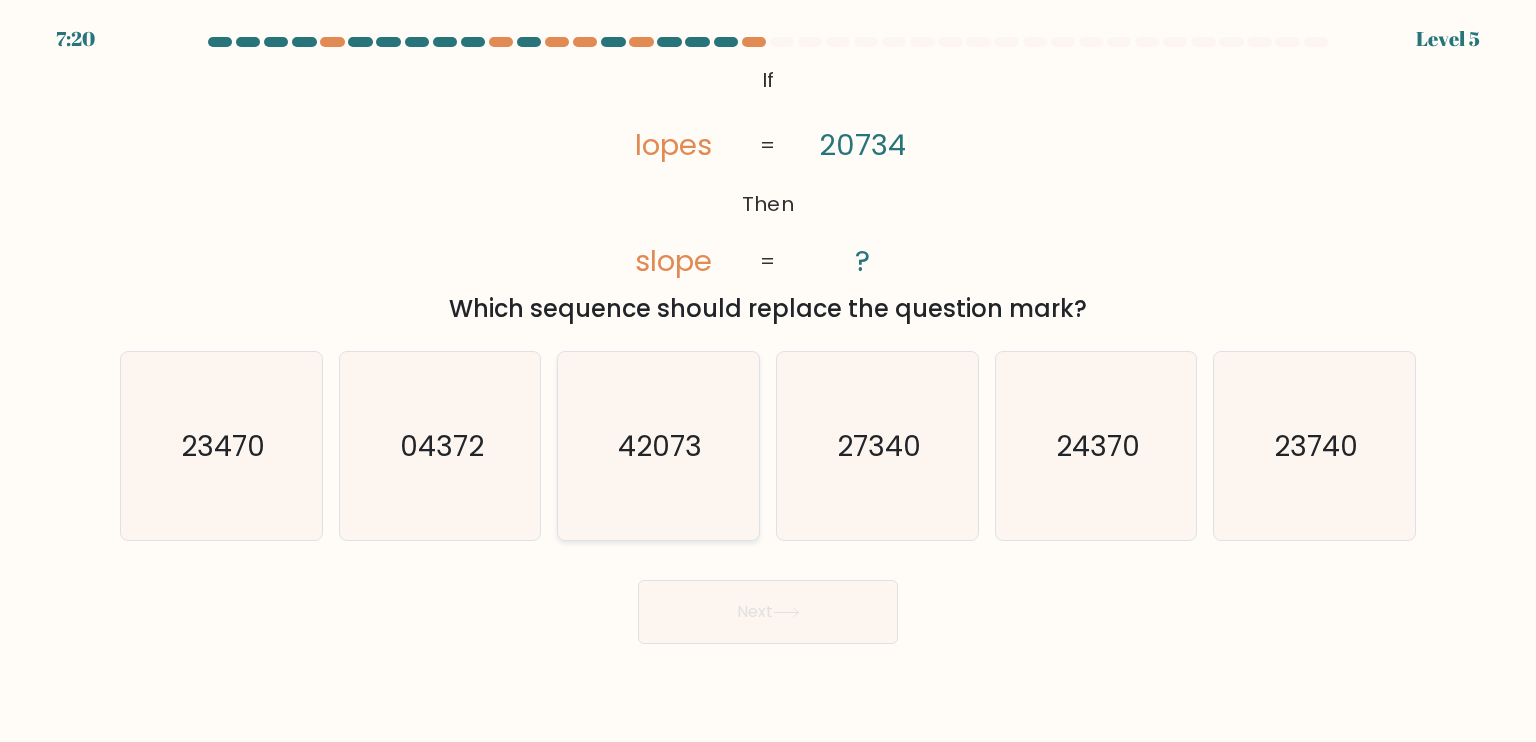 click on "42073" at bounding box center (661, 445) 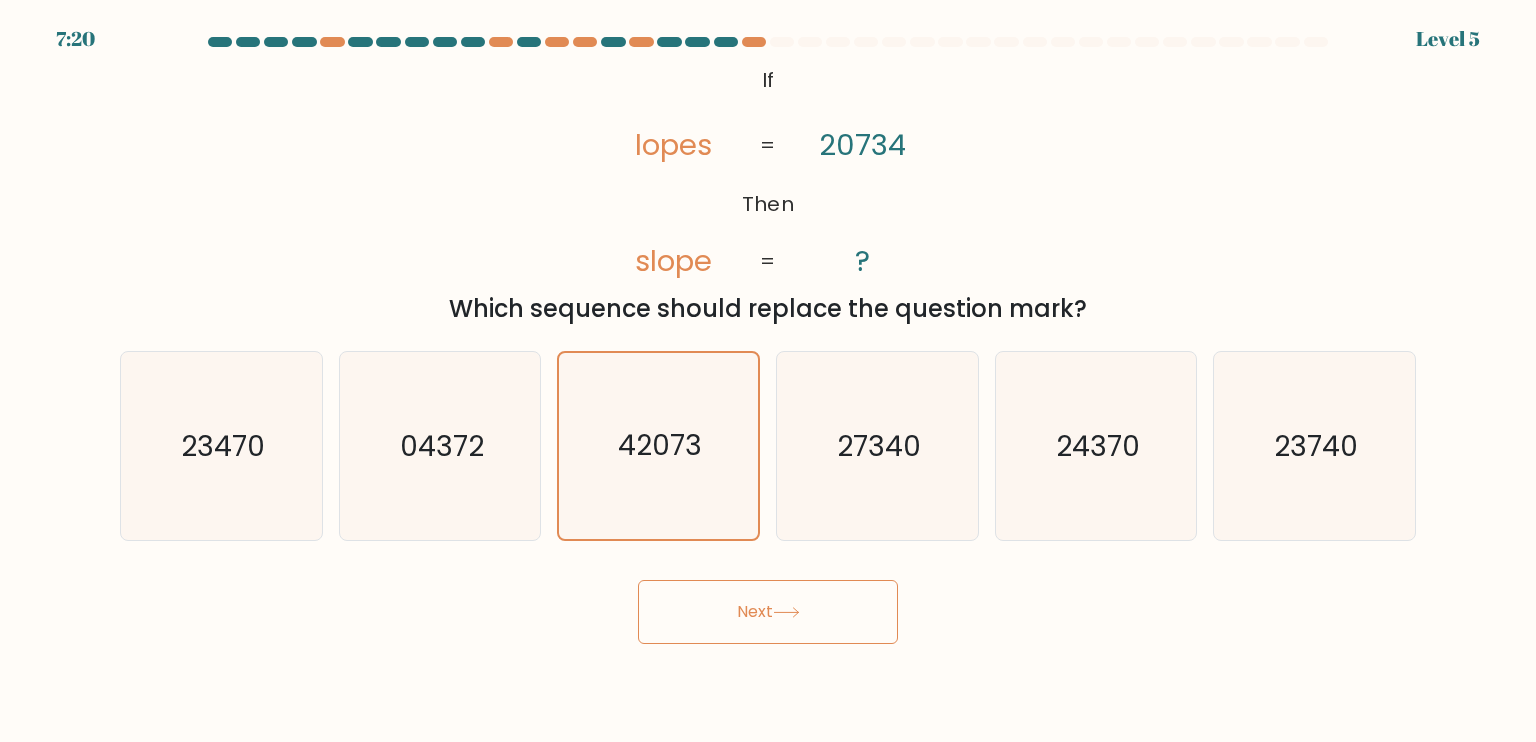 click on "Next" at bounding box center [768, 612] 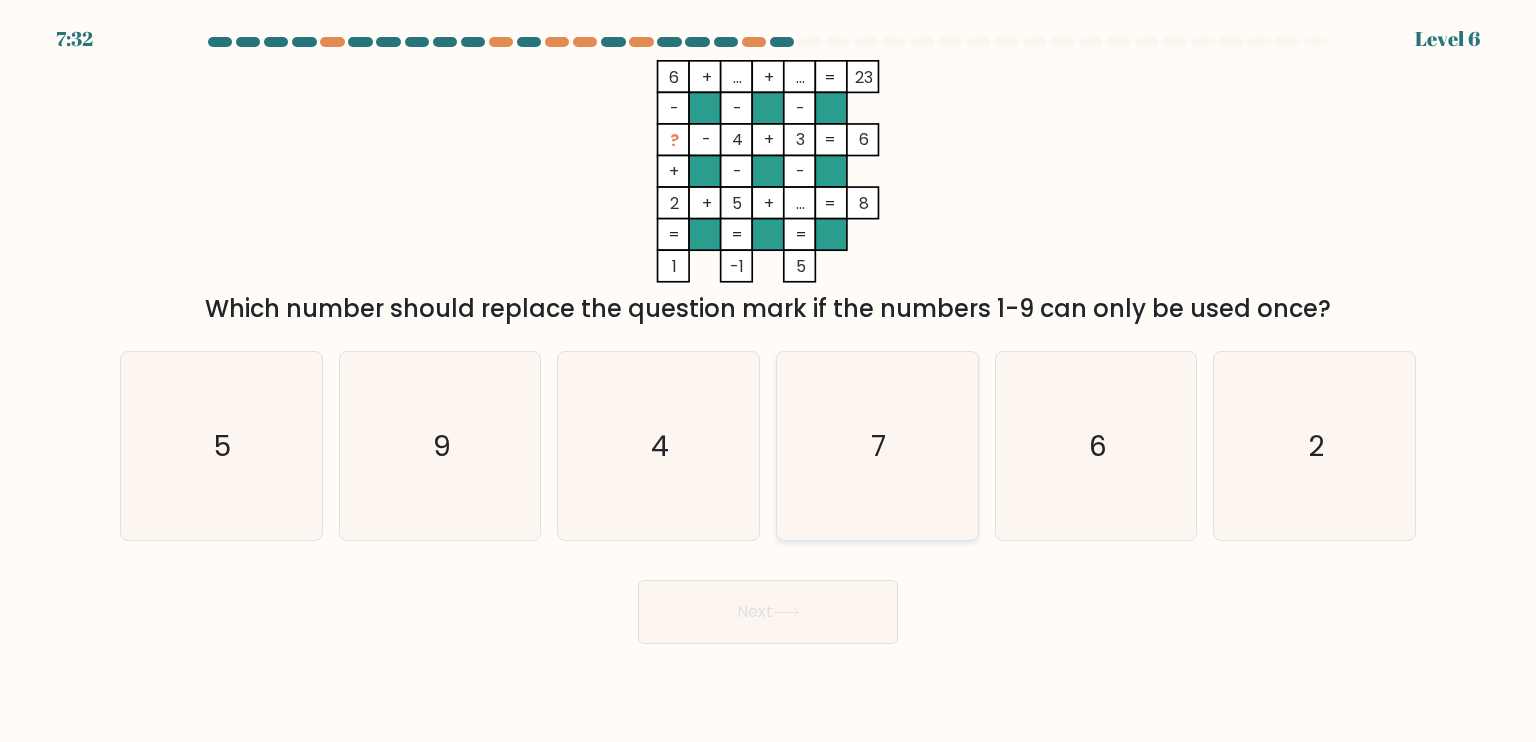 click on "7" at bounding box center [877, 446] 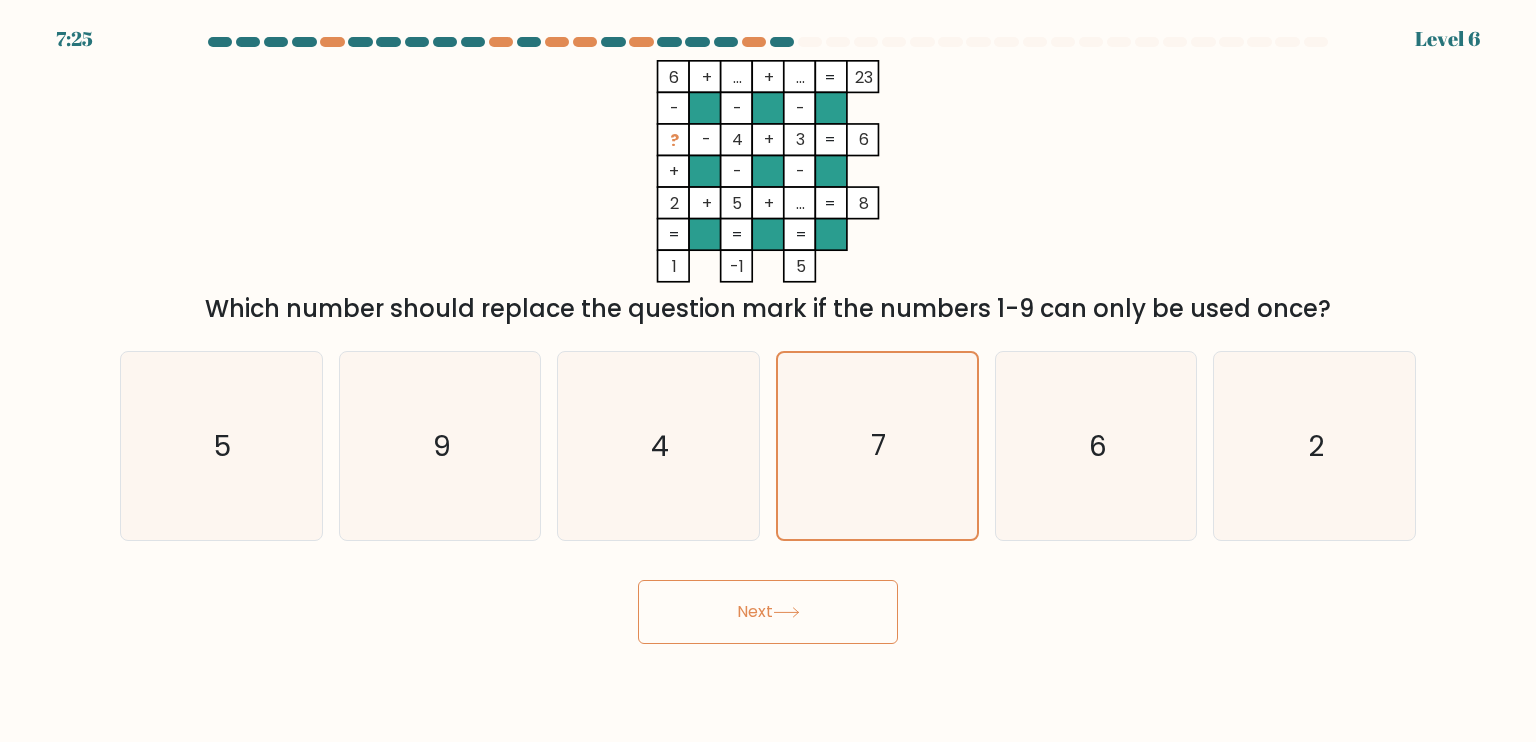 click on "Next" at bounding box center (768, 612) 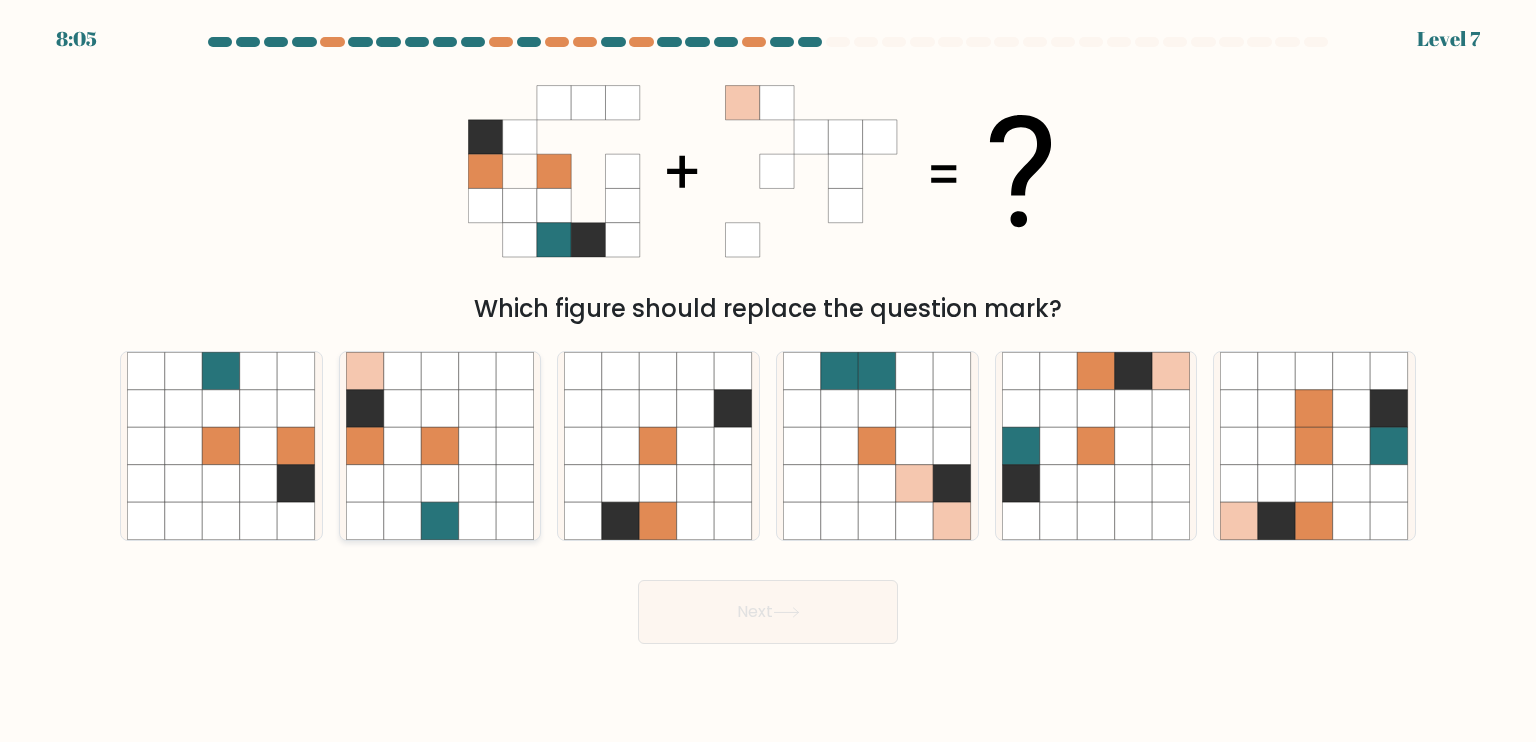 click at bounding box center [403, 446] 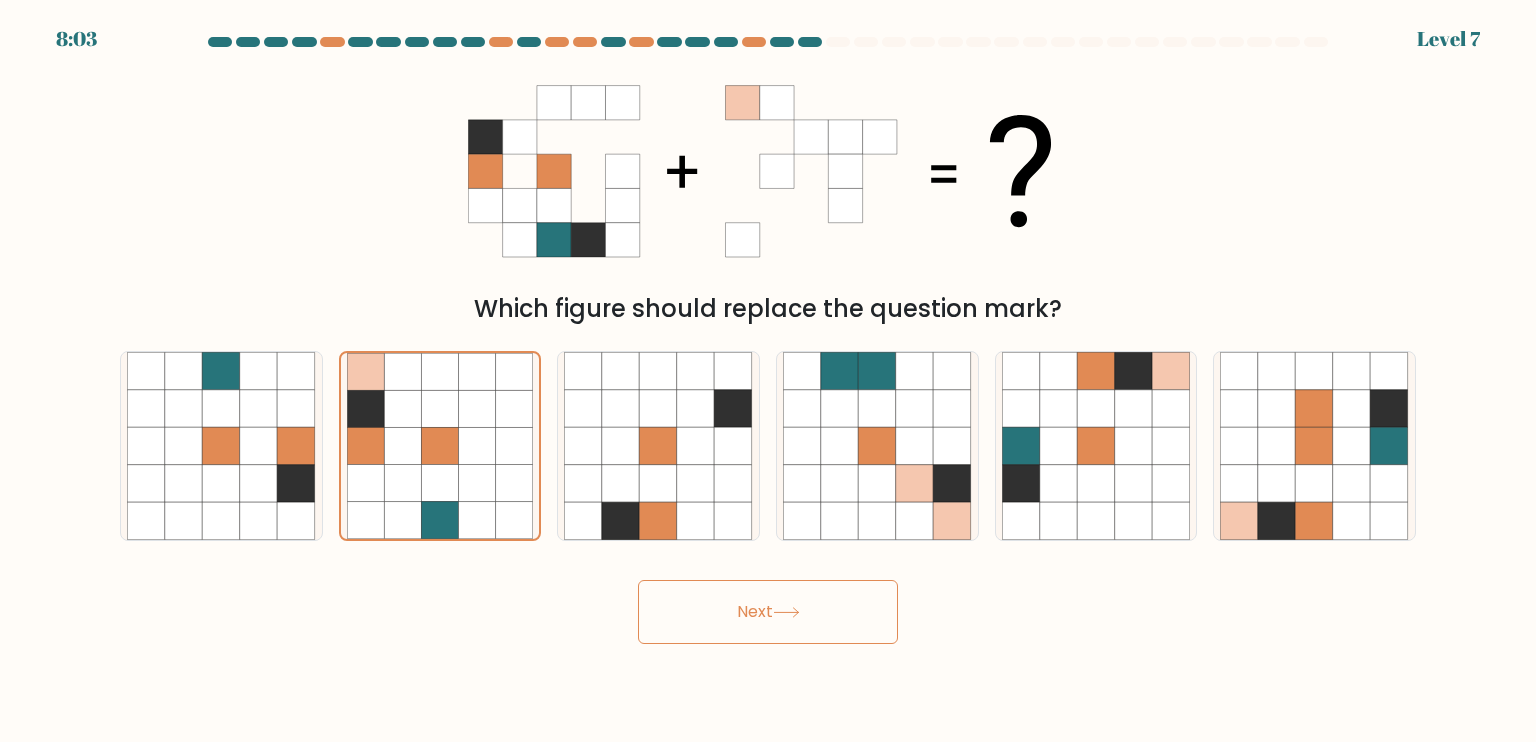 click on "Next" at bounding box center (768, 612) 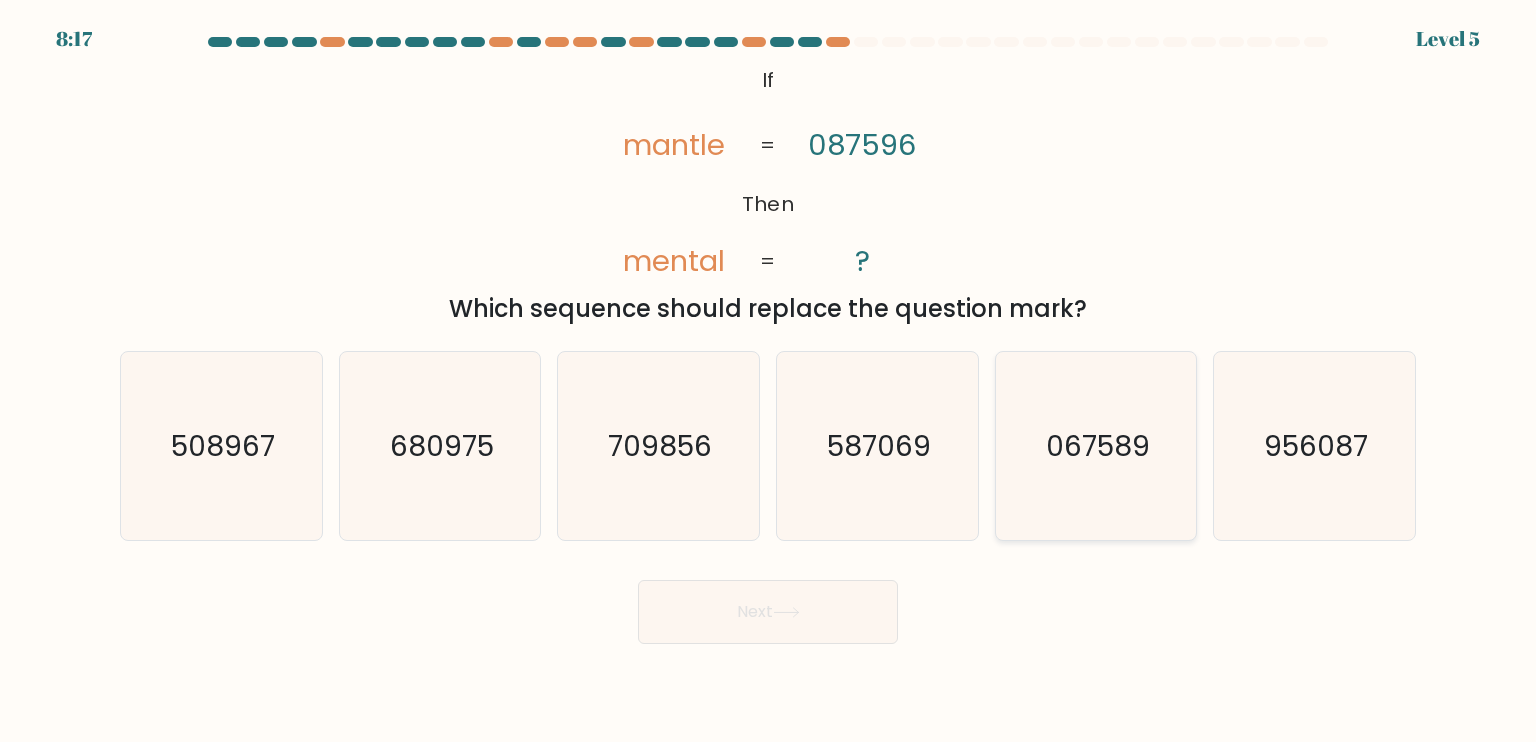 click on "067589" at bounding box center (1098, 445) 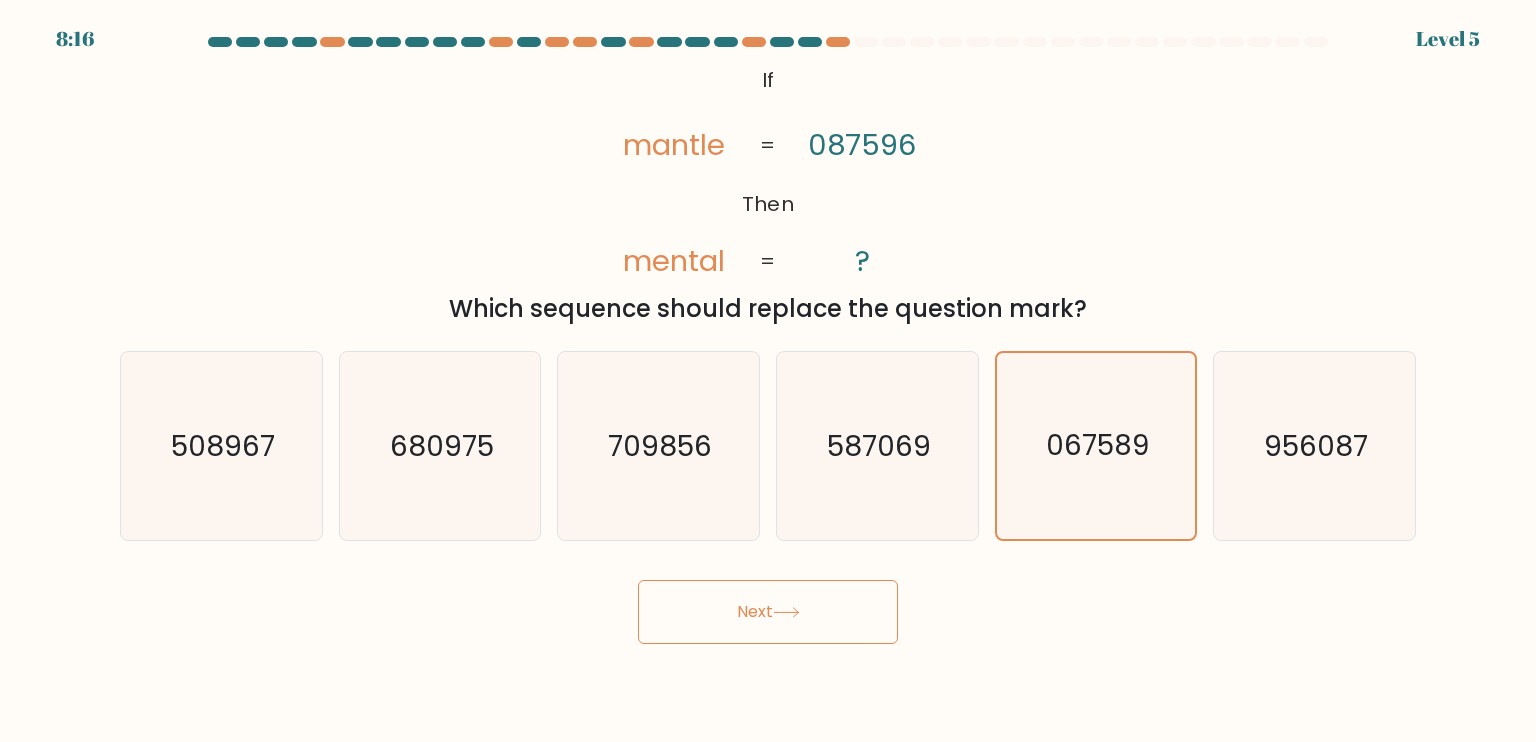 click on "Next" at bounding box center [768, 612] 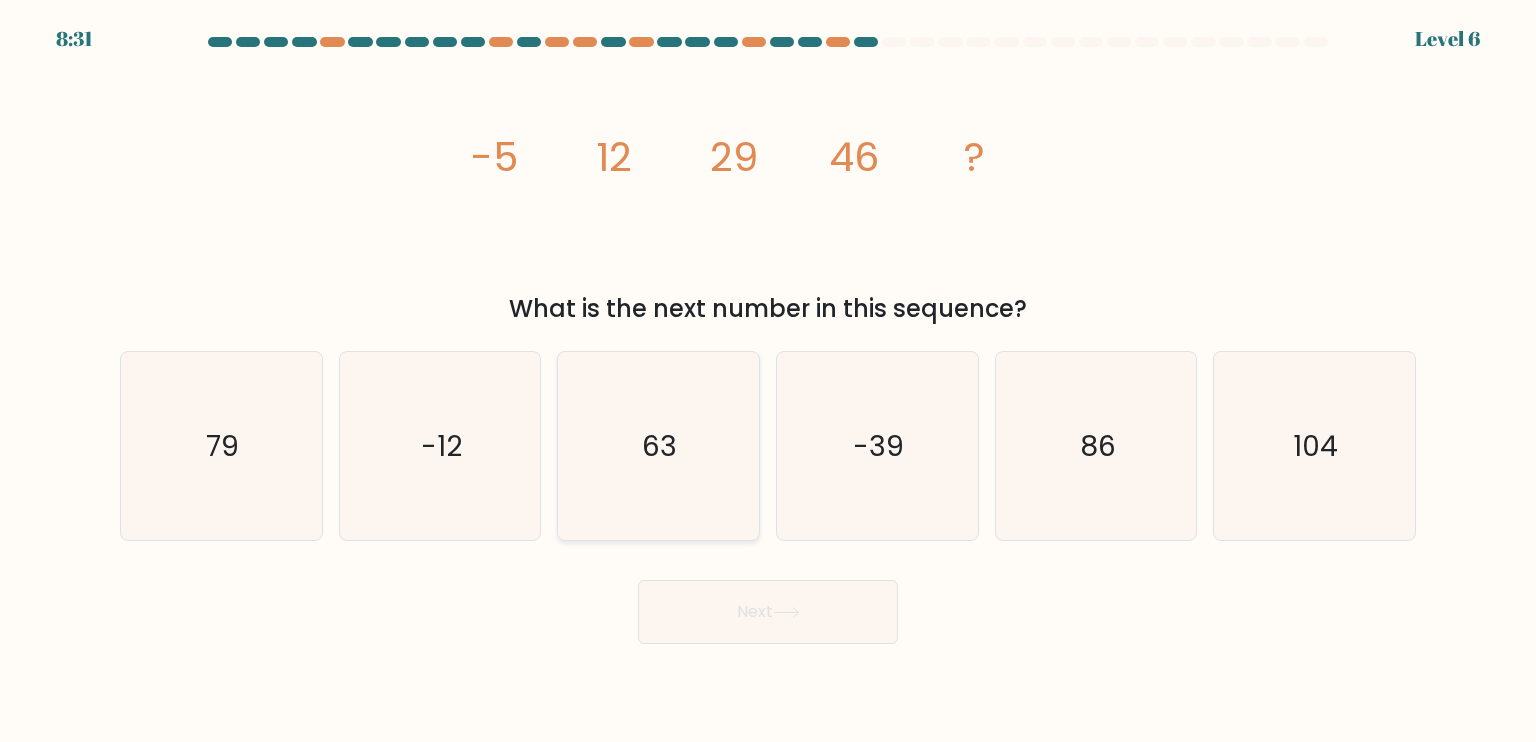 click on "63" at bounding box center (658, 446) 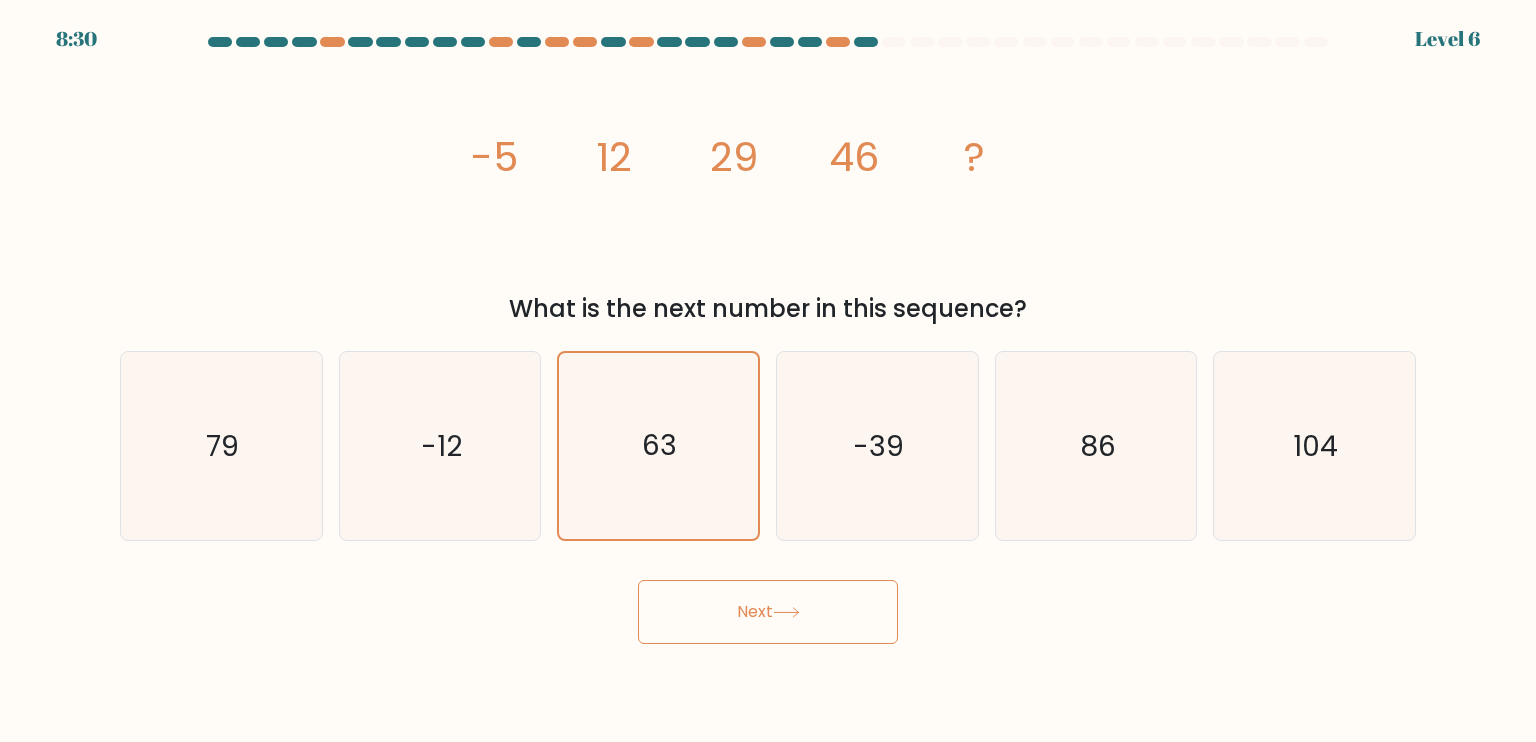 click on "Next" at bounding box center (768, 612) 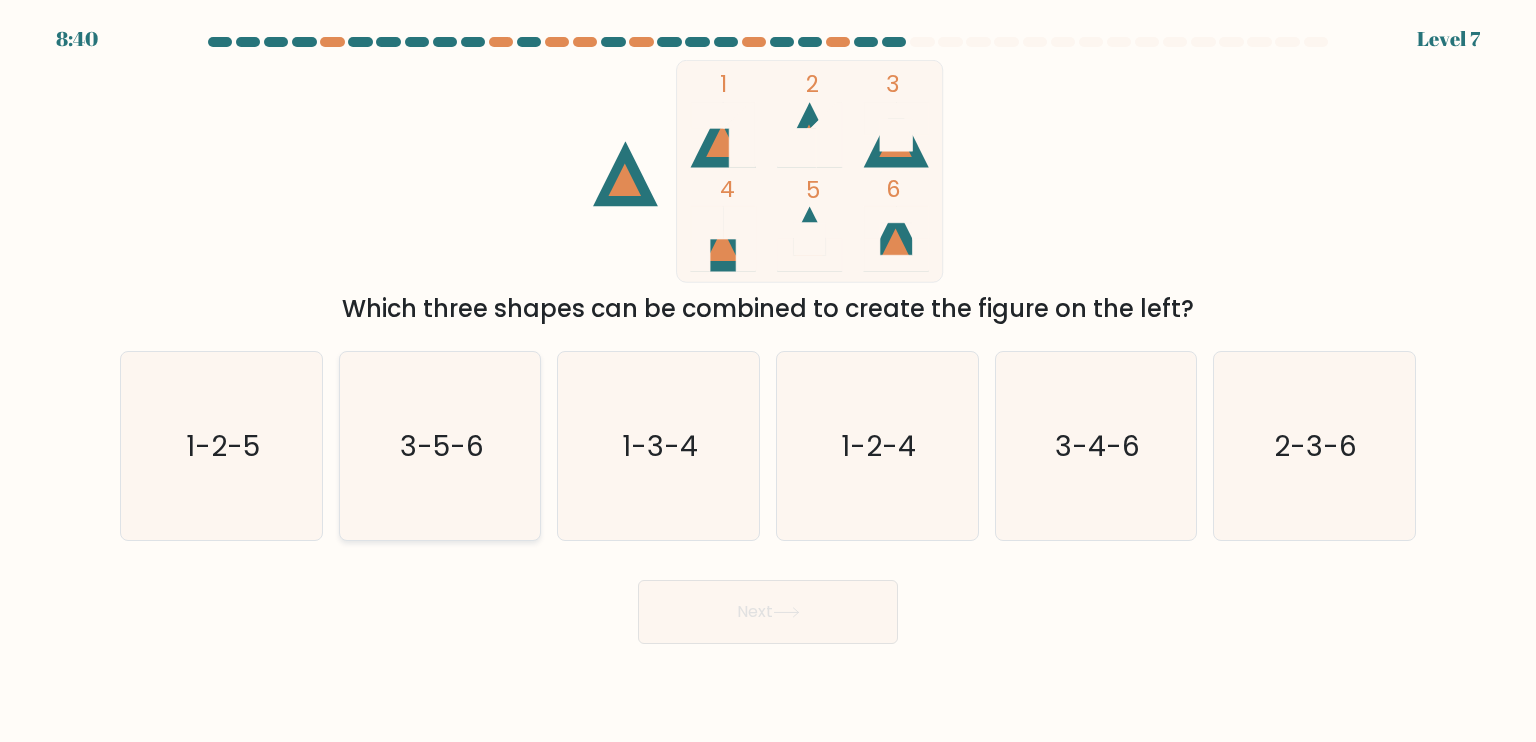 click on "3-5-6" at bounding box center [442, 445] 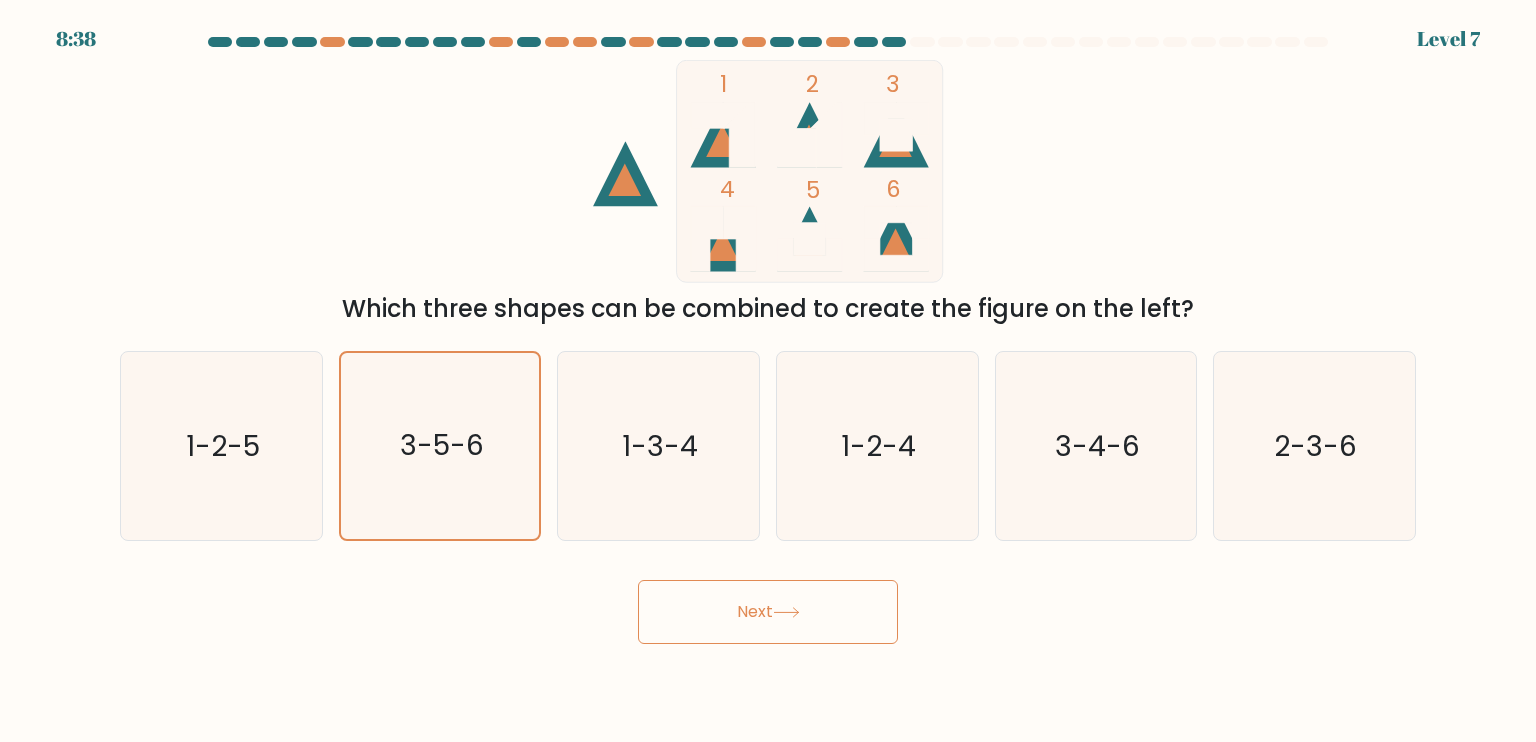 click on "Next" at bounding box center (768, 612) 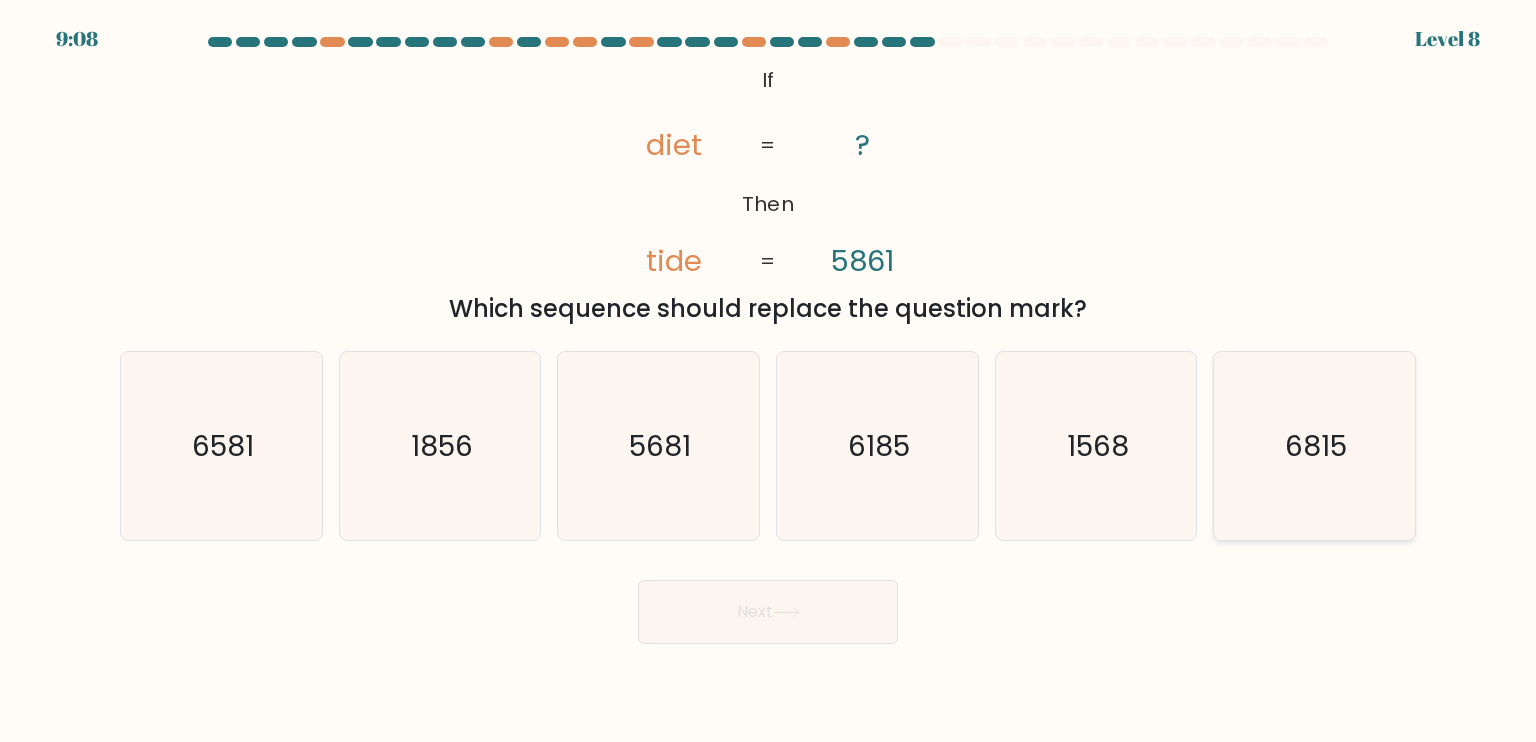 click on "6815" at bounding box center [1314, 446] 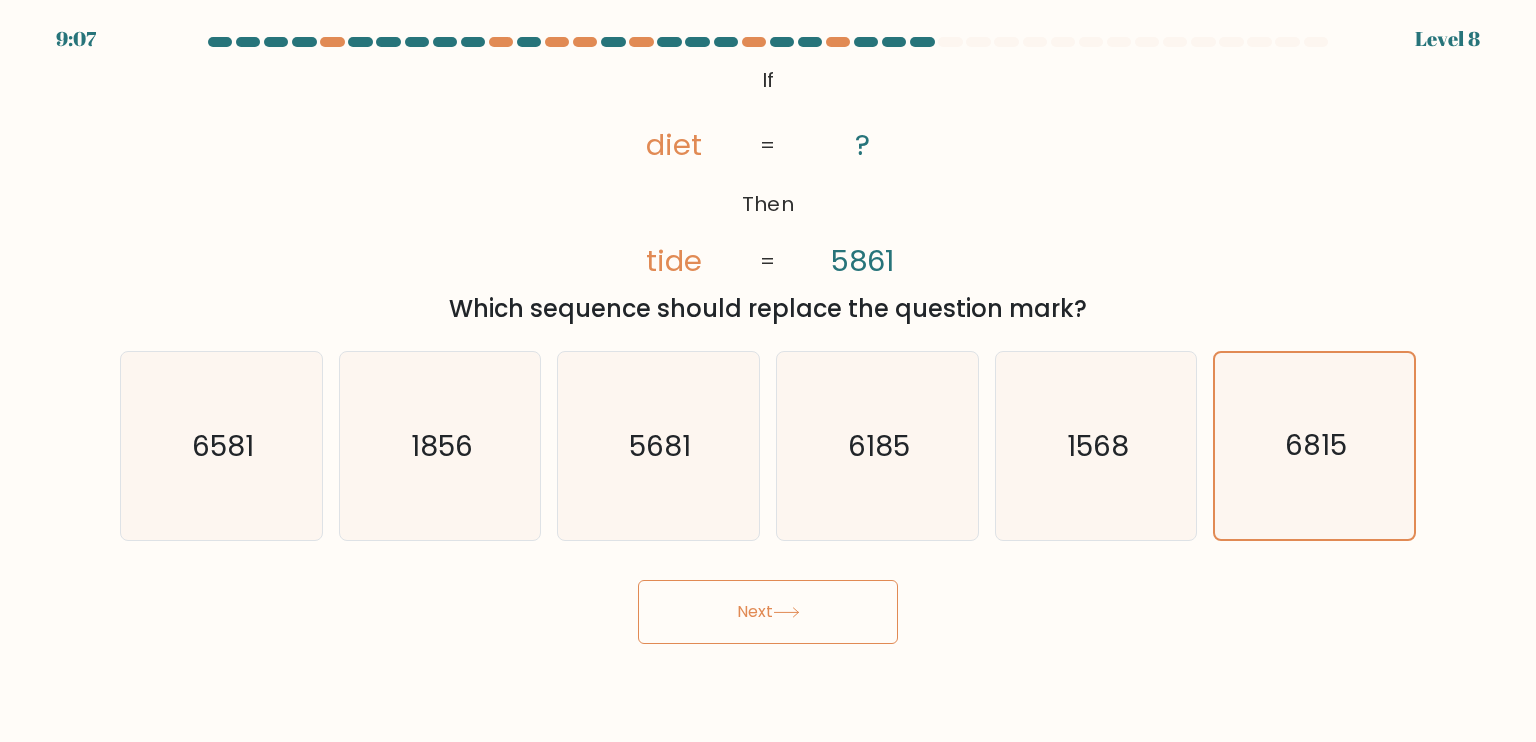 click on "Next" at bounding box center [768, 612] 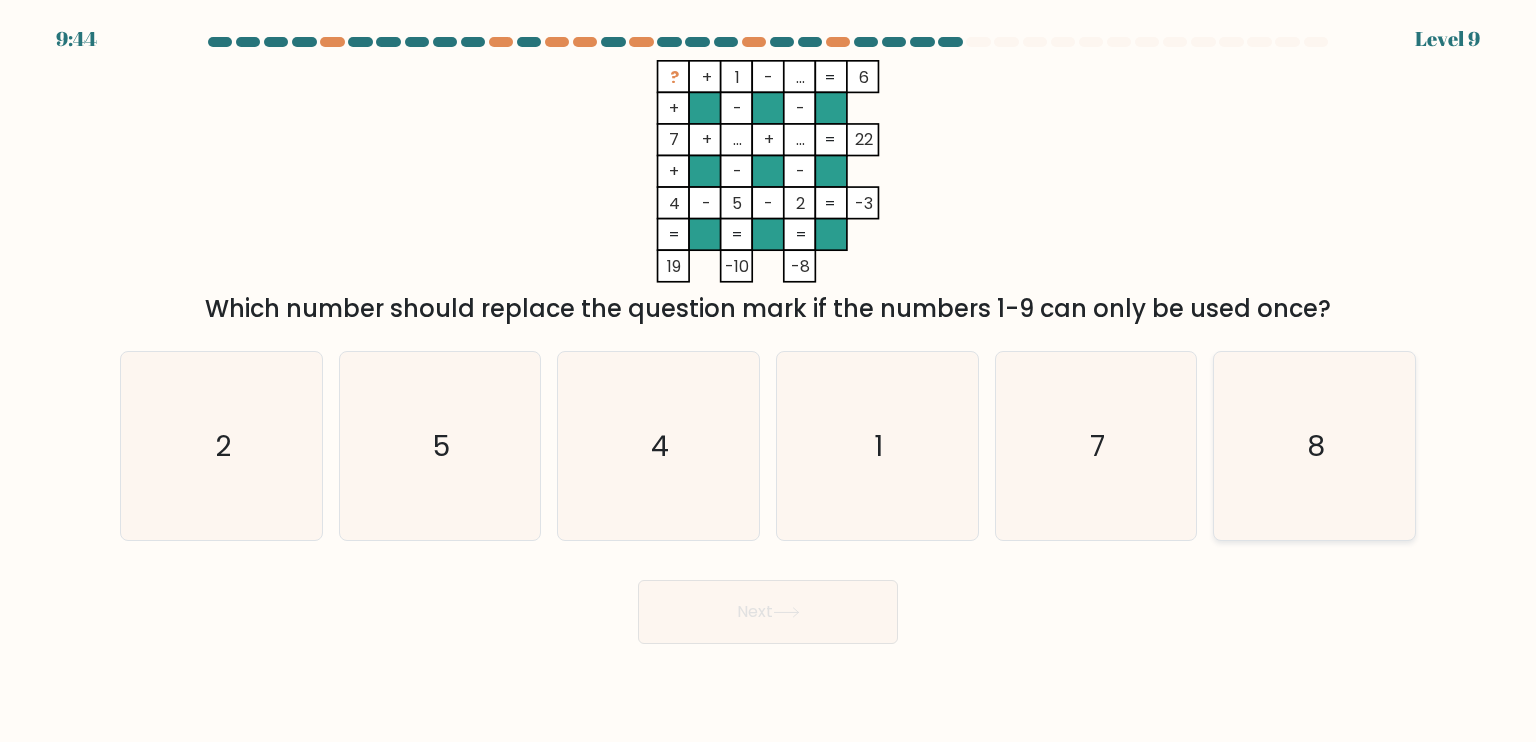 click on "8" at bounding box center [1314, 446] 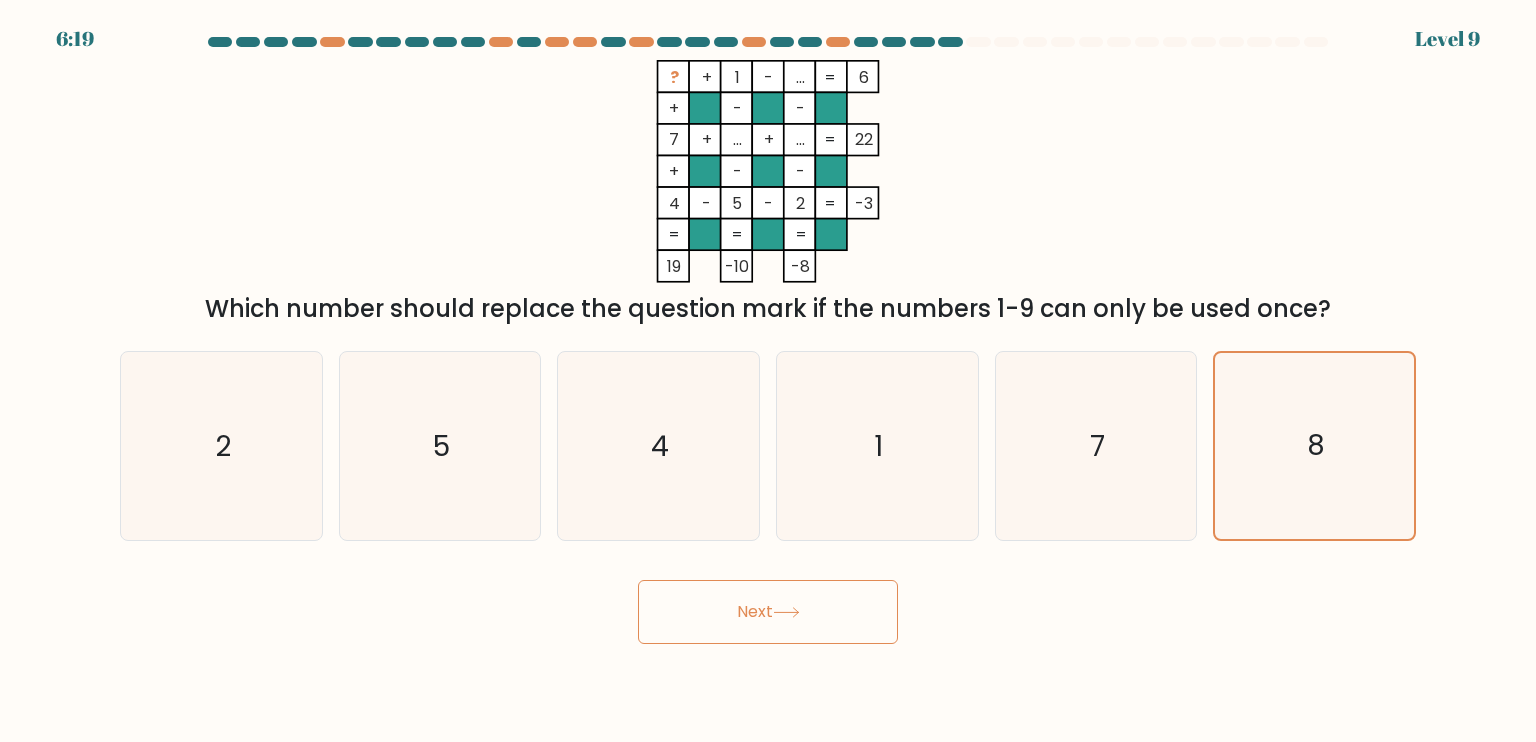 click at bounding box center (786, 612) 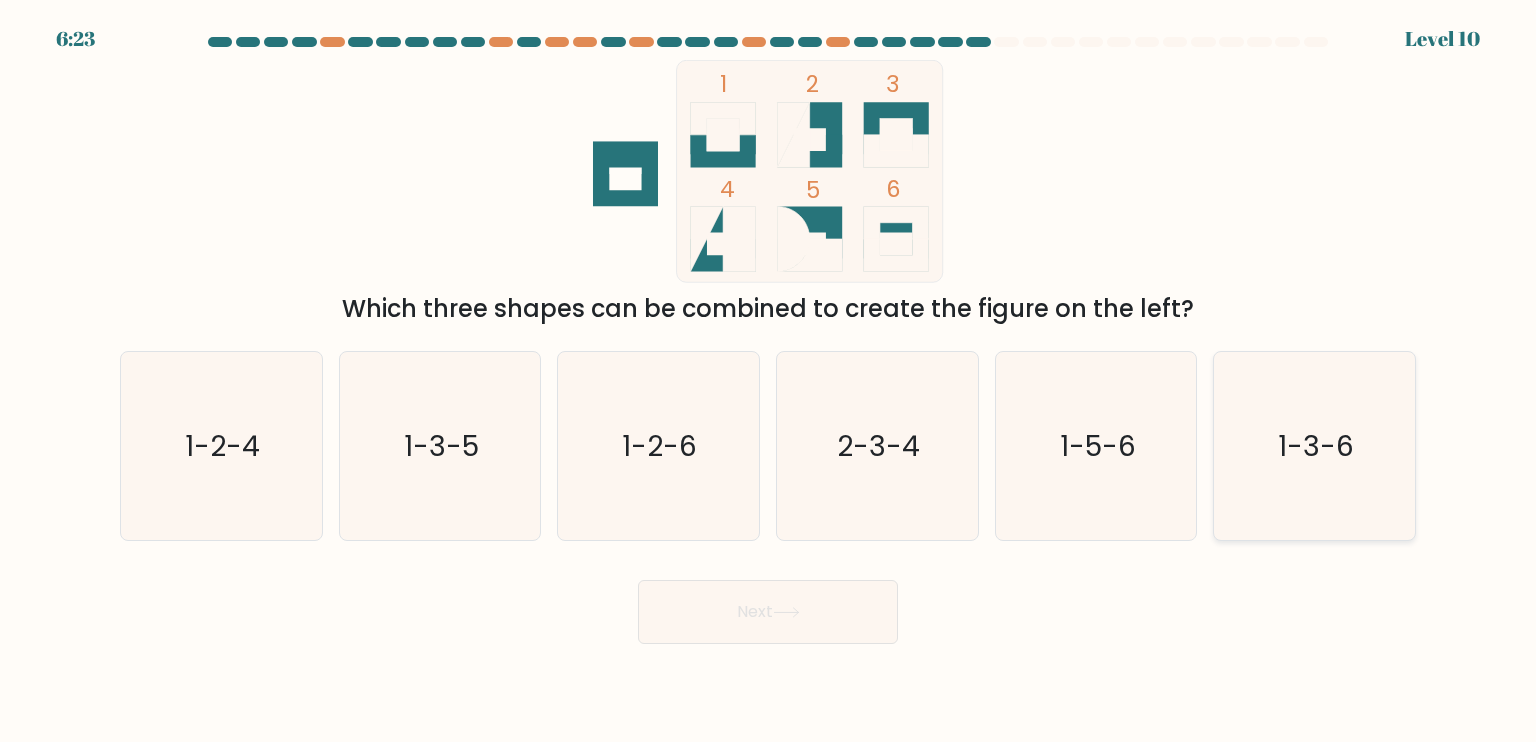 click on "1-3-6" at bounding box center (1316, 445) 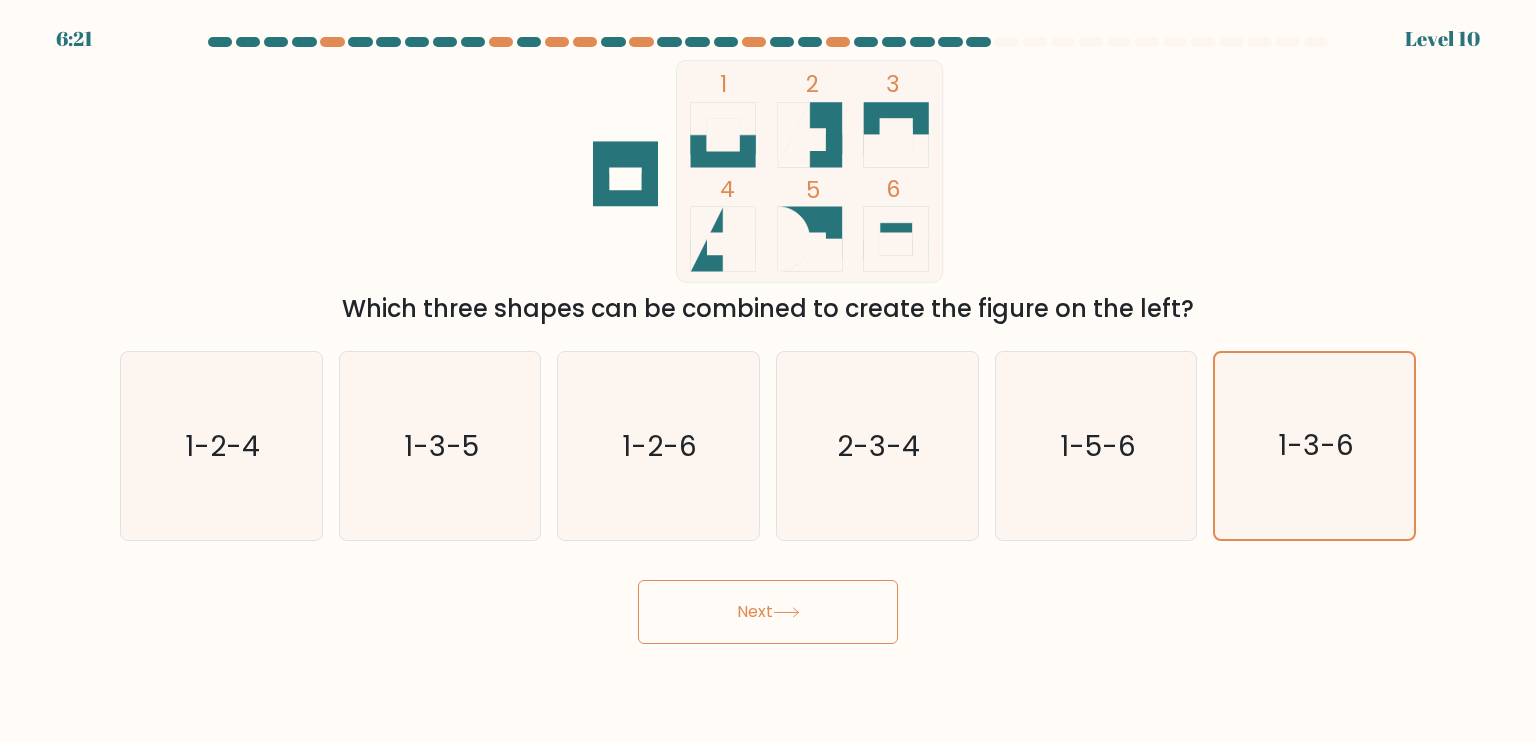click on "Next" at bounding box center (768, 612) 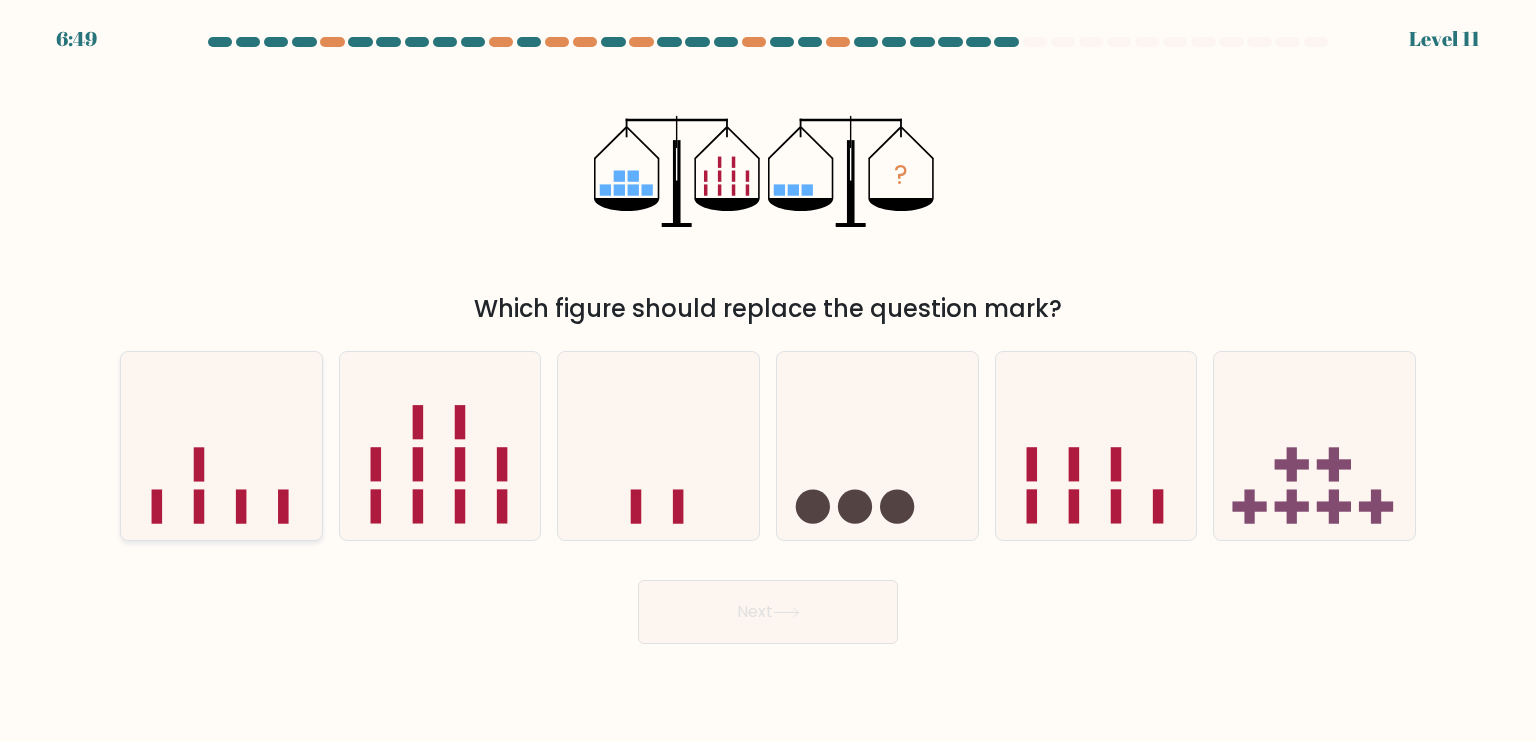 click at bounding box center (199, 506) 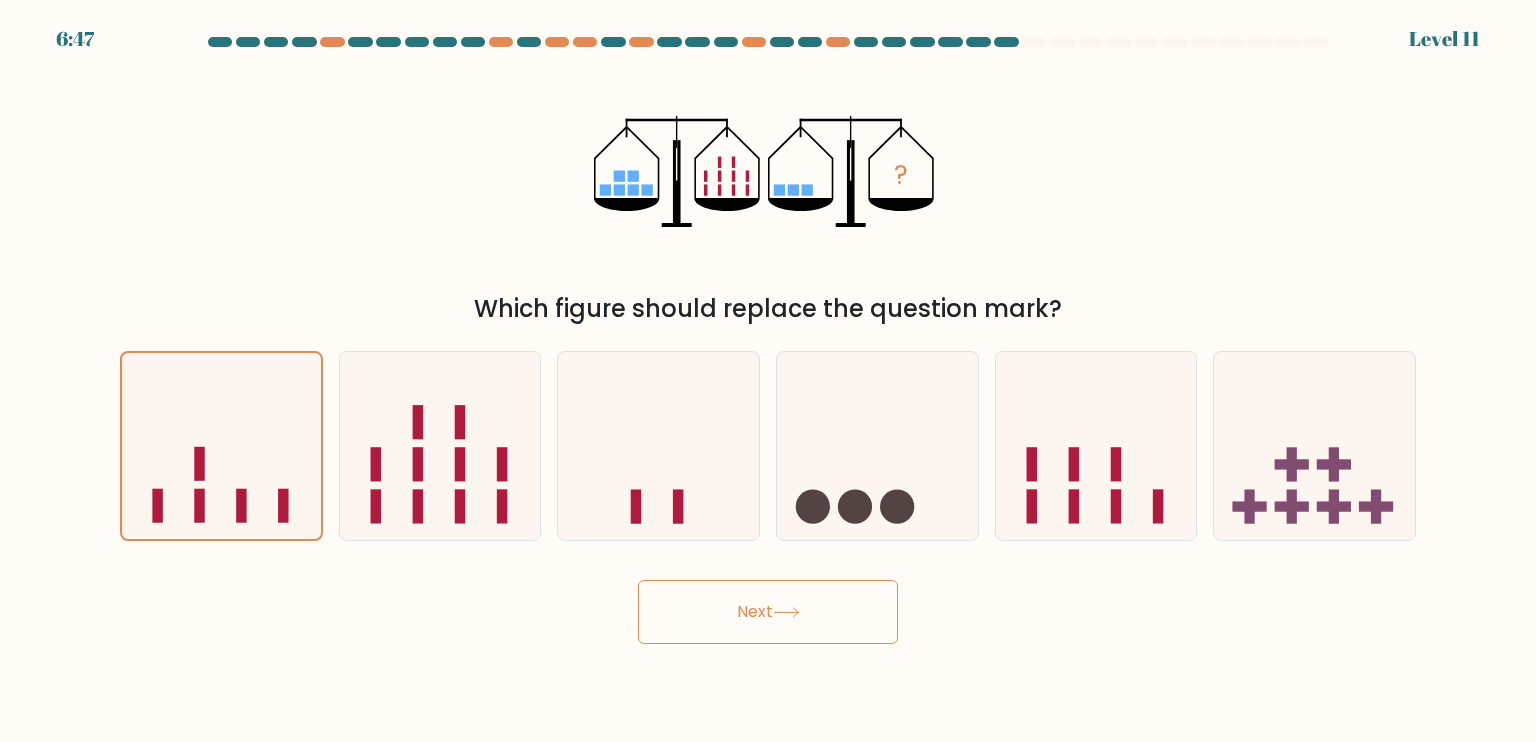 click on "6:47
Level 11" at bounding box center [768, 371] 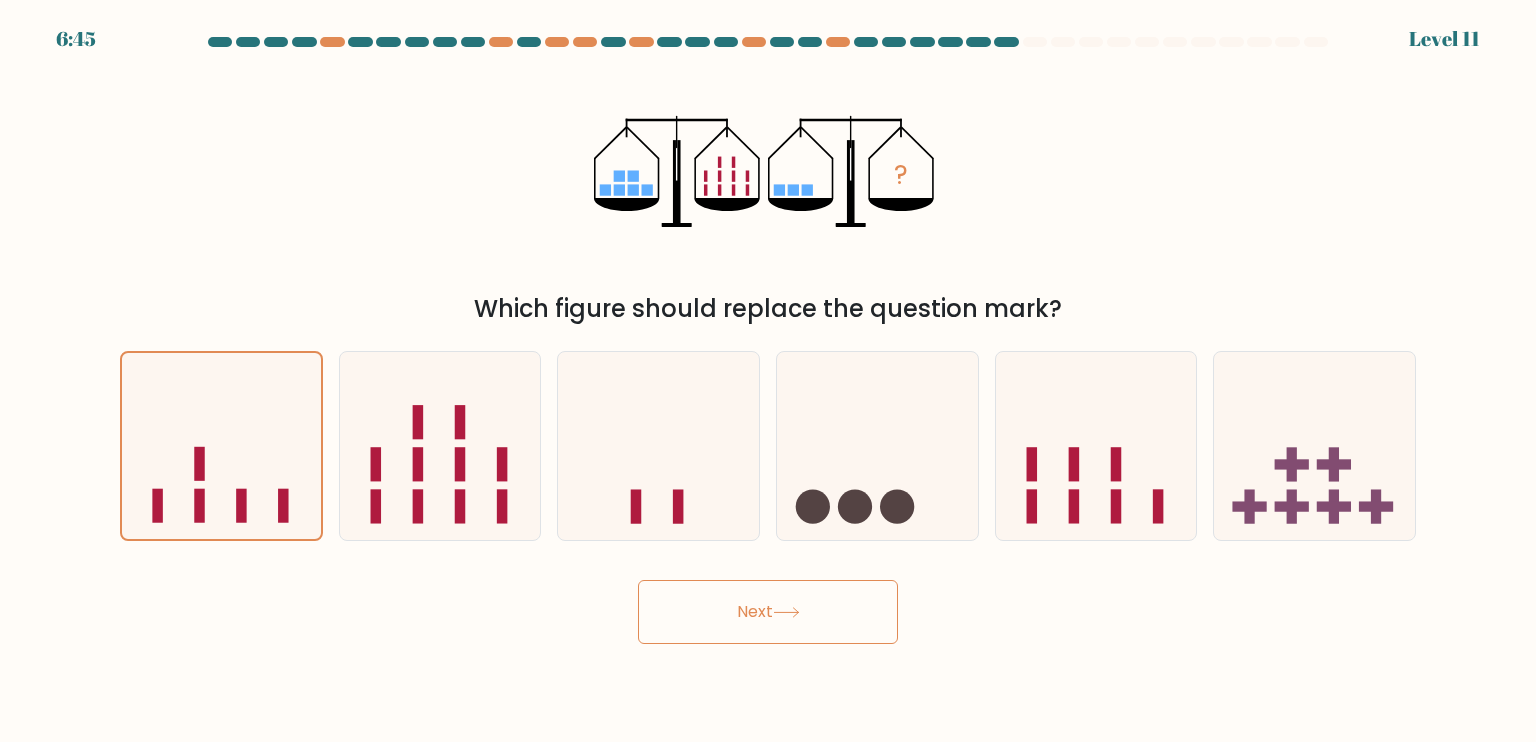 click on "Next" at bounding box center (768, 612) 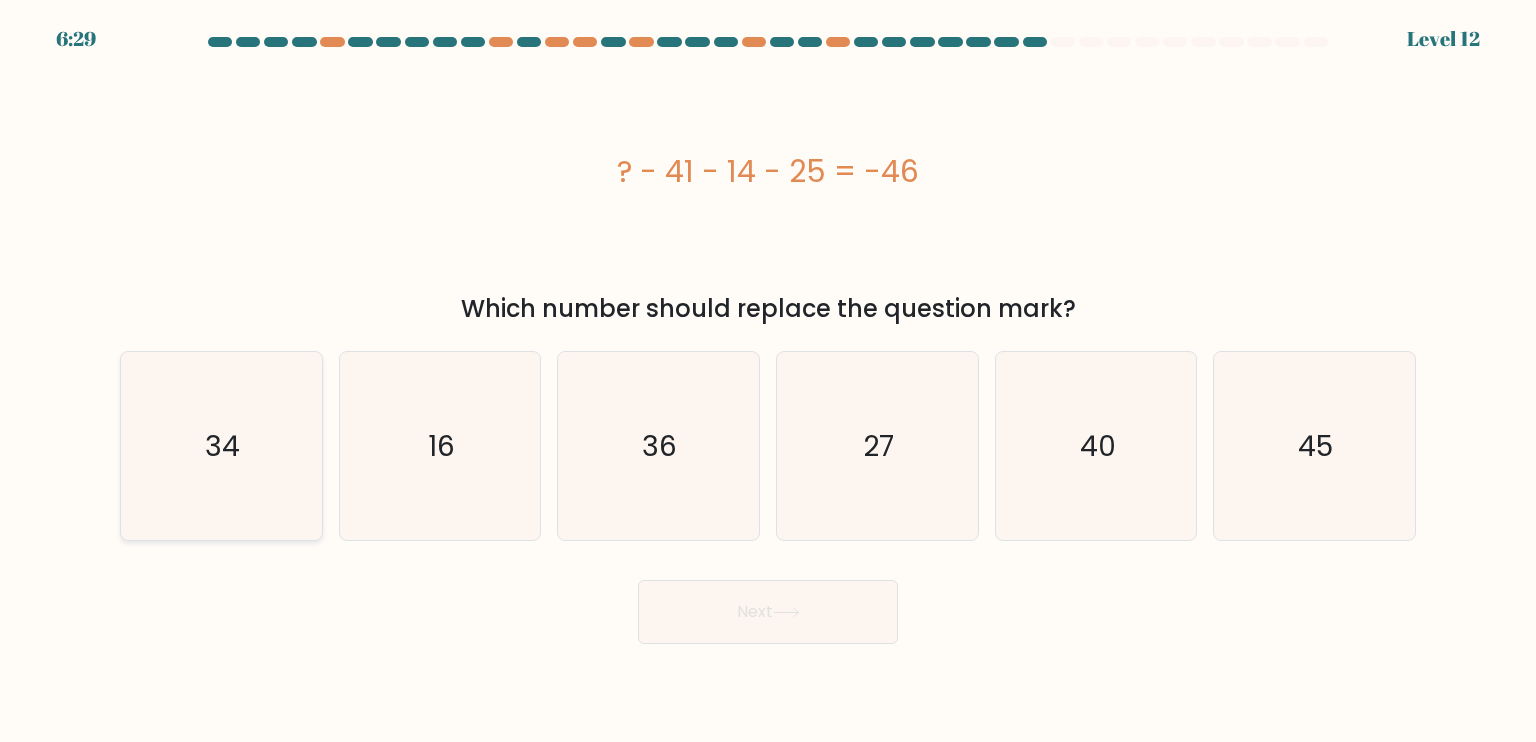 click on "34" at bounding box center [221, 446] 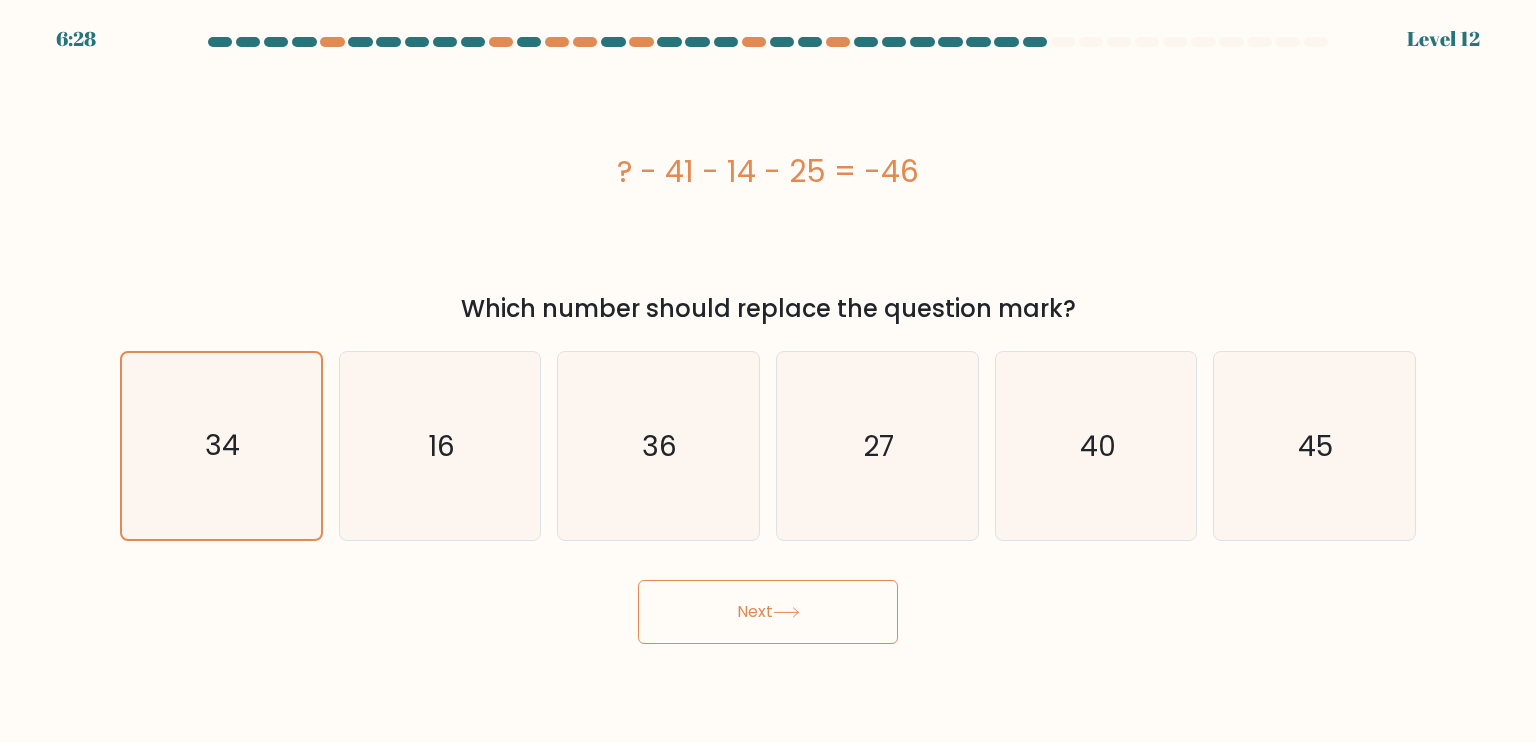 click on "Next" at bounding box center [768, 612] 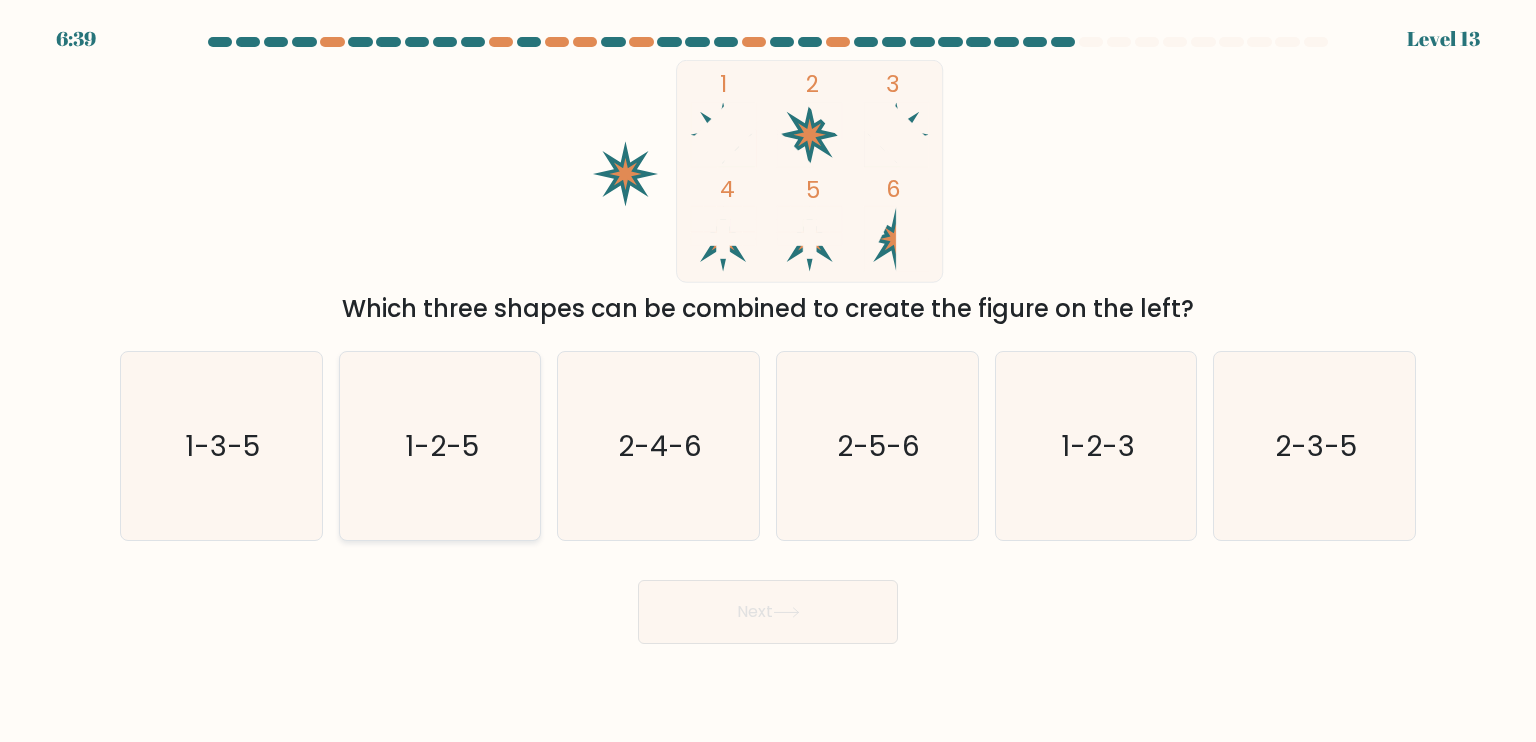 click on "1-2-5" at bounding box center (442, 445) 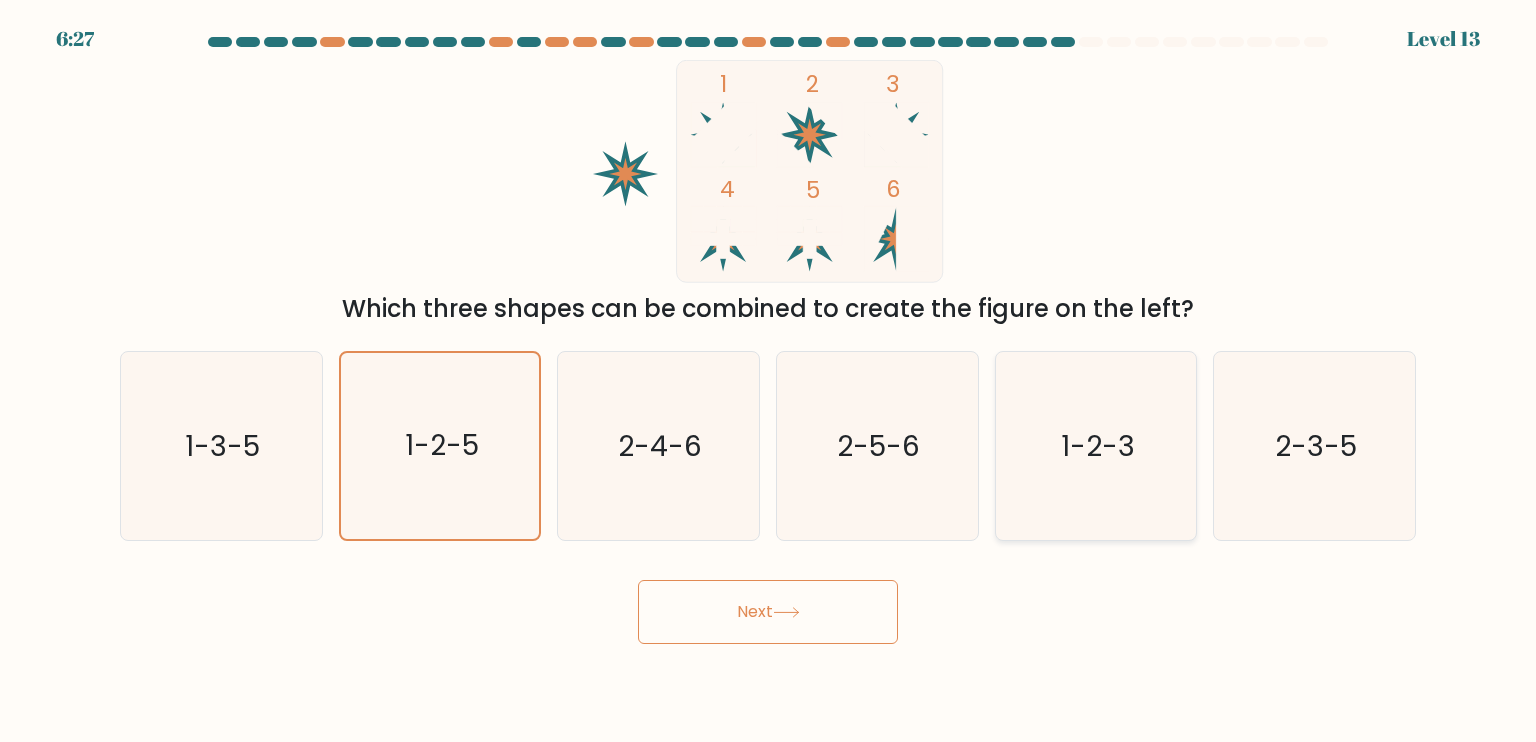 click on "1-2-3" at bounding box center (1096, 446) 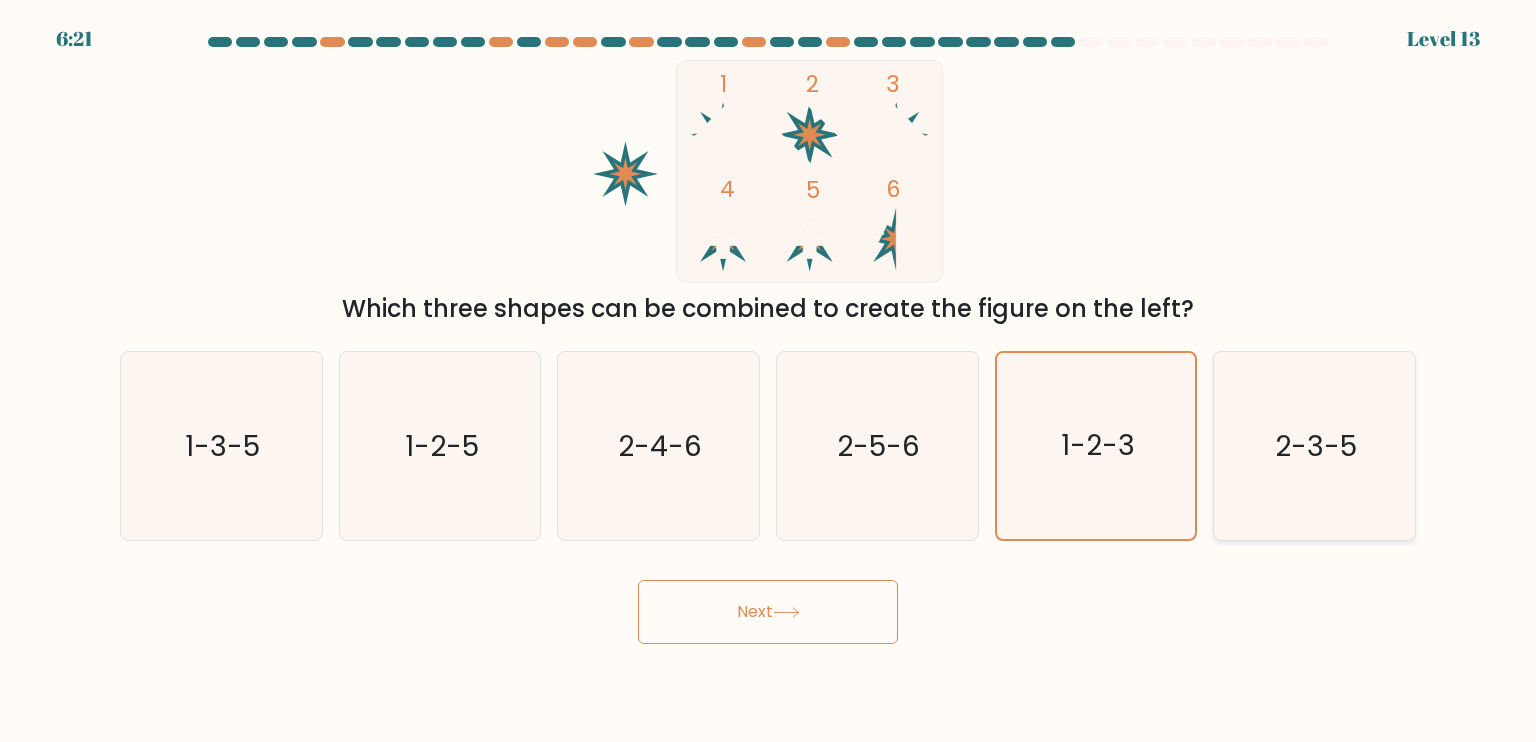 click on "2-3-5" at bounding box center [1314, 446] 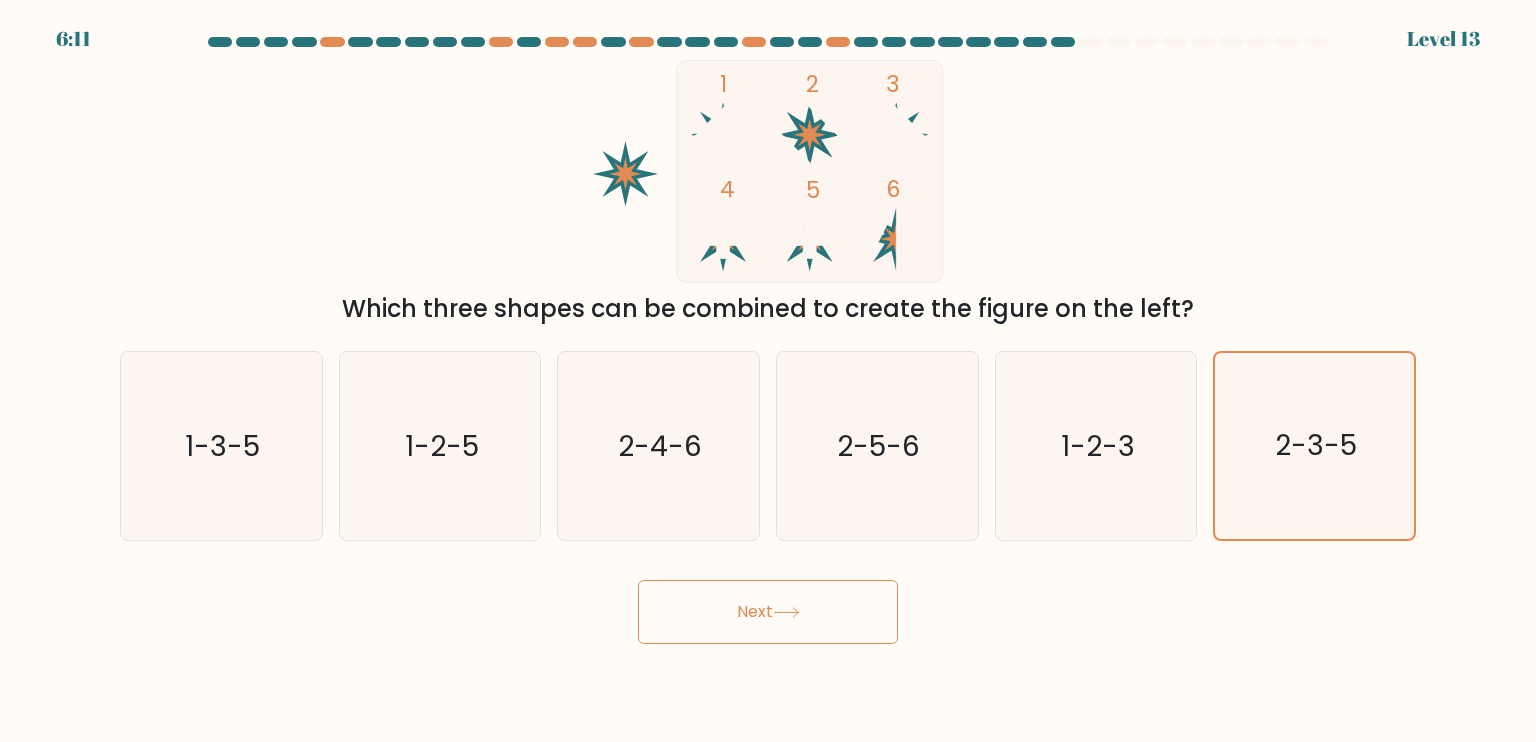 click on "Next" at bounding box center (768, 612) 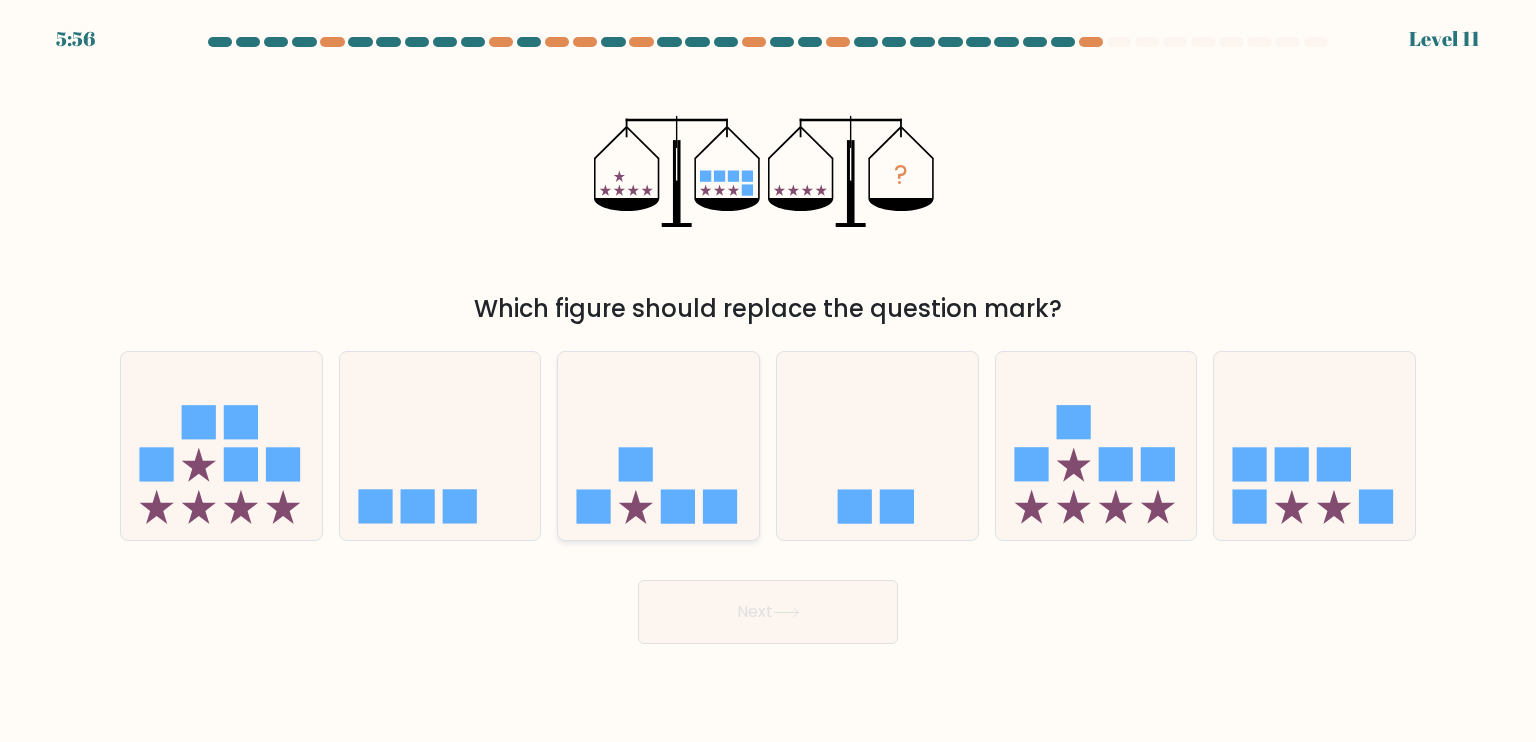 click at bounding box center (678, 506) 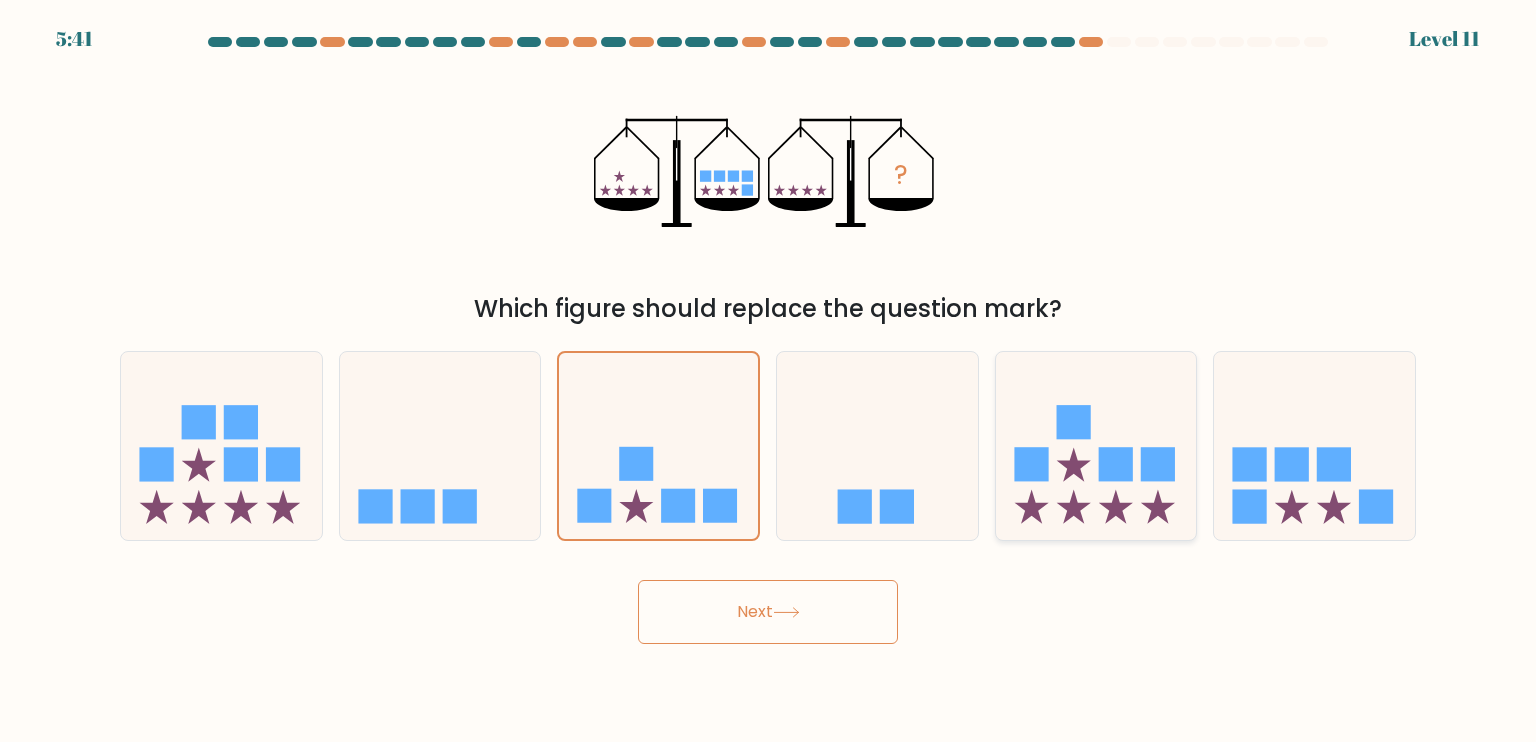 click at bounding box center (1073, 507) 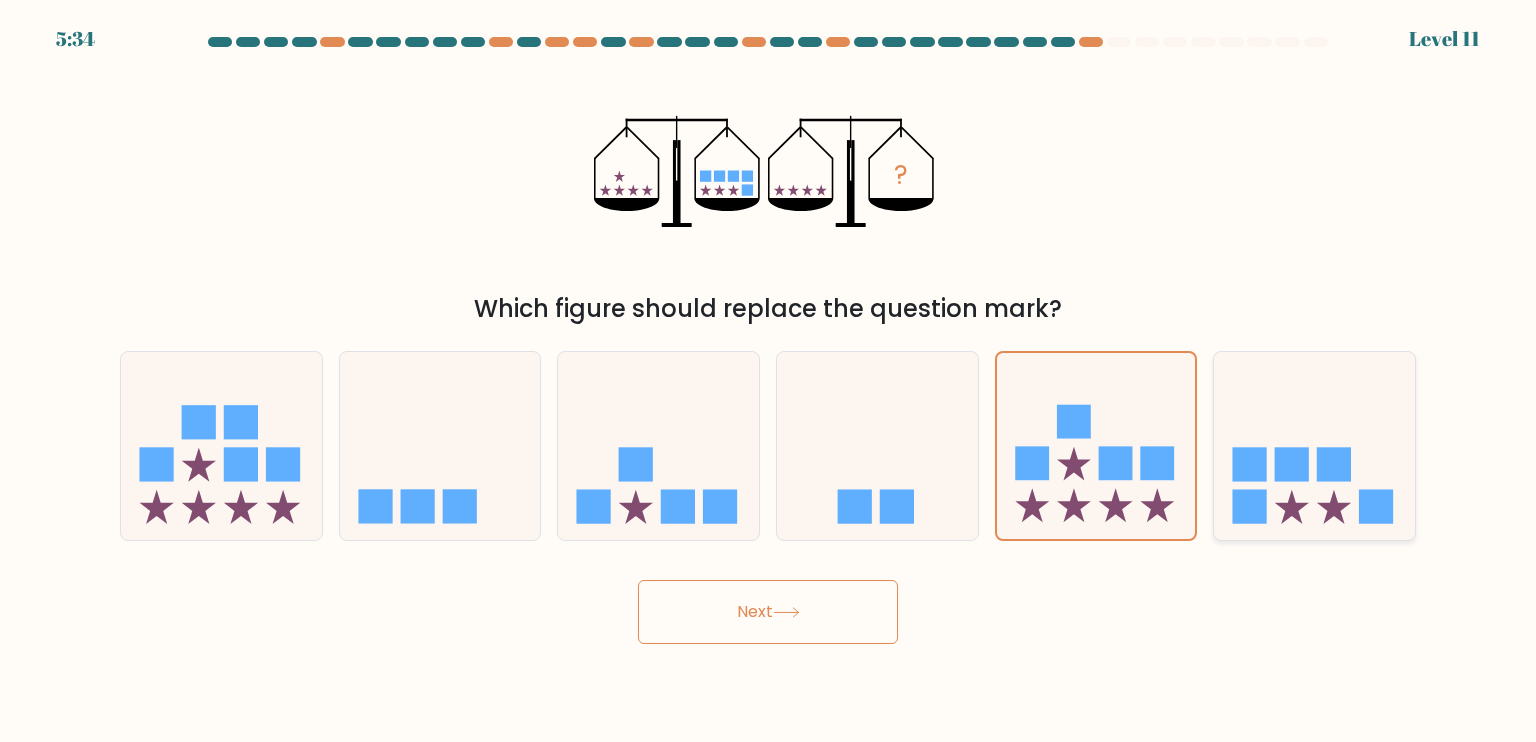 click at bounding box center [1314, 446] 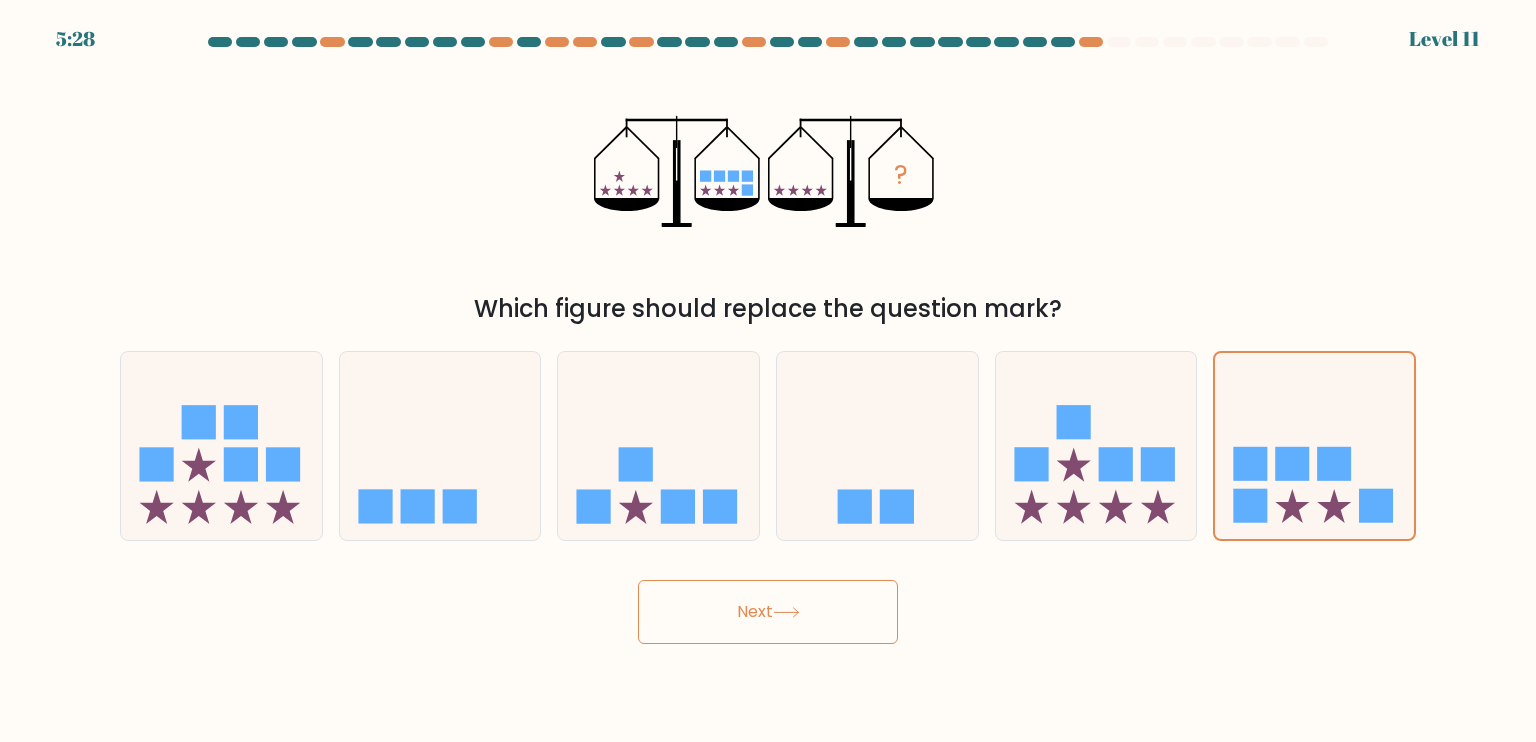 click on "5:28
Level 11" at bounding box center (768, 371) 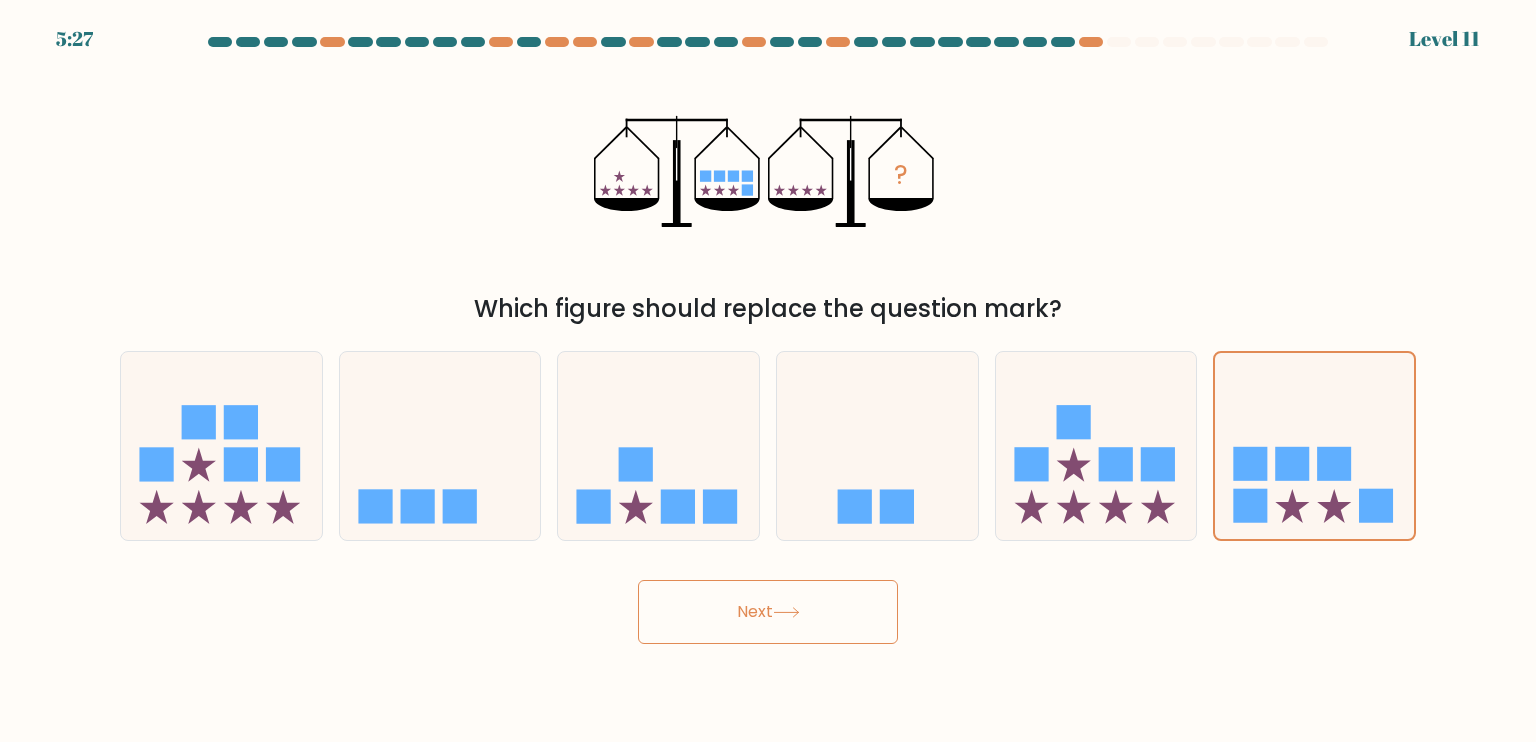 click at bounding box center [786, 612] 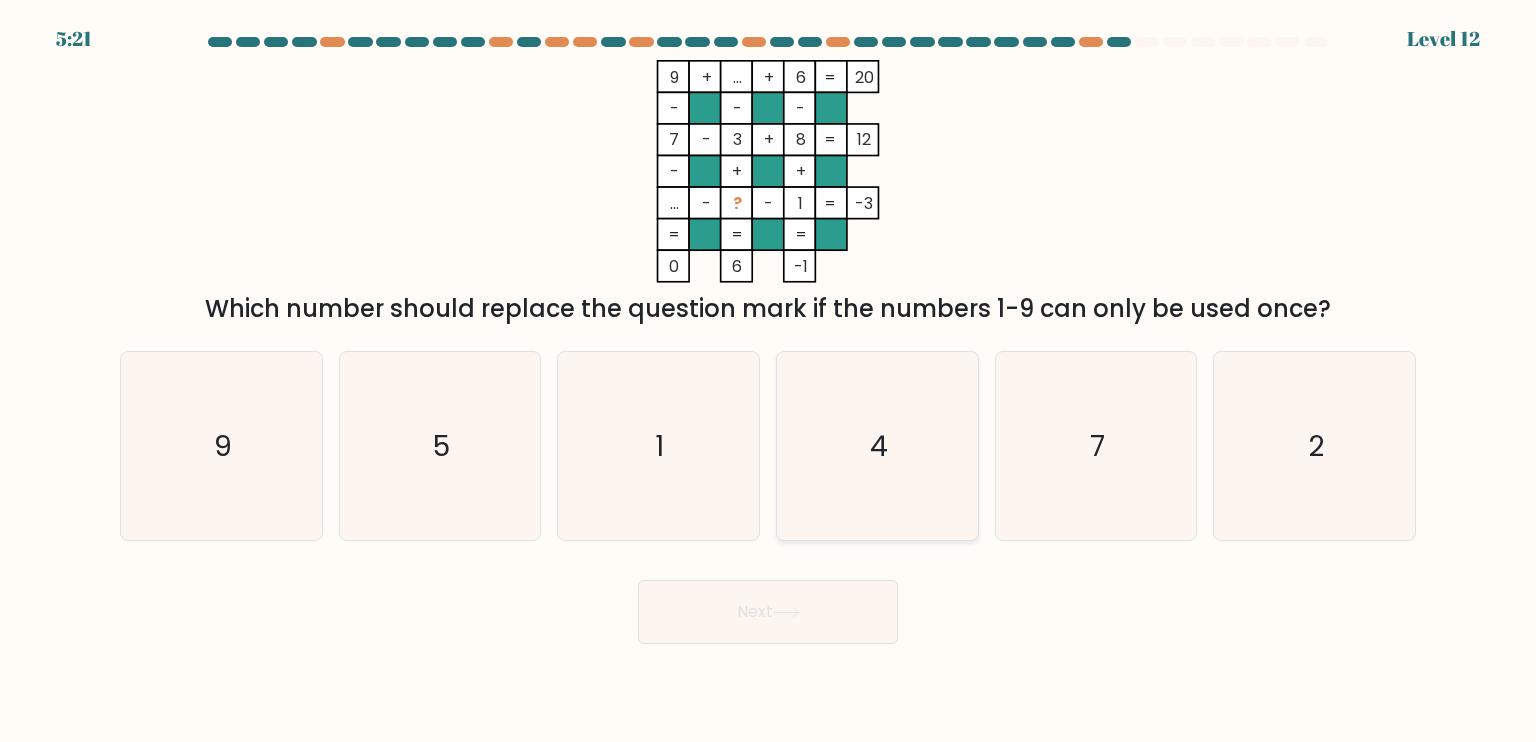 click on "4" at bounding box center [877, 446] 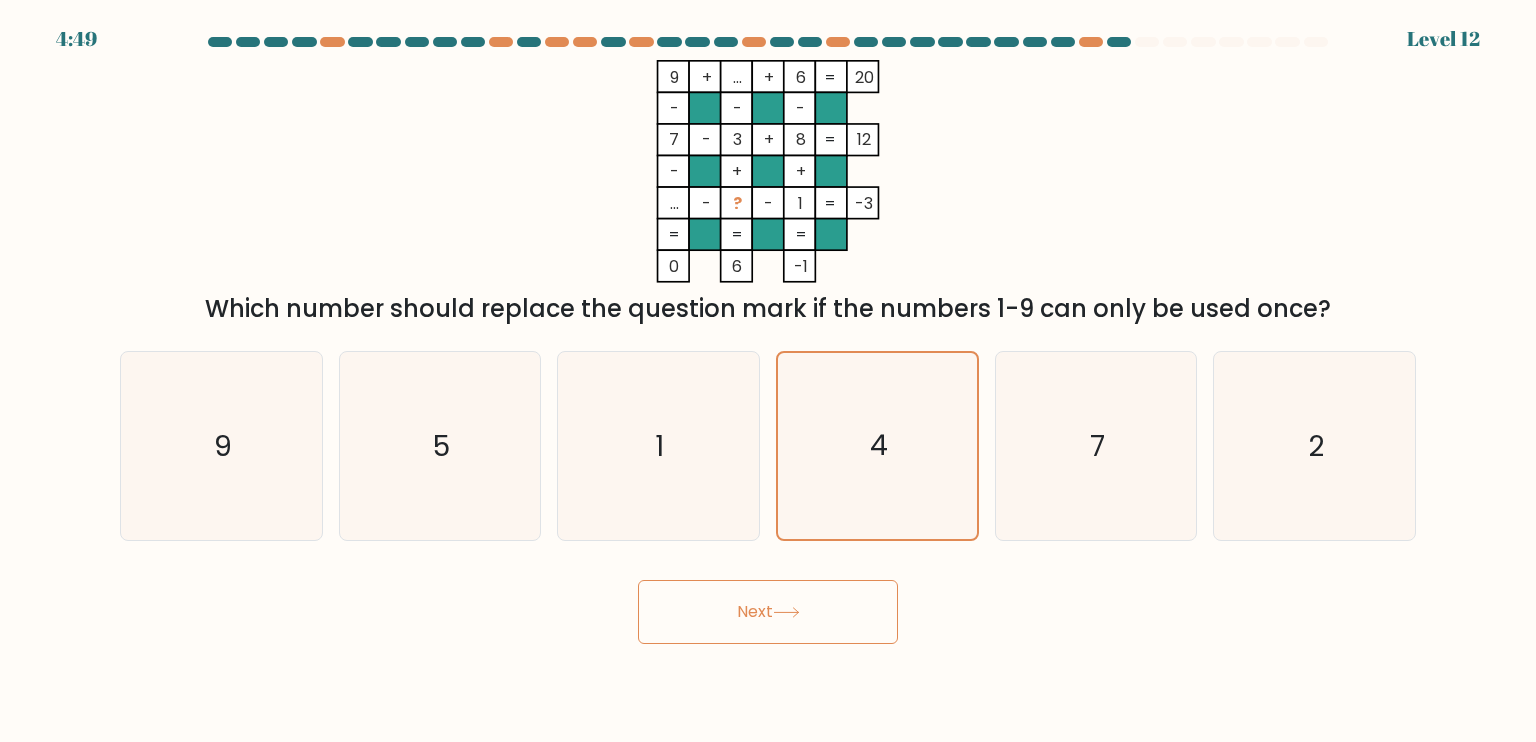click at bounding box center (786, 612) 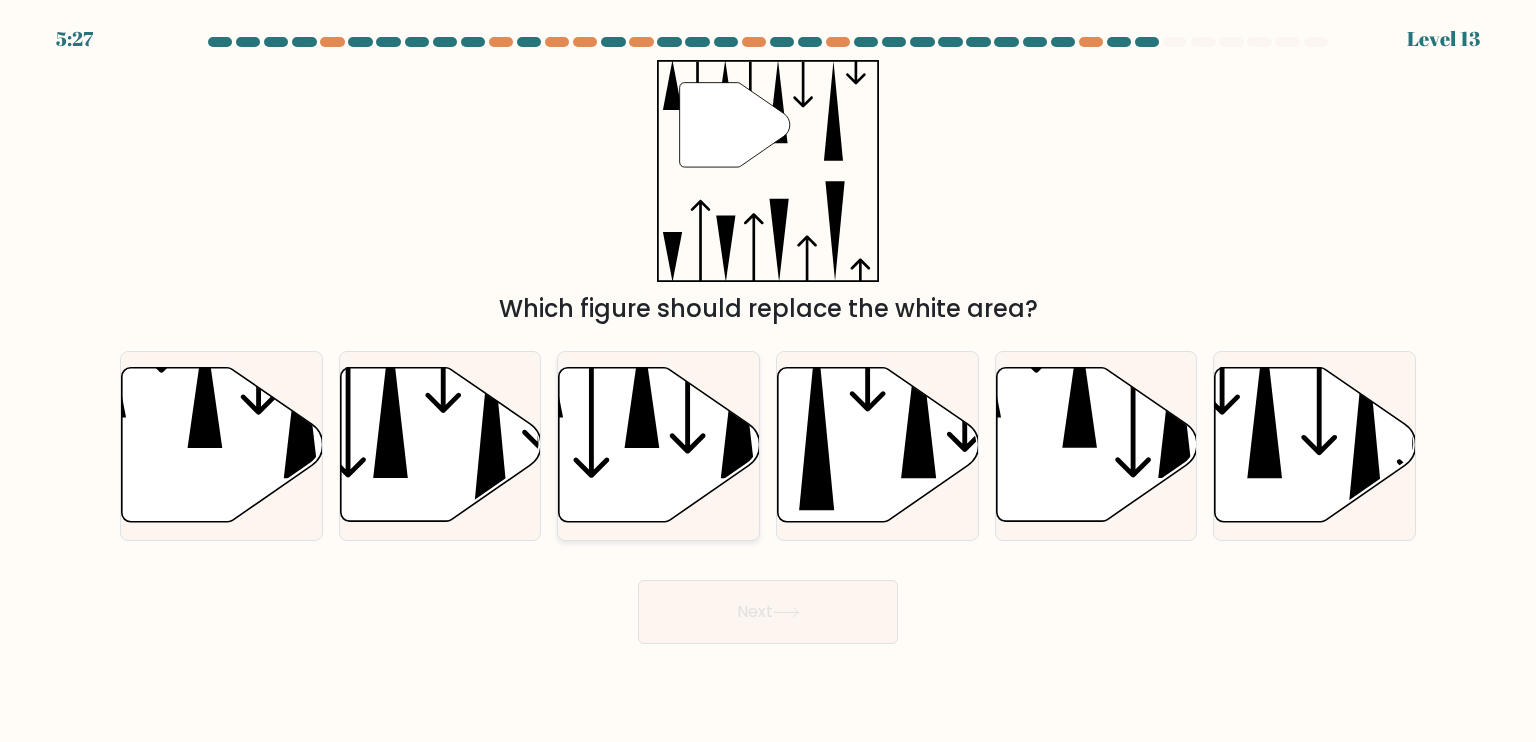 click at bounding box center [659, 445] 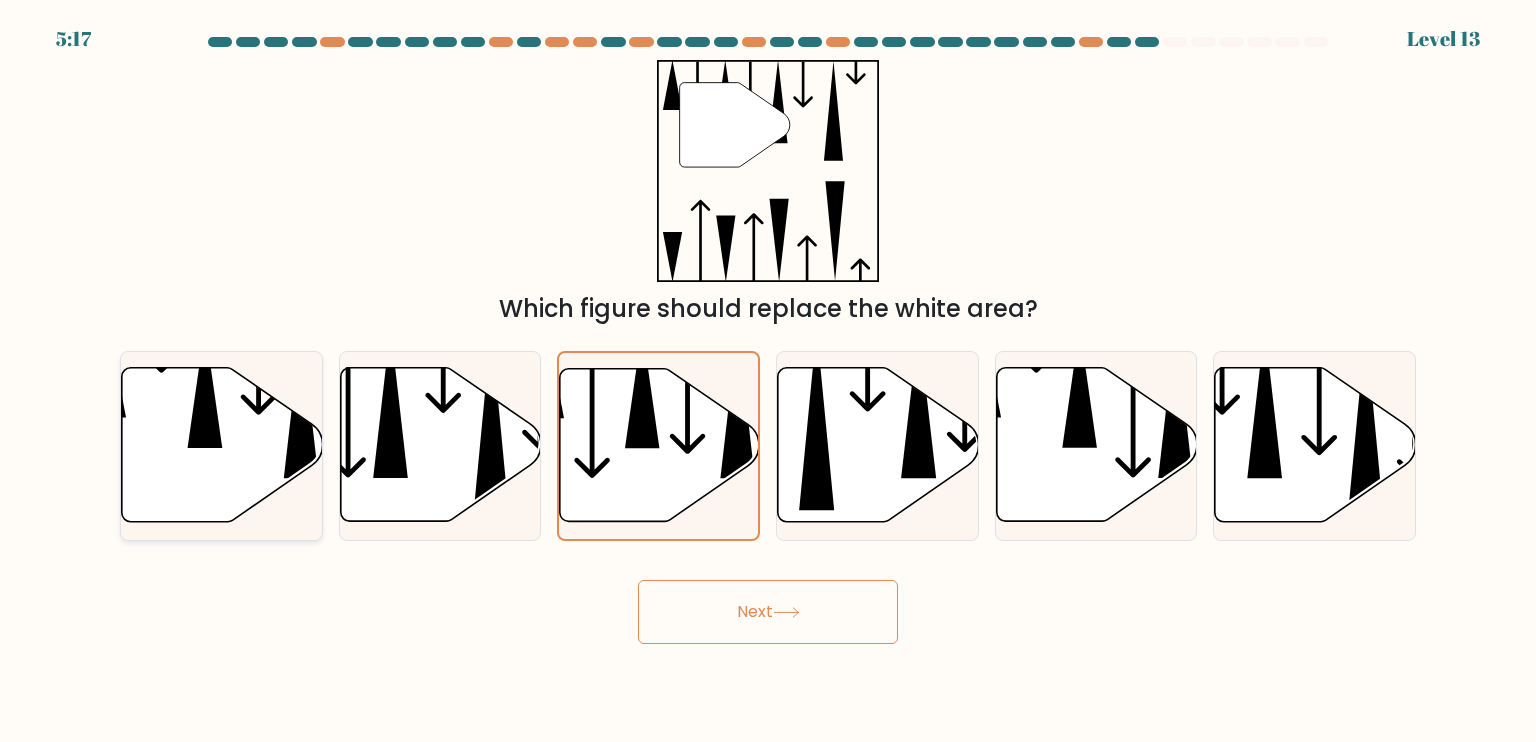 click at bounding box center [222, 445] 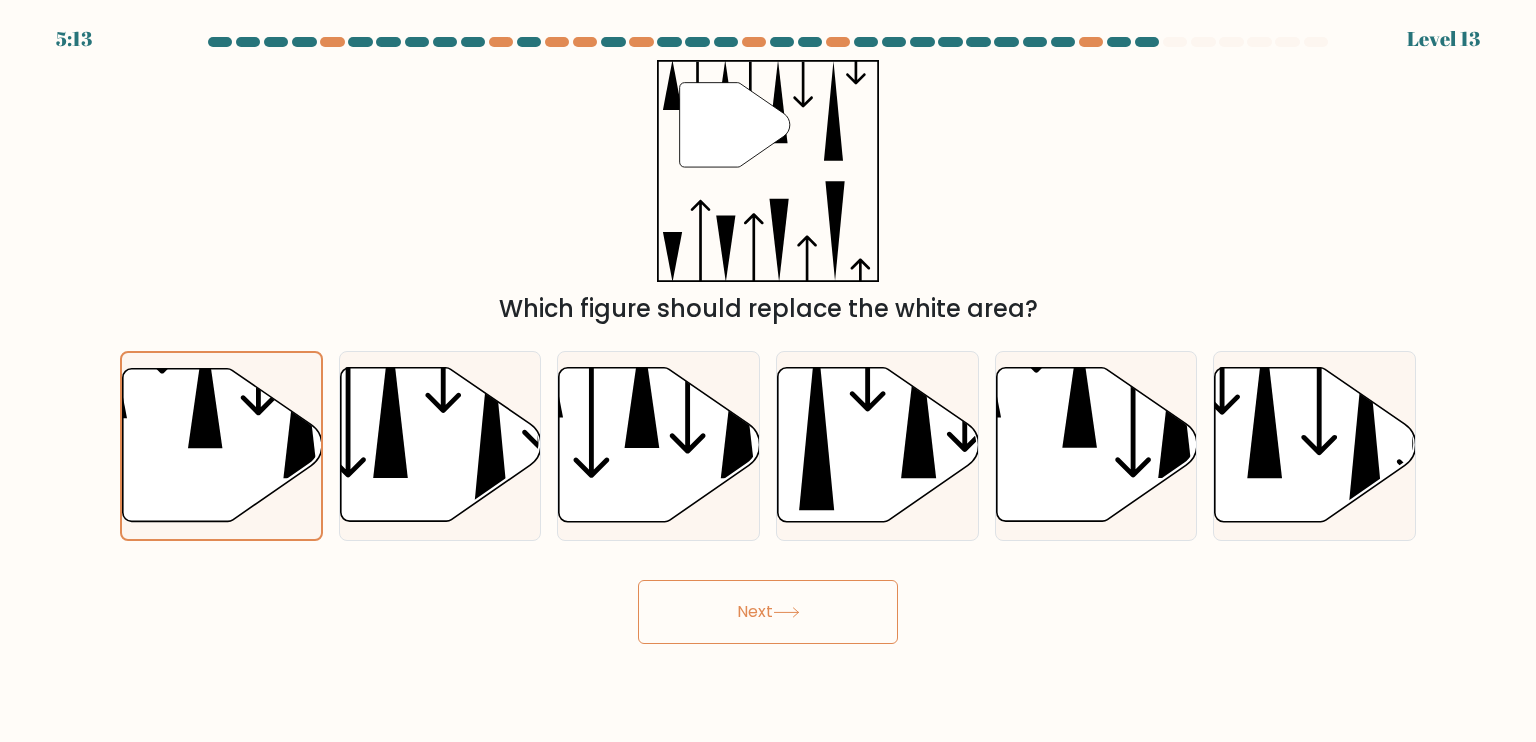 click on "Next" at bounding box center (768, 612) 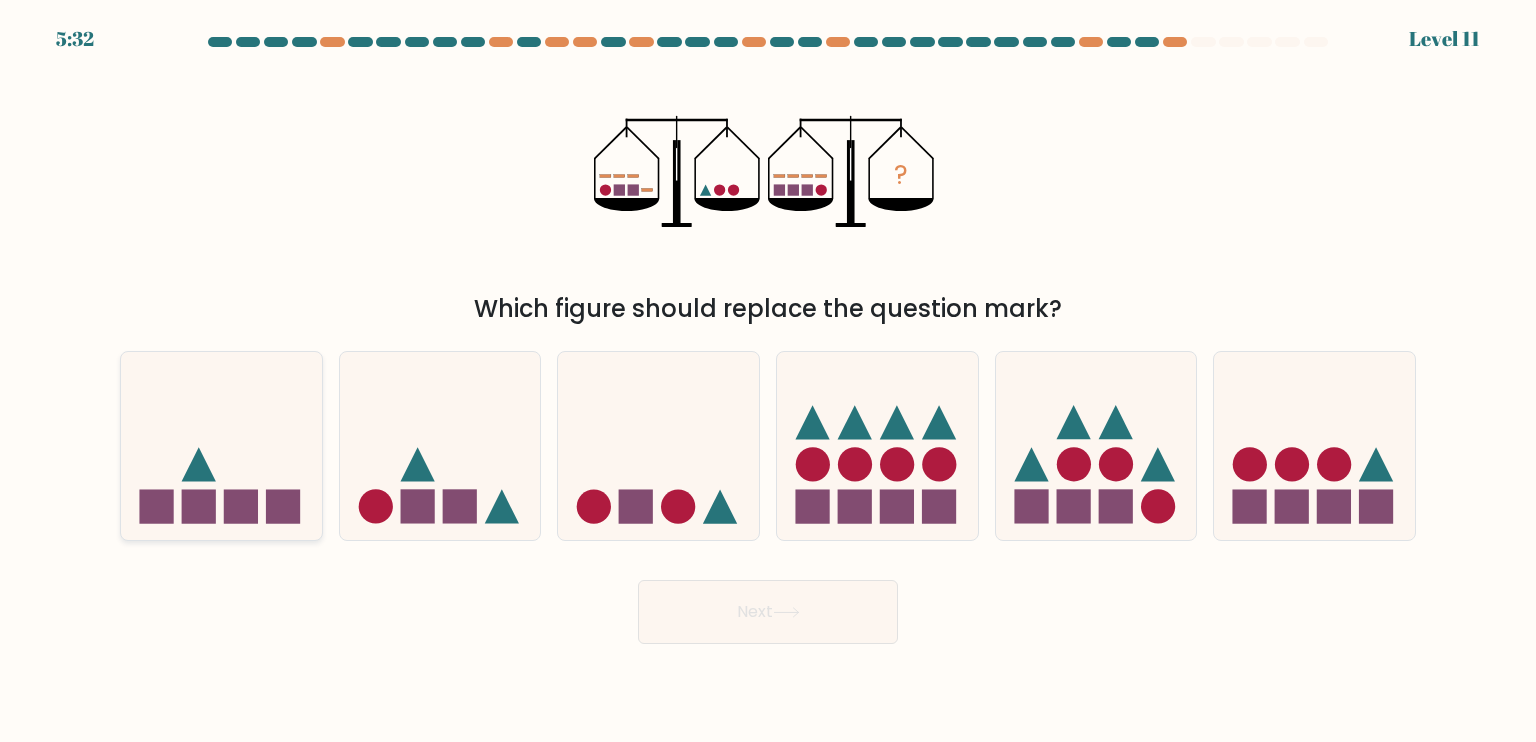 click at bounding box center [221, 446] 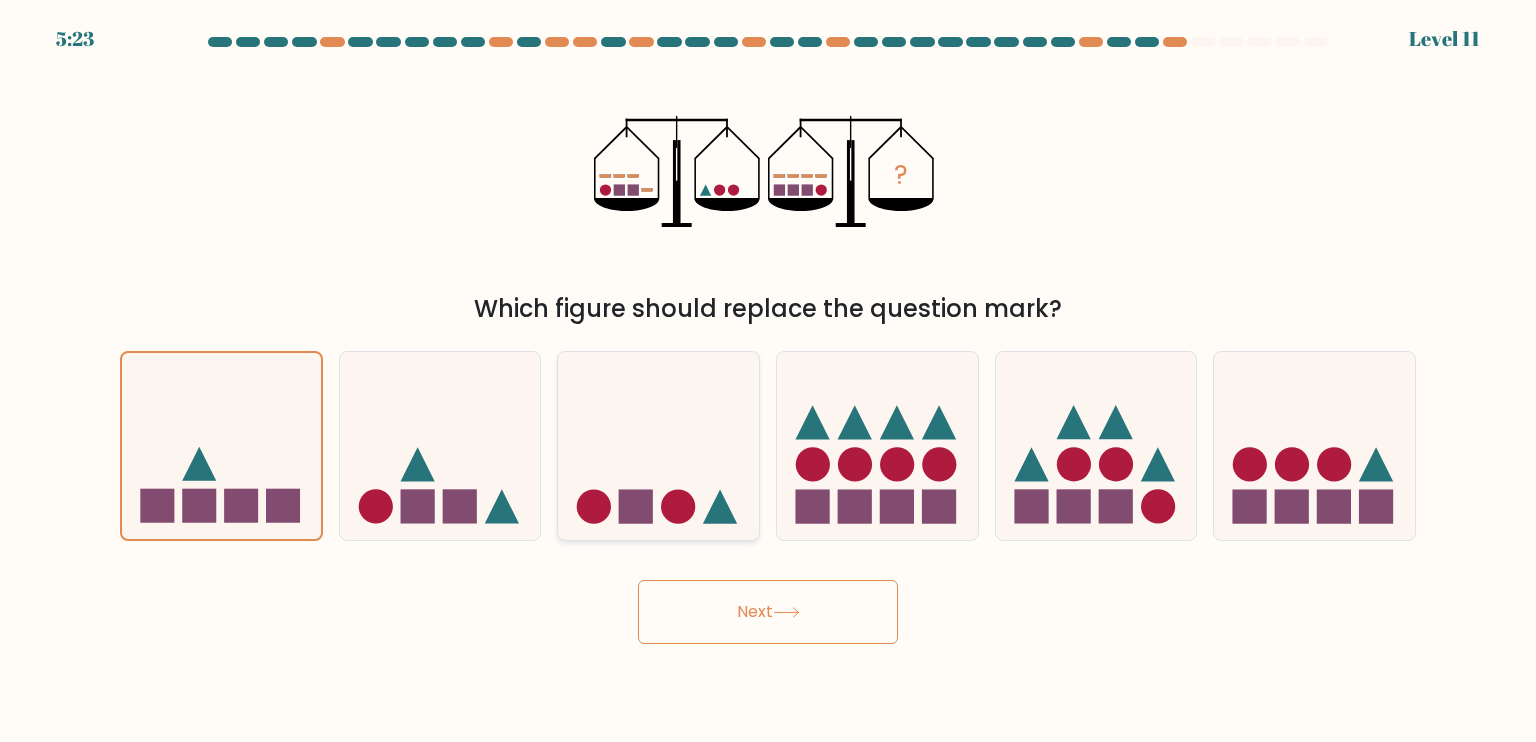 click at bounding box center [658, 446] 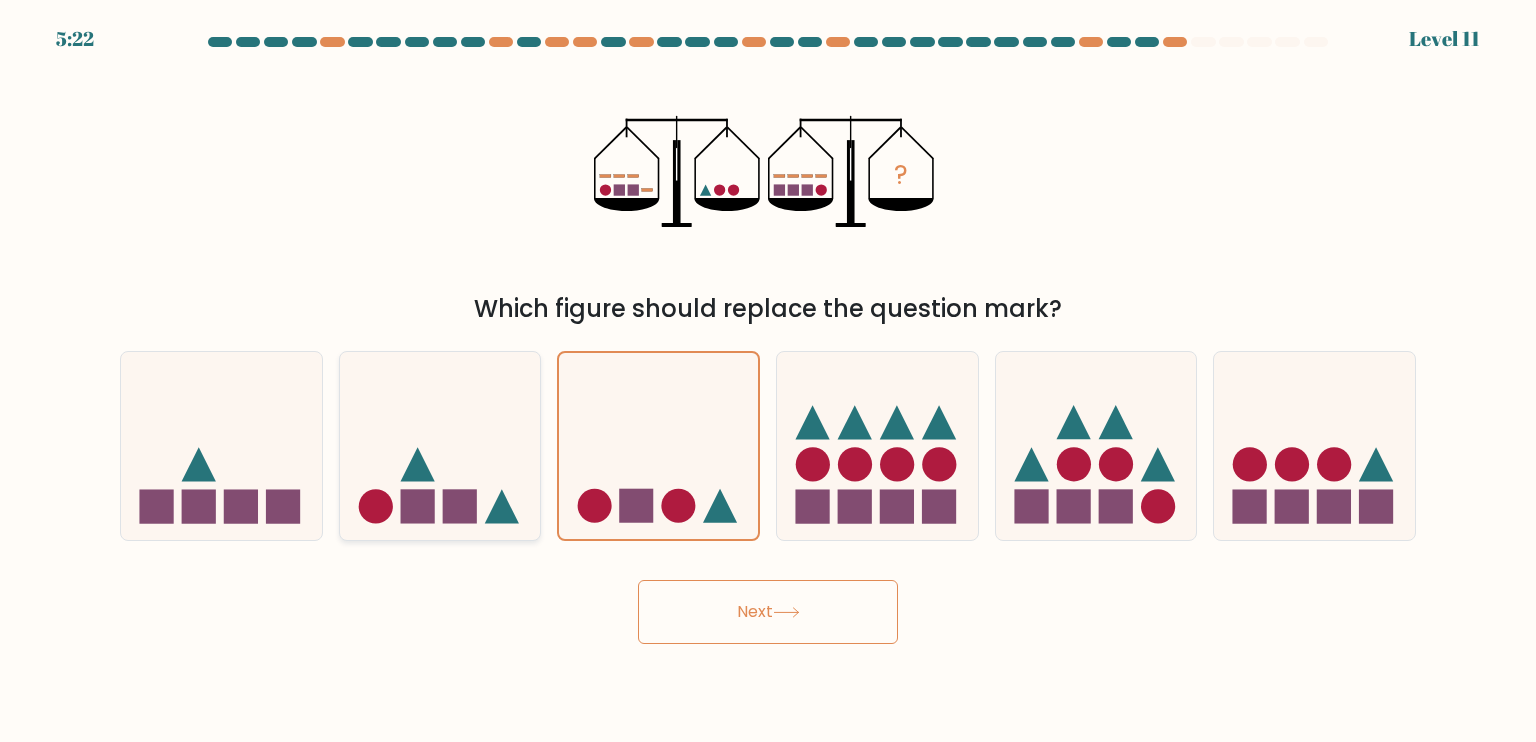 click at bounding box center [440, 446] 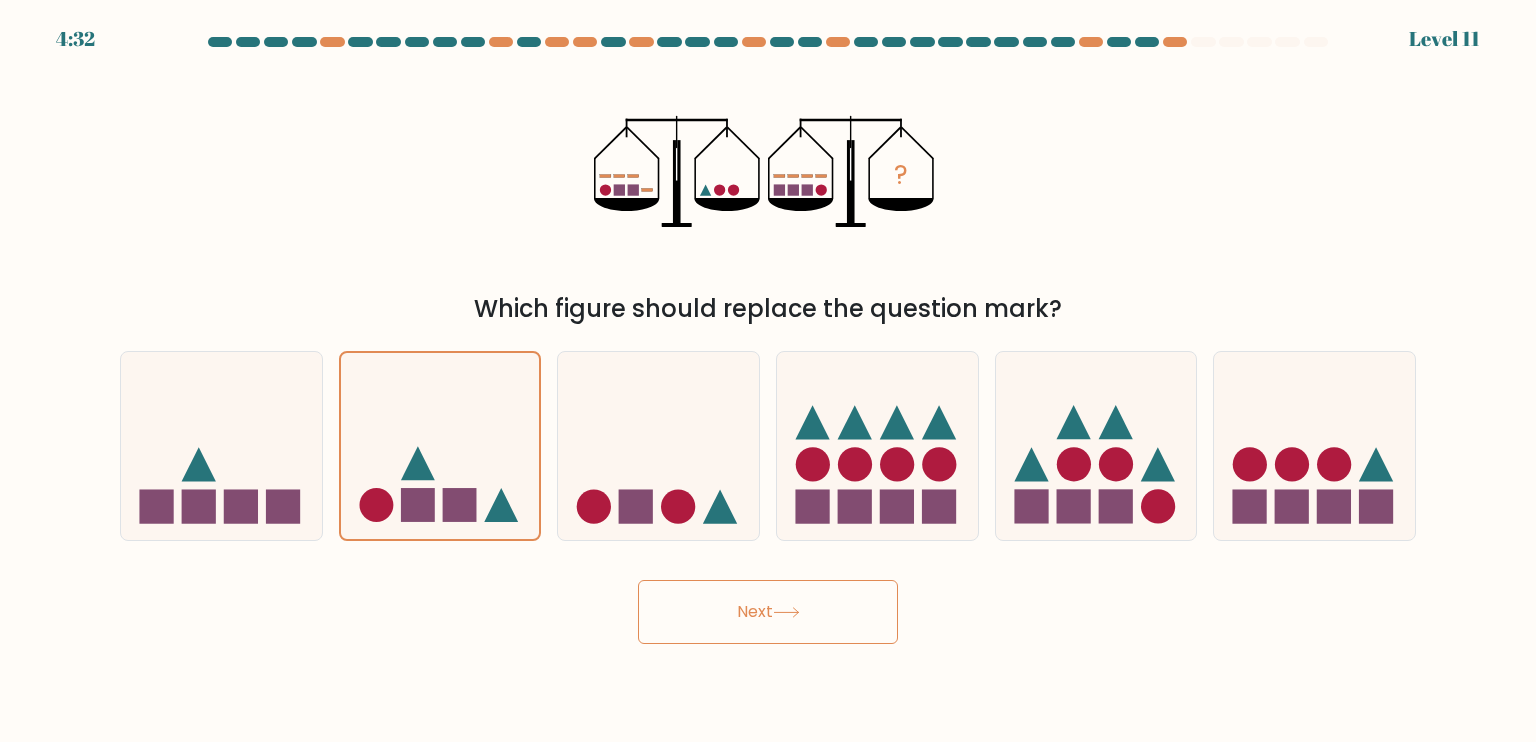 click on "Next" at bounding box center [768, 612] 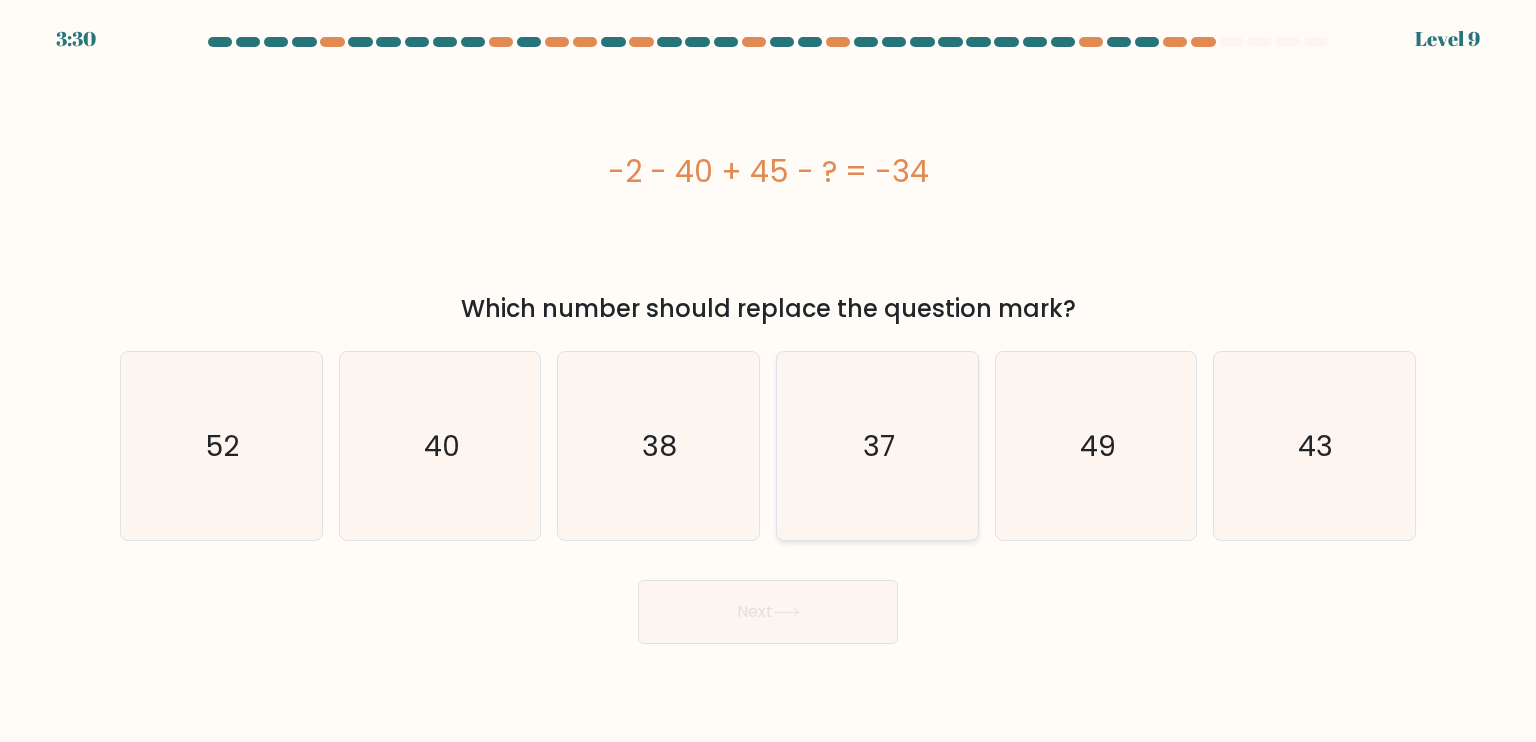 click on "37" at bounding box center (877, 446) 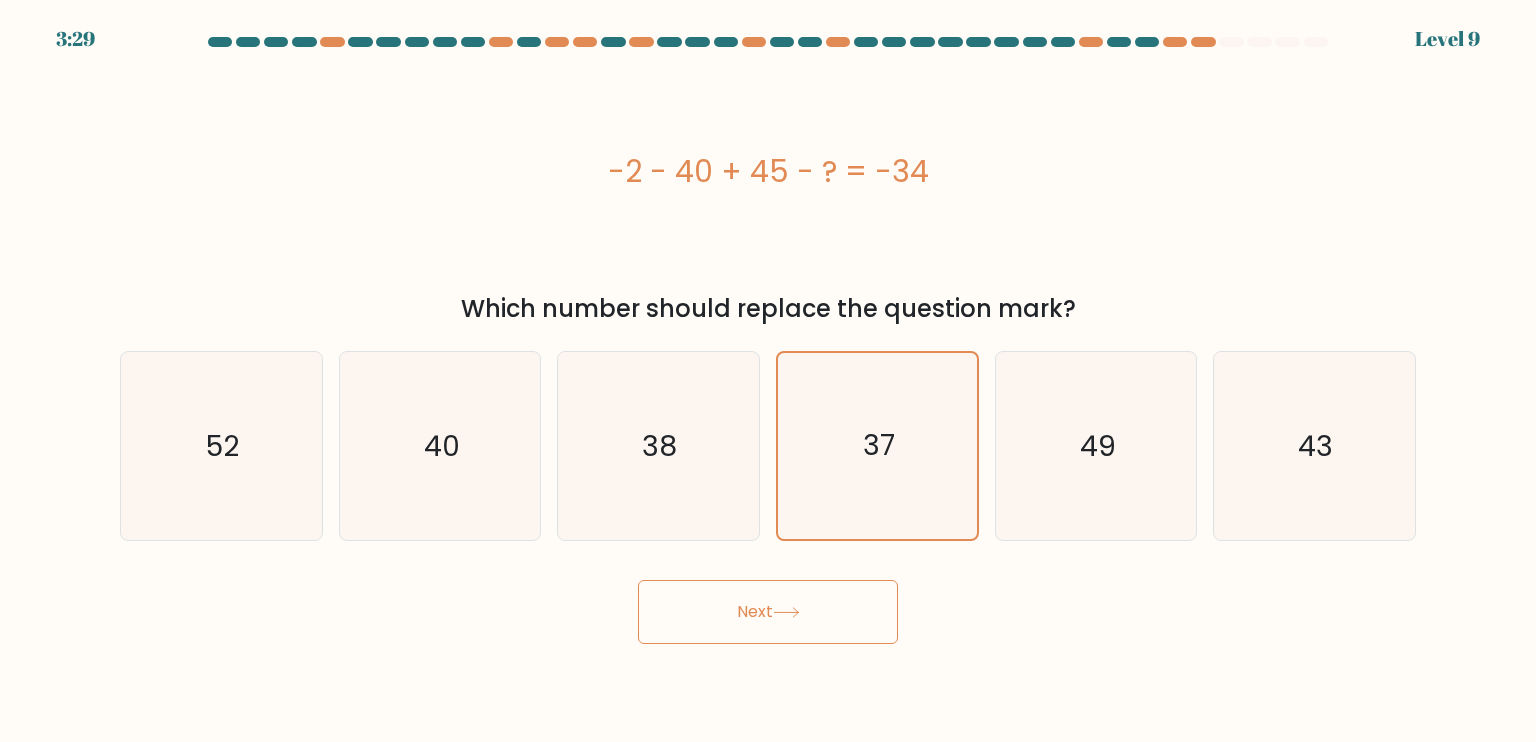 click at bounding box center (786, 612) 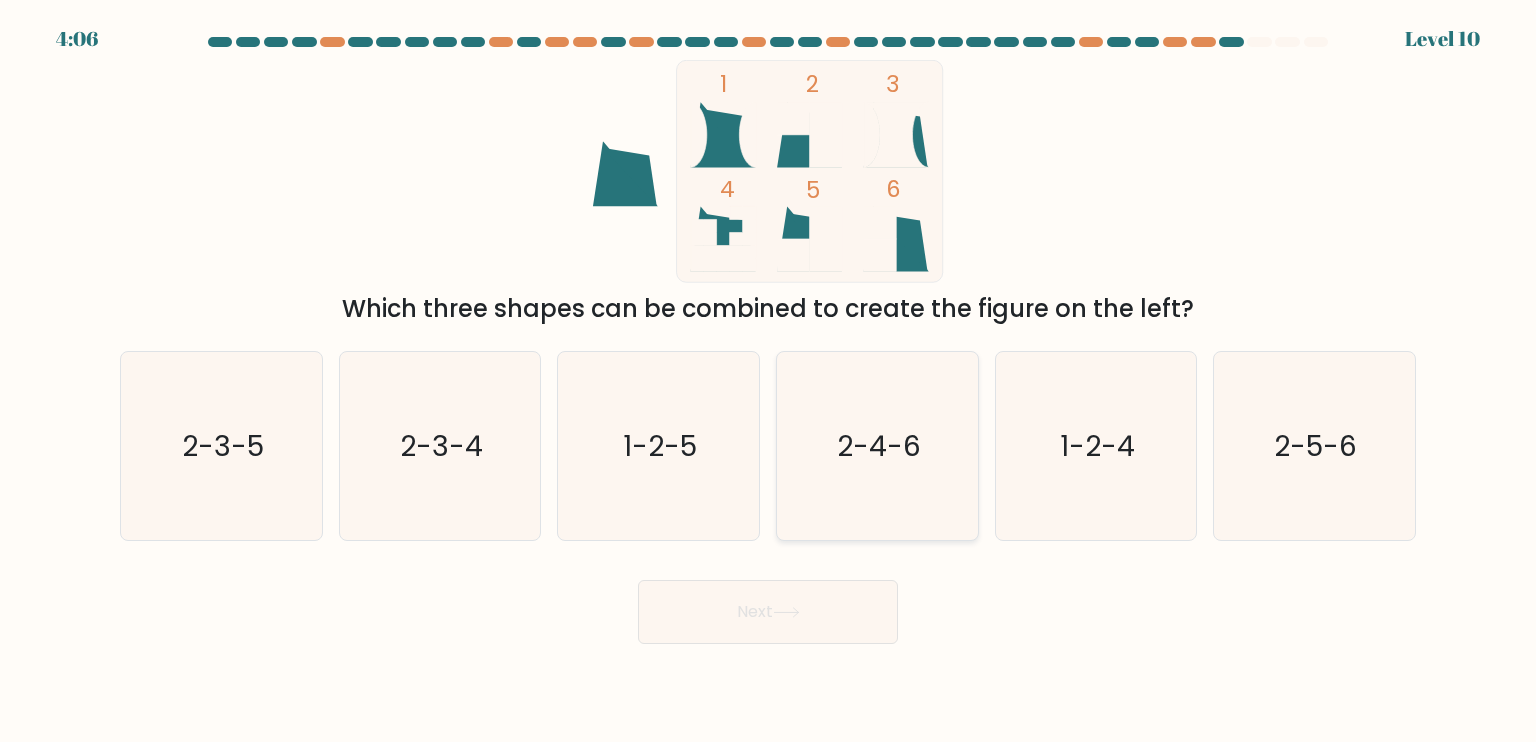 click on "2-4-6" at bounding box center [877, 446] 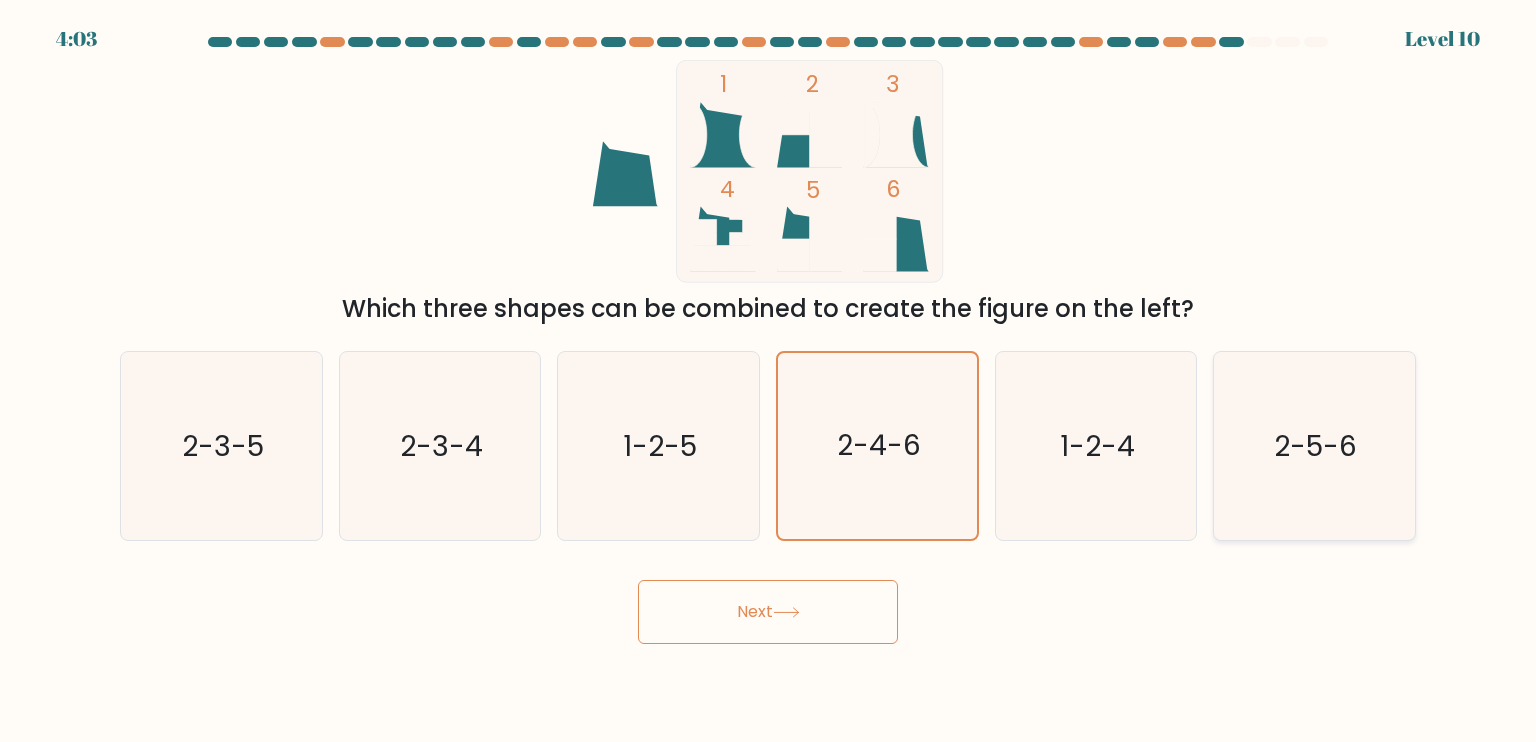 click on "2-5-6" at bounding box center (1314, 446) 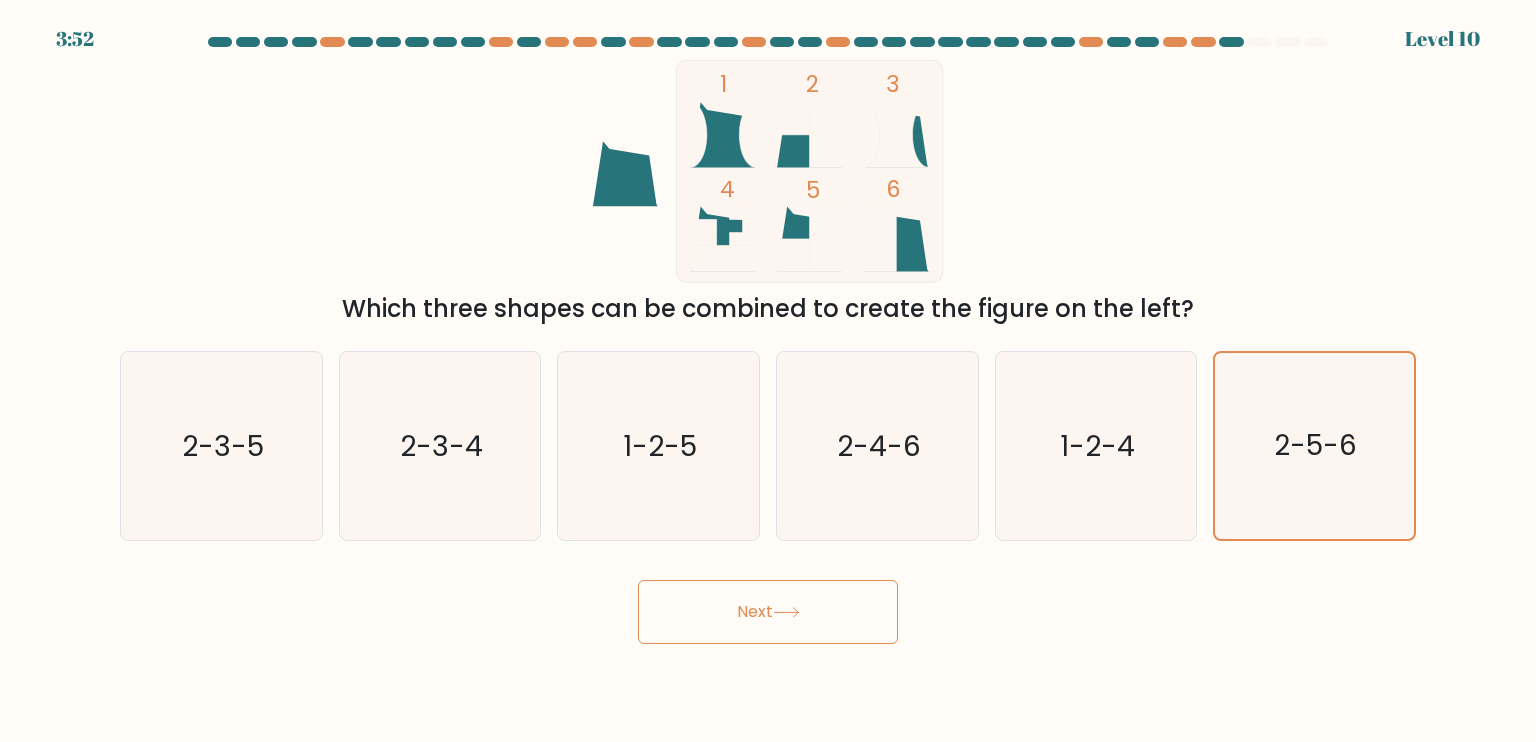 click on "Next" at bounding box center [768, 612] 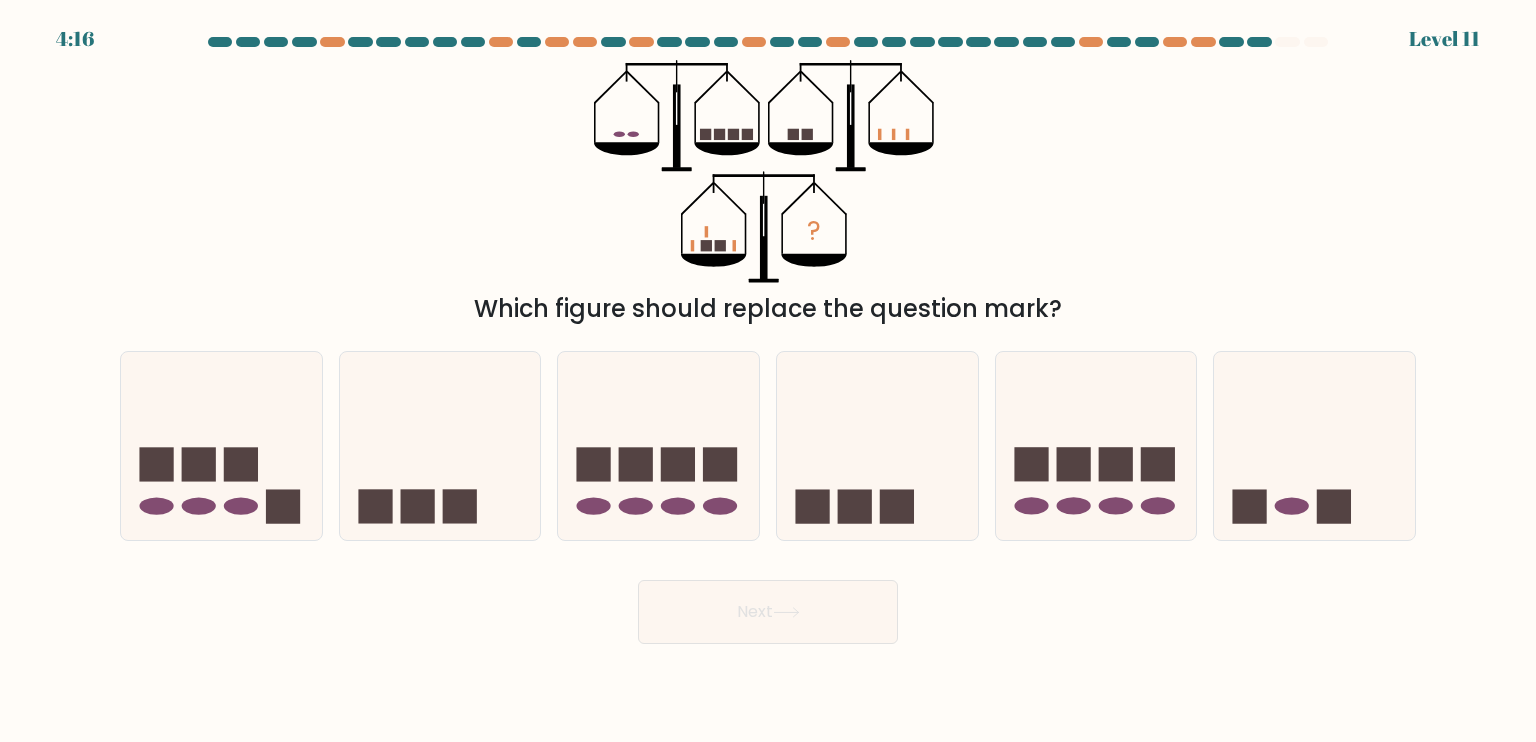 click on "f." at bounding box center (1314, 446) 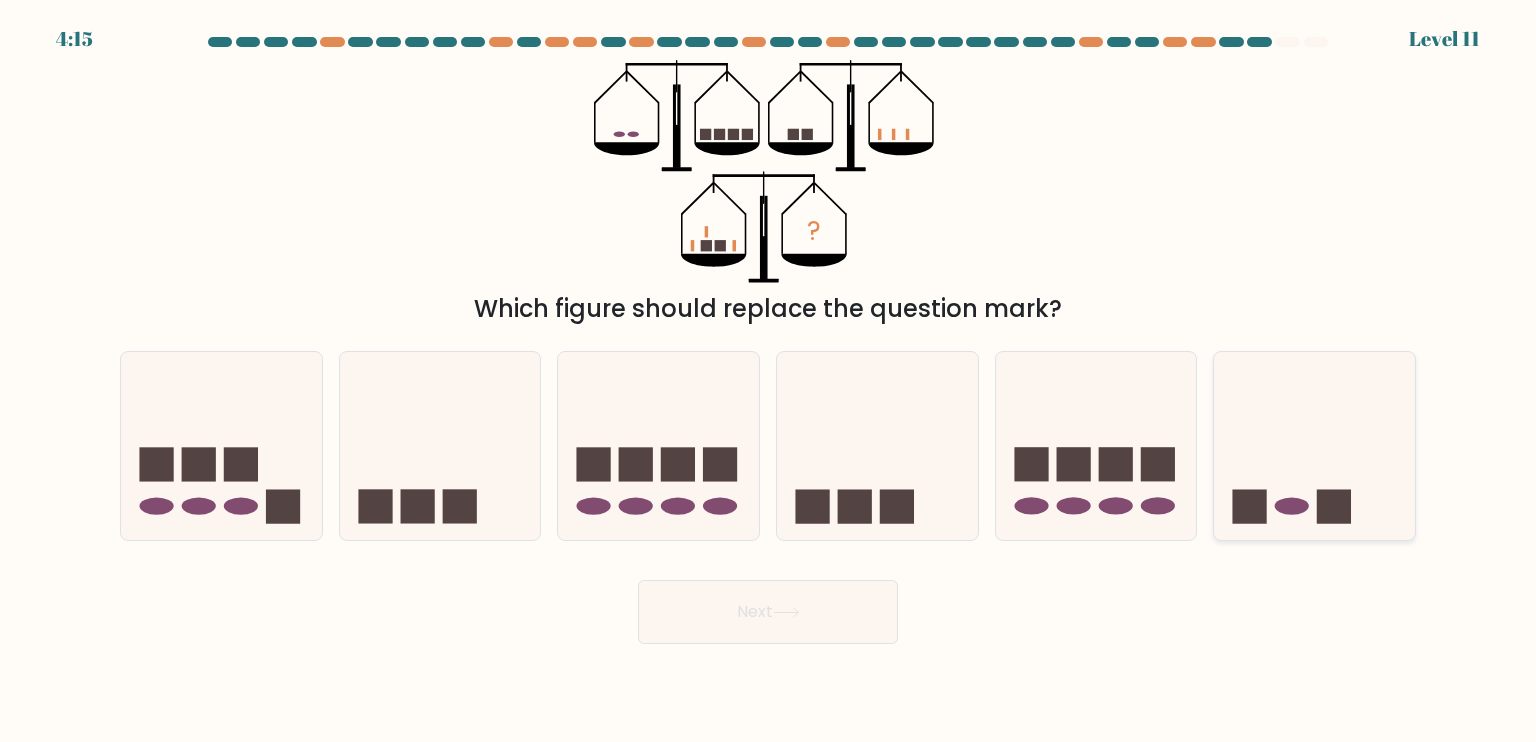 click at bounding box center (1314, 446) 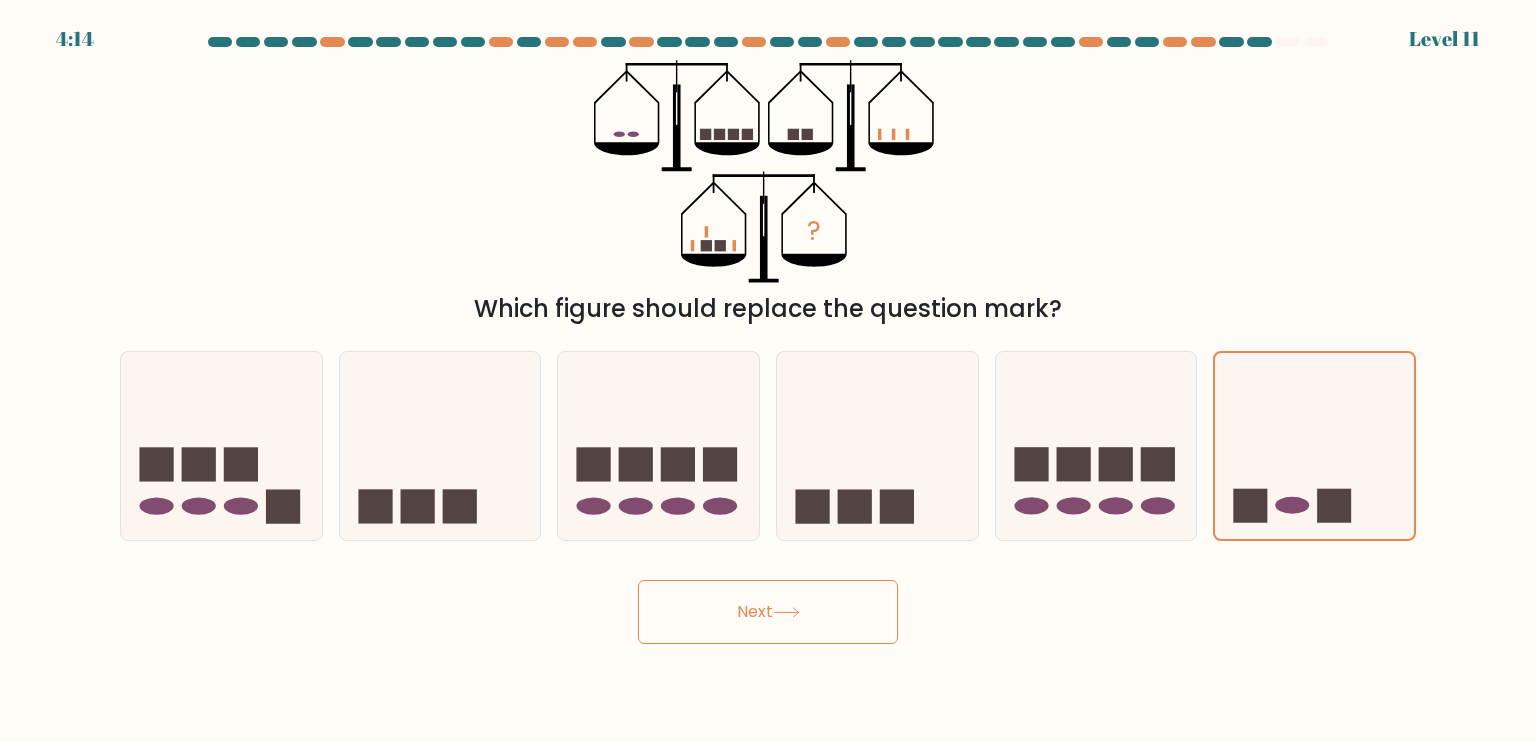 click on "4:14
Level 11" at bounding box center [768, 371] 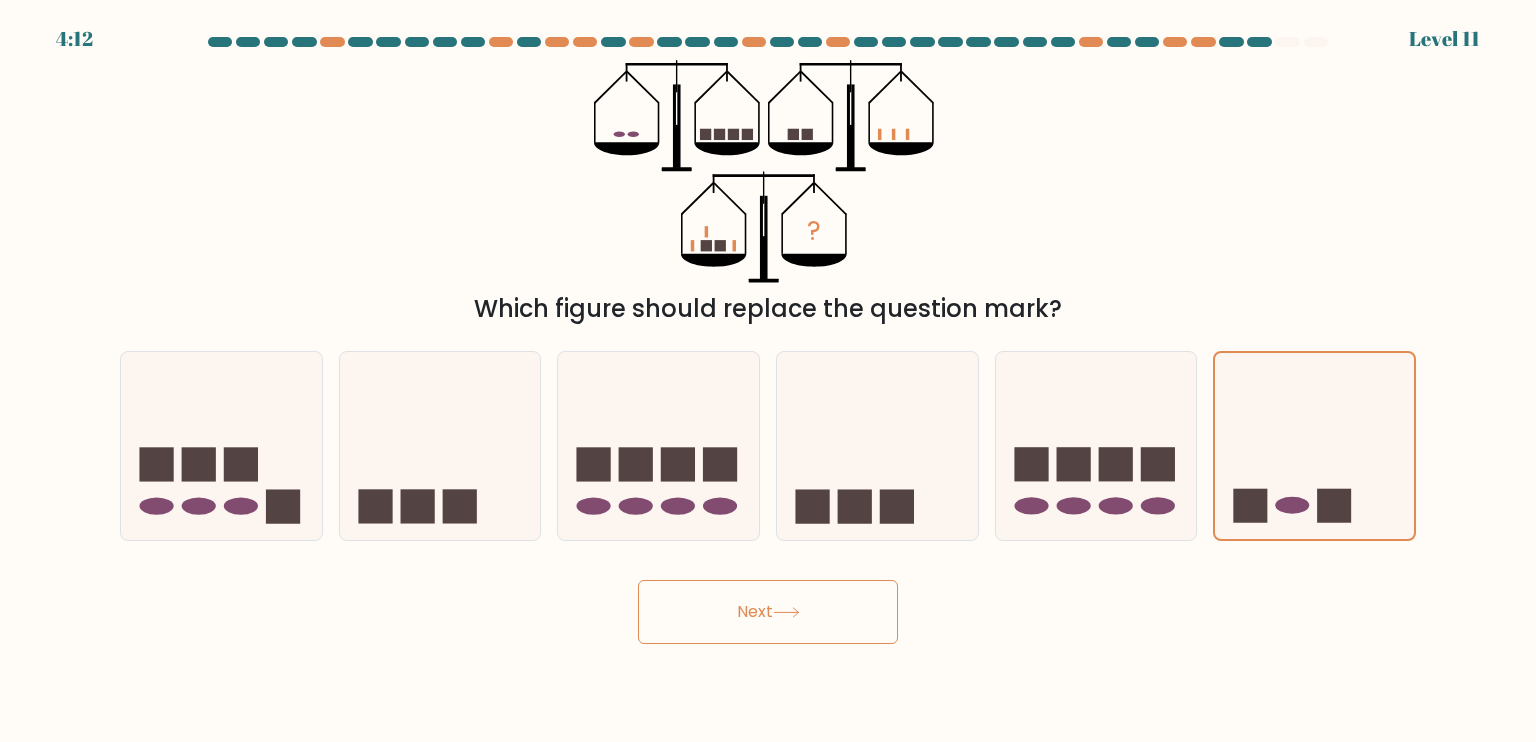 click on "Next" at bounding box center [768, 612] 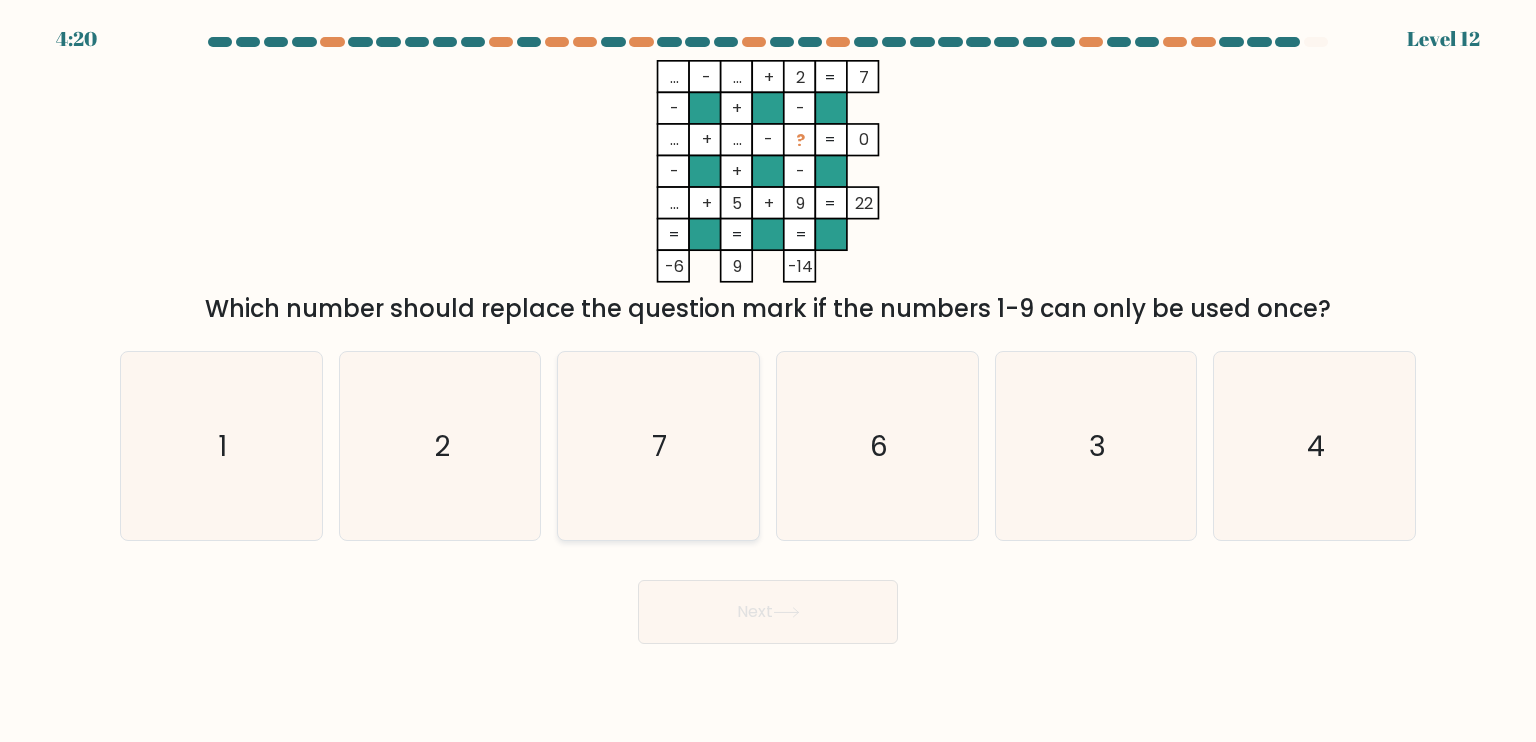click on "7" at bounding box center [658, 446] 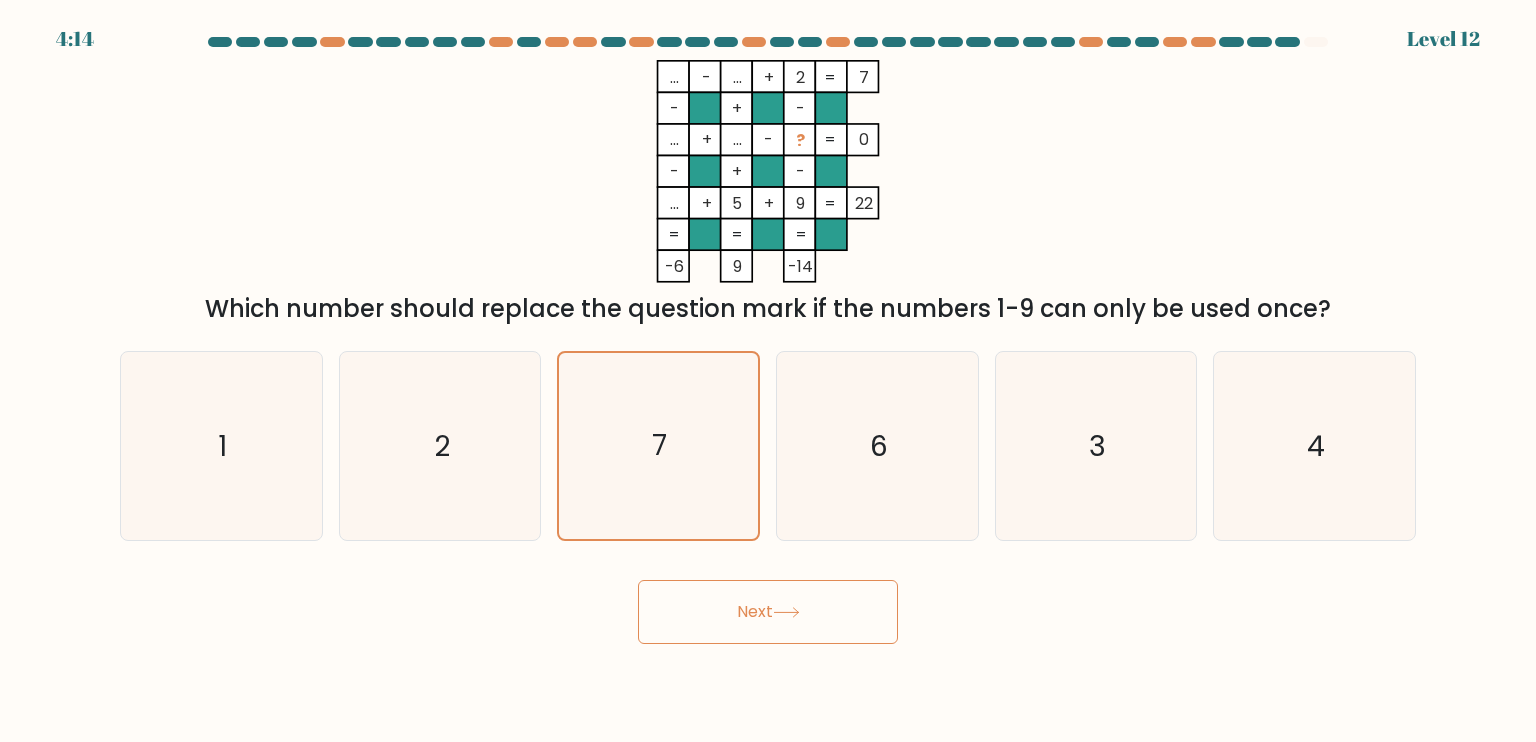click on "Next" at bounding box center [768, 612] 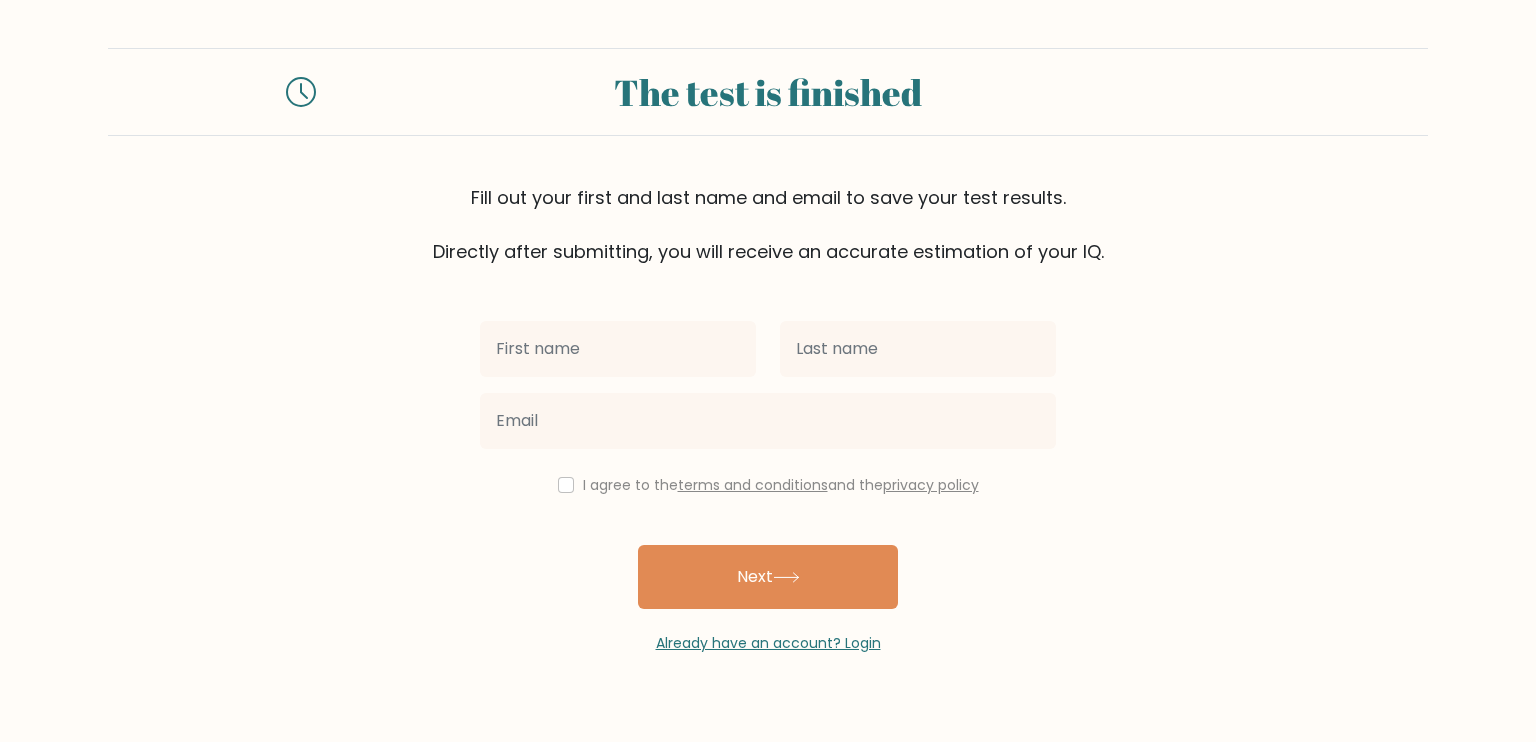 scroll, scrollTop: 0, scrollLeft: 0, axis: both 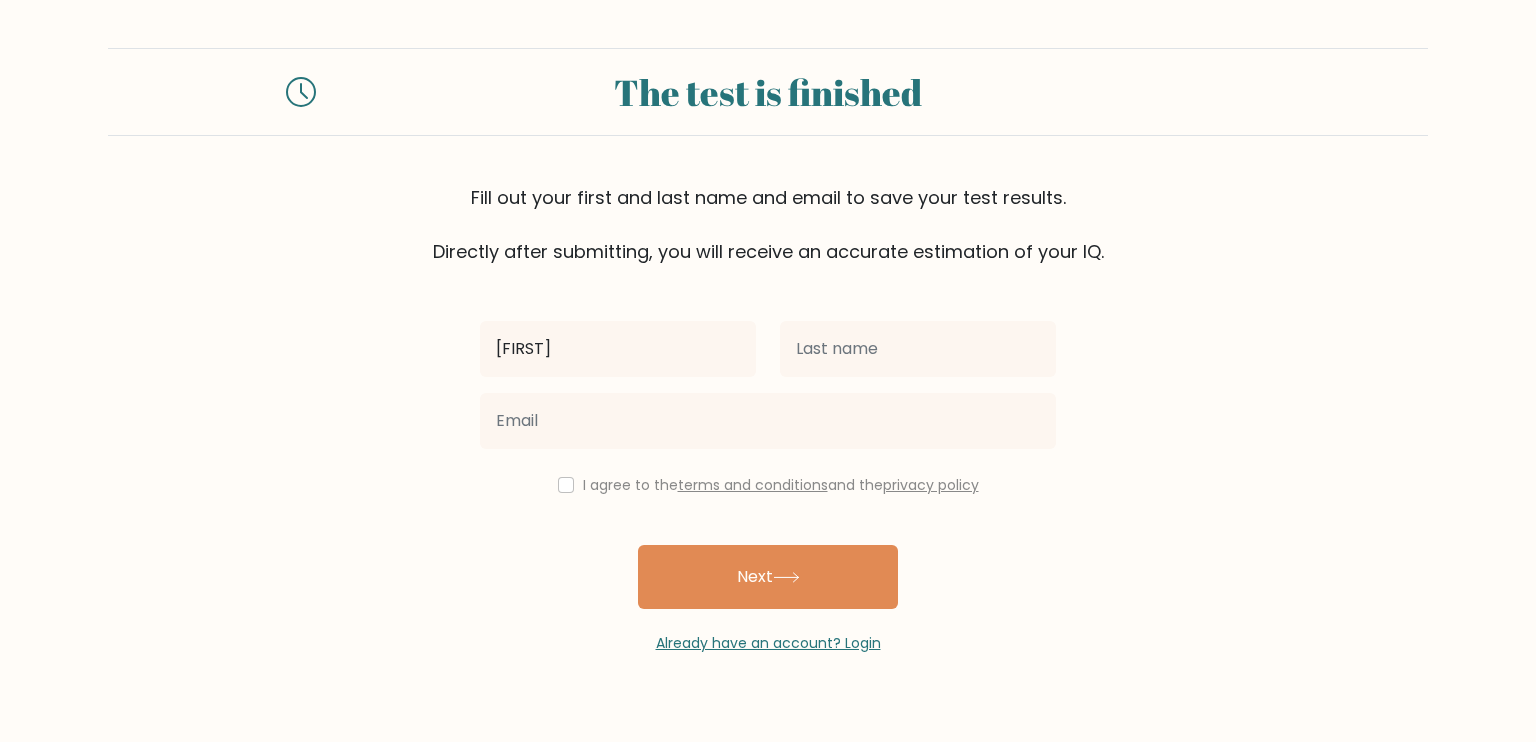 type on "[FIRST]" 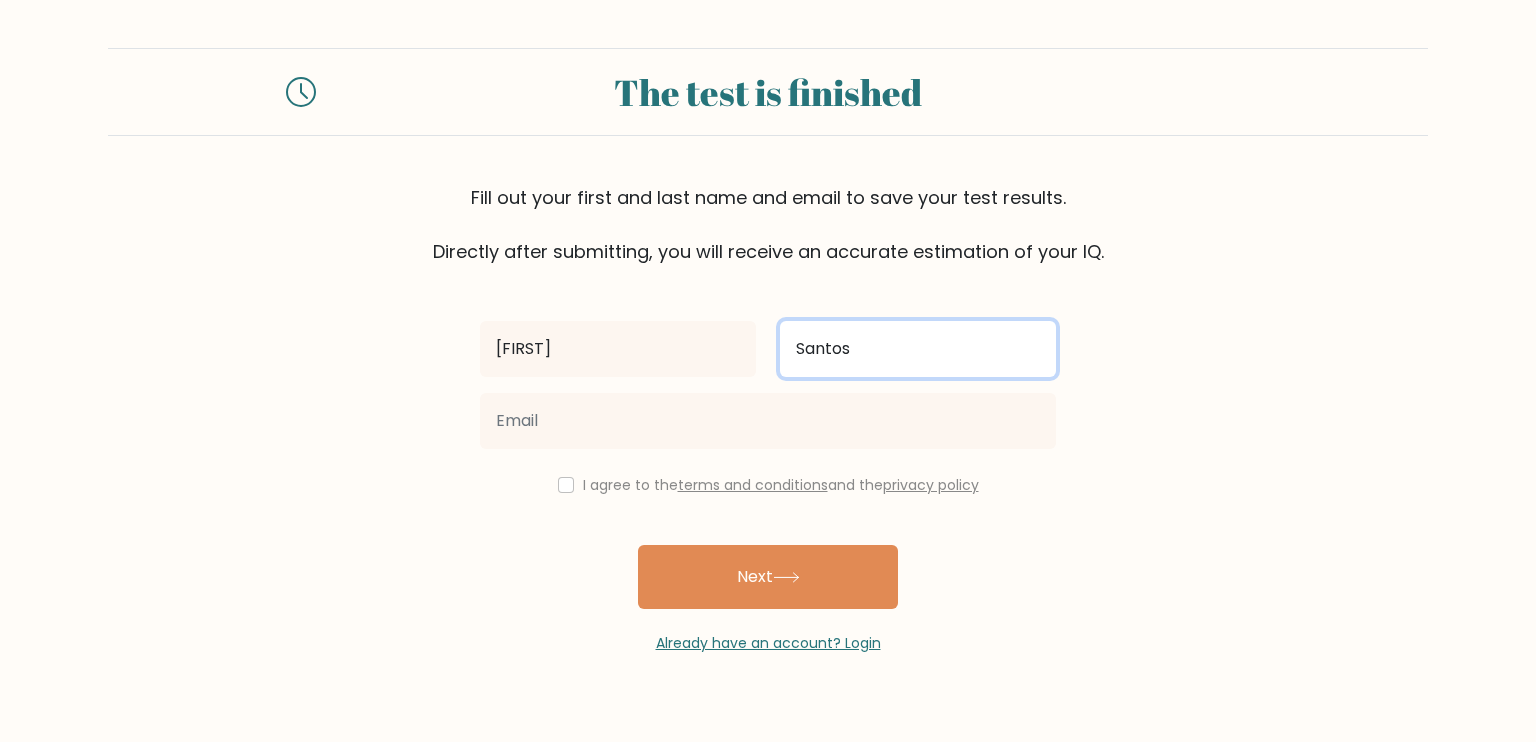 type on "Santos" 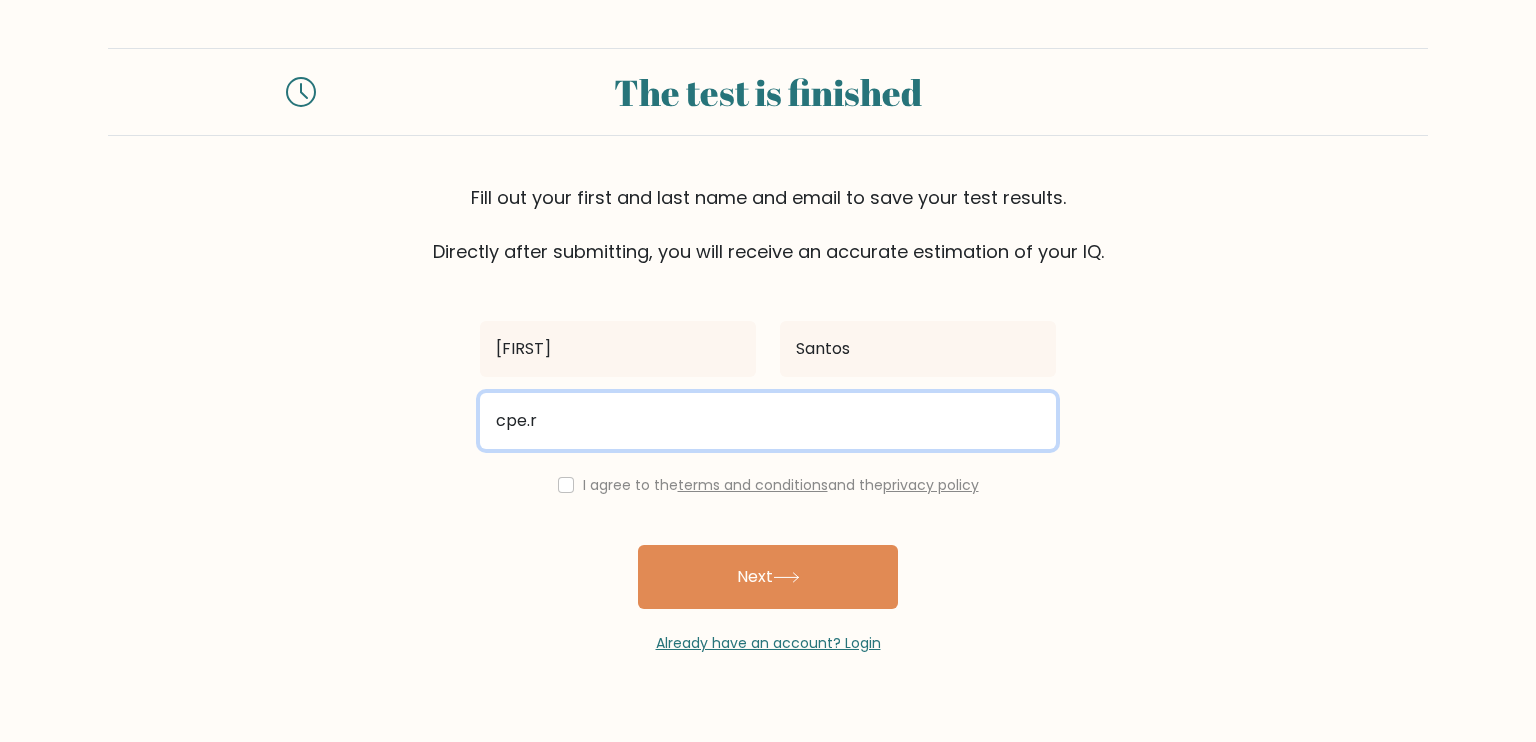 type on "[EMAIL]" 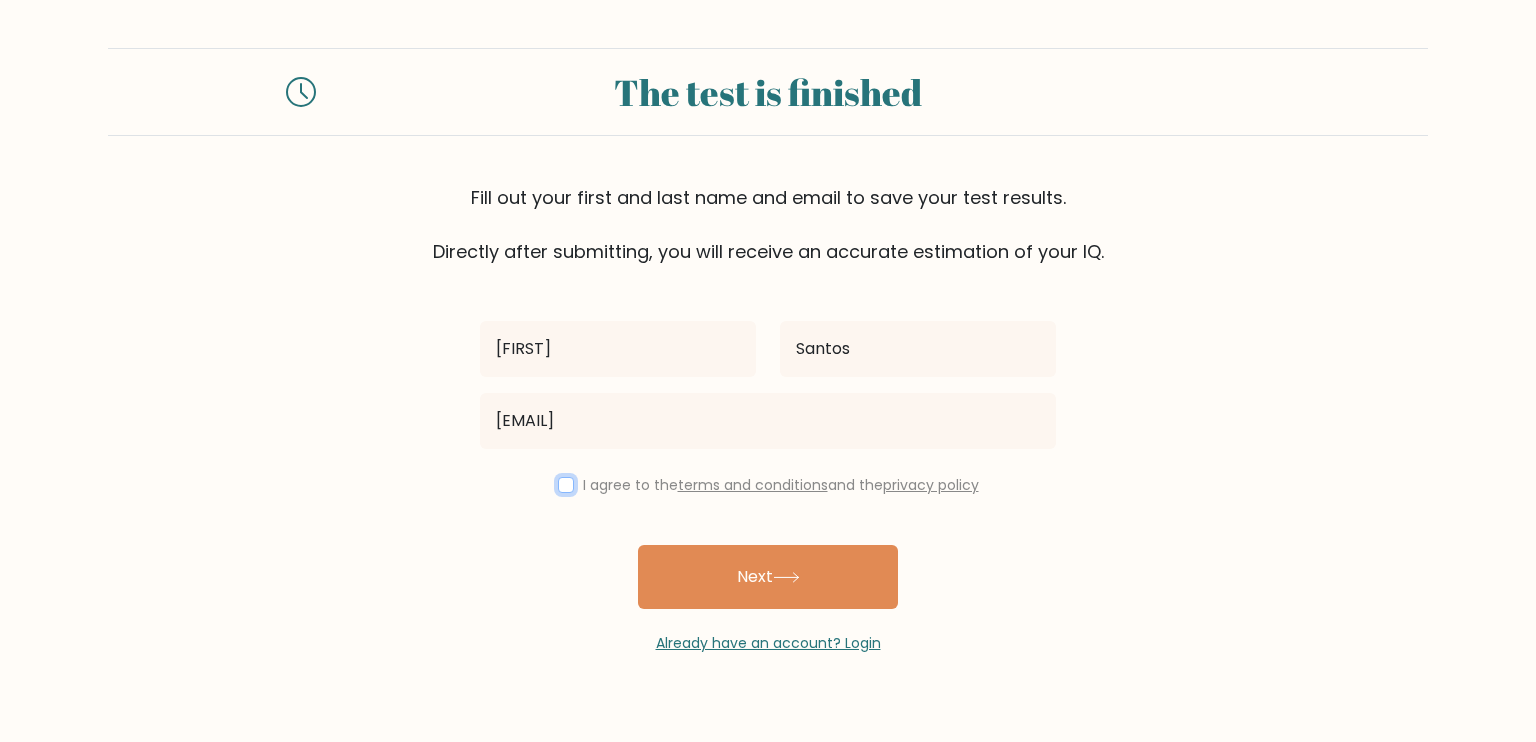 click at bounding box center (566, 485) 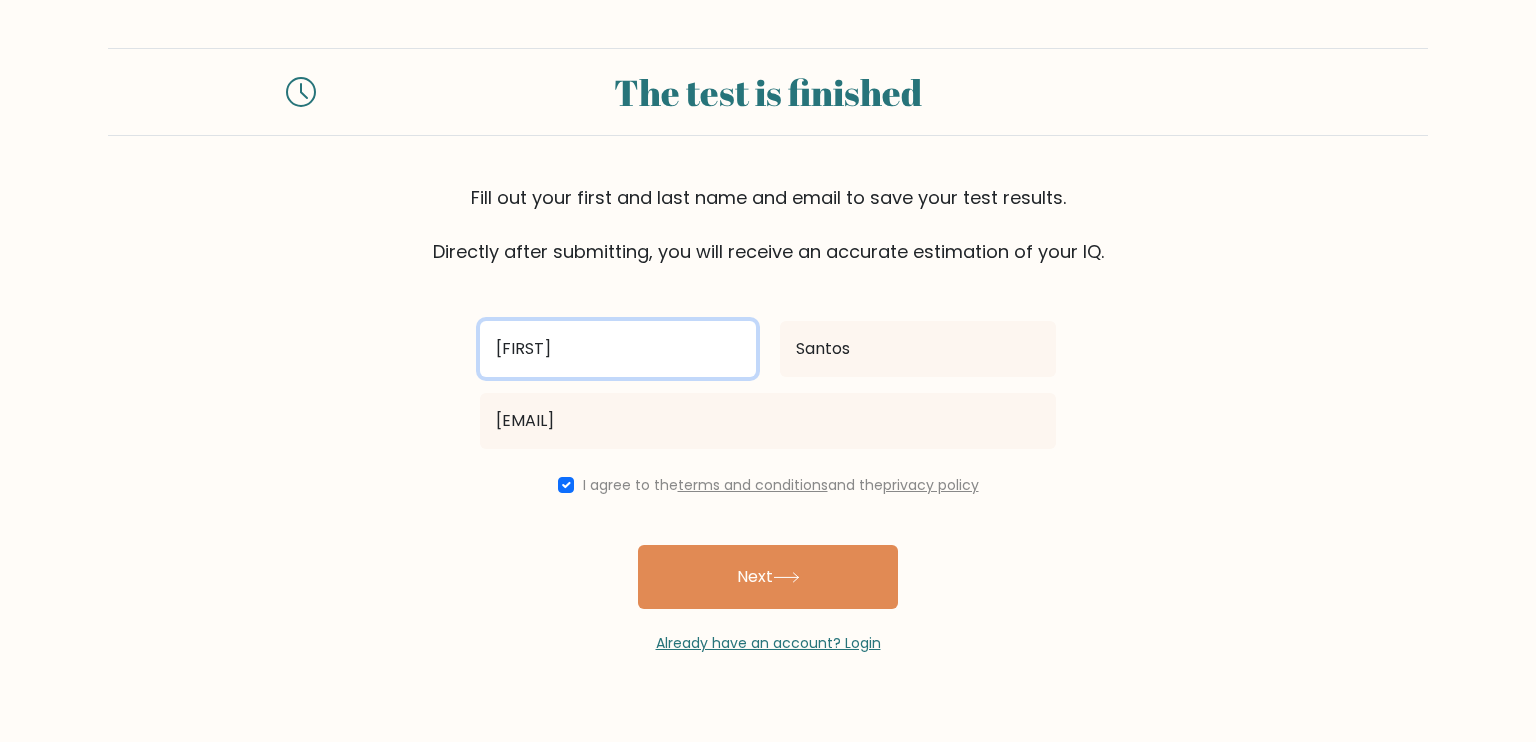 click on "[FIRST]" at bounding box center (618, 349) 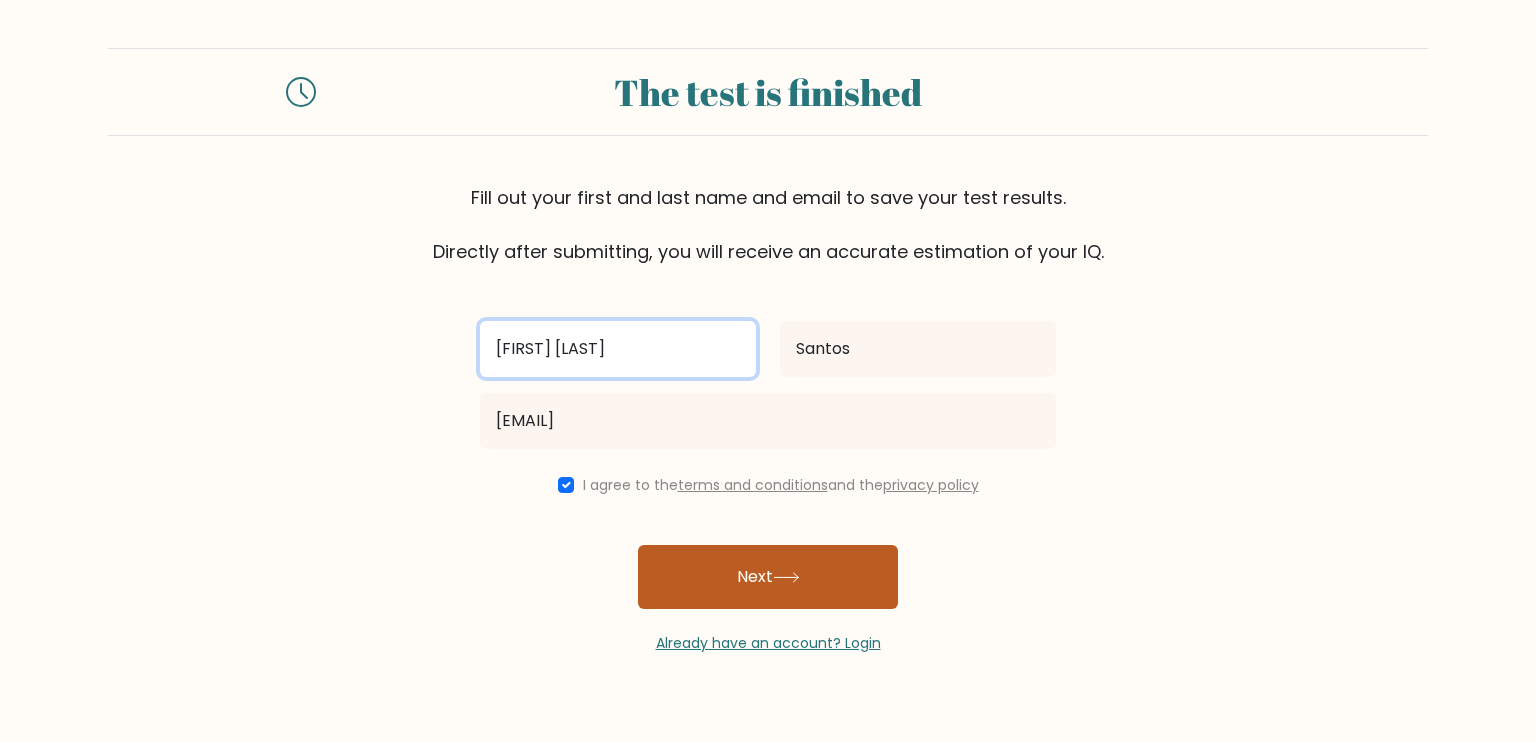 type on "[FIRST] [LAST]" 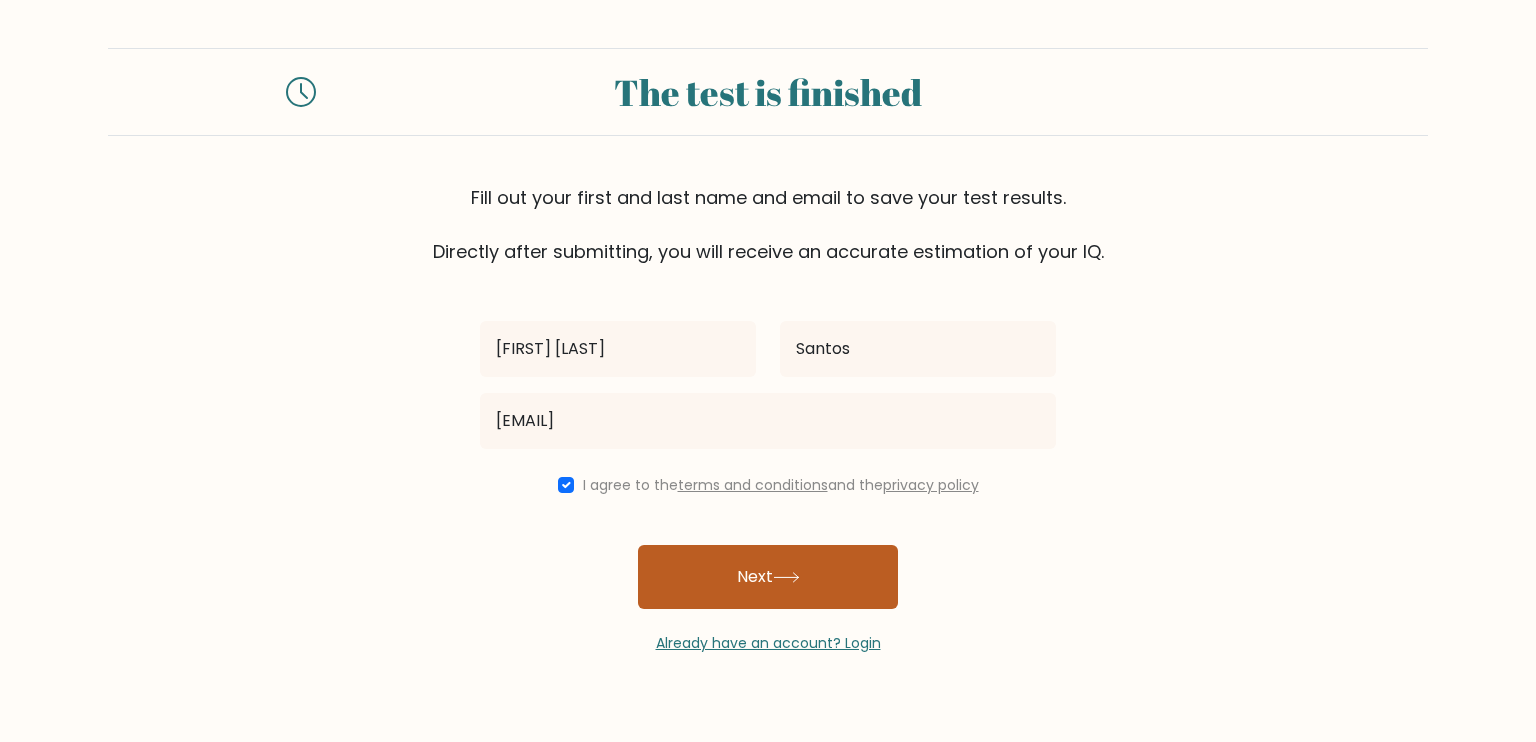 click on "Next" at bounding box center (768, 577) 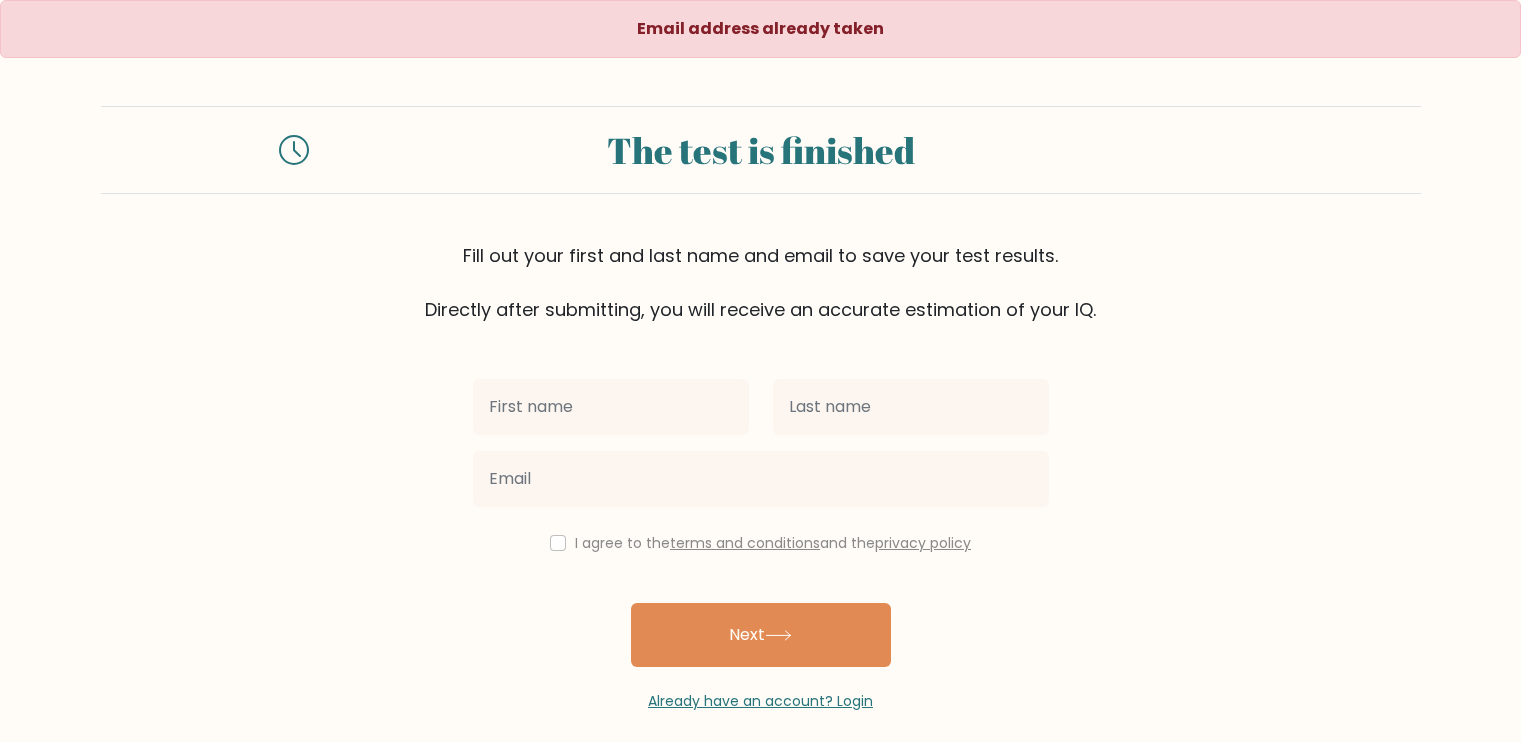 scroll, scrollTop: 0, scrollLeft: 0, axis: both 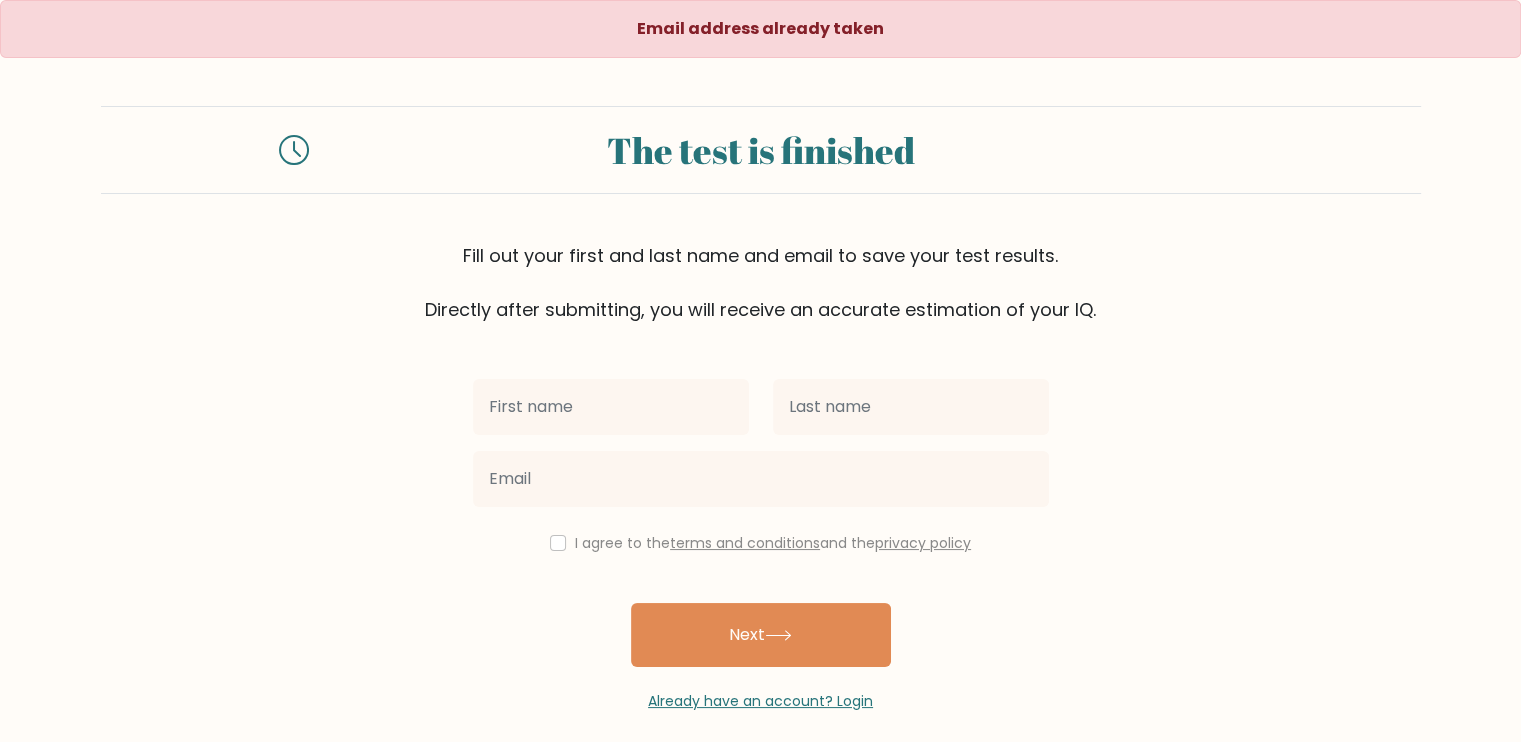 click at bounding box center [611, 407] 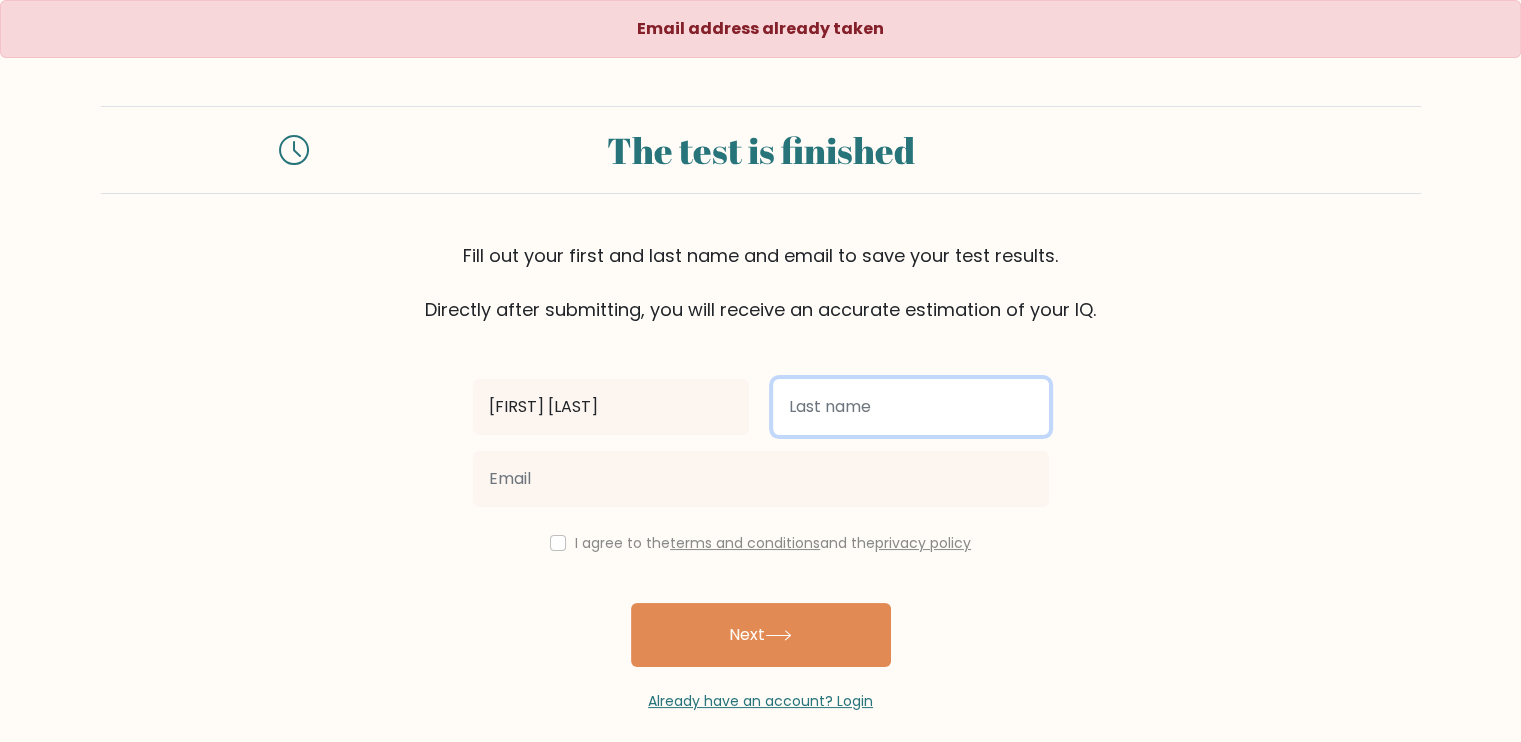 click at bounding box center (911, 407) 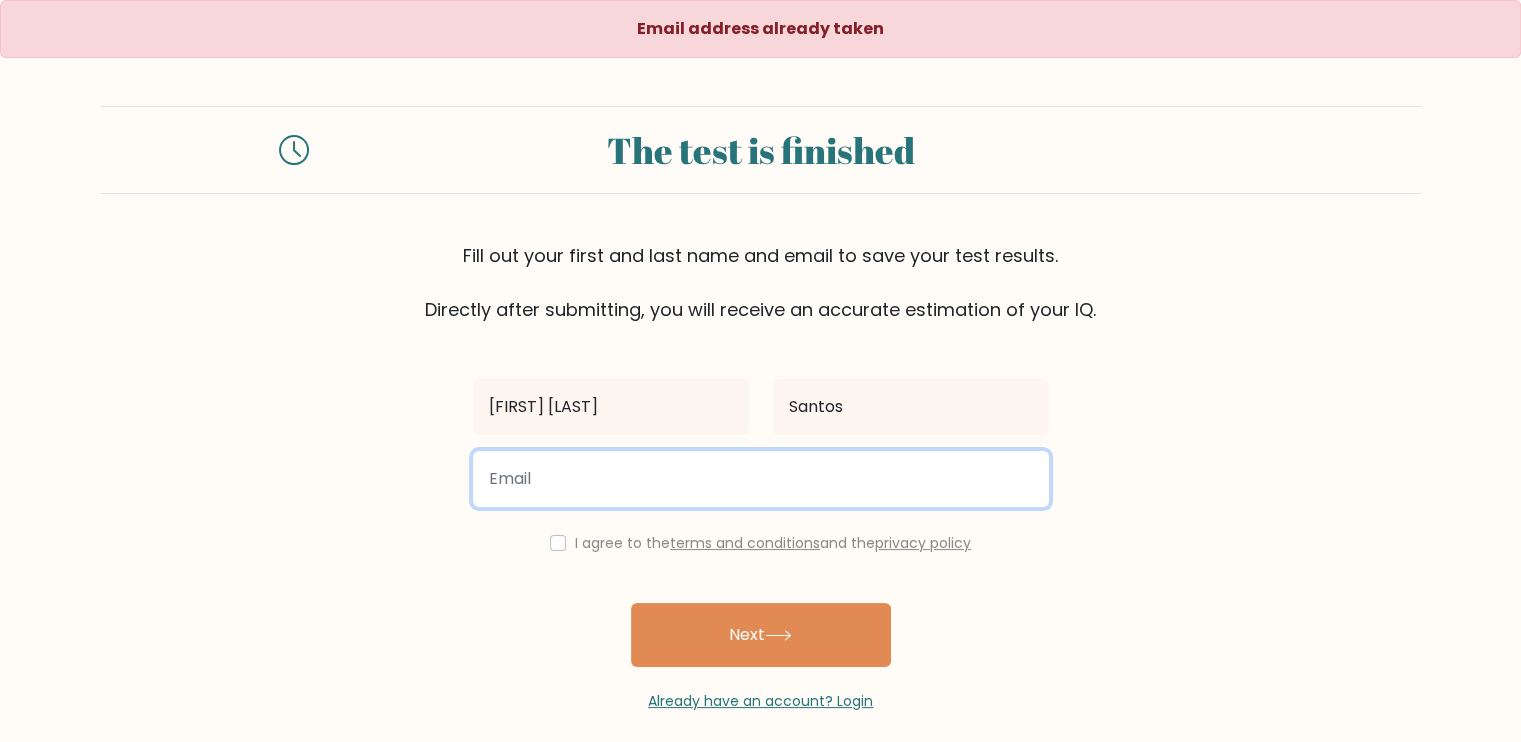 click at bounding box center [761, 479] 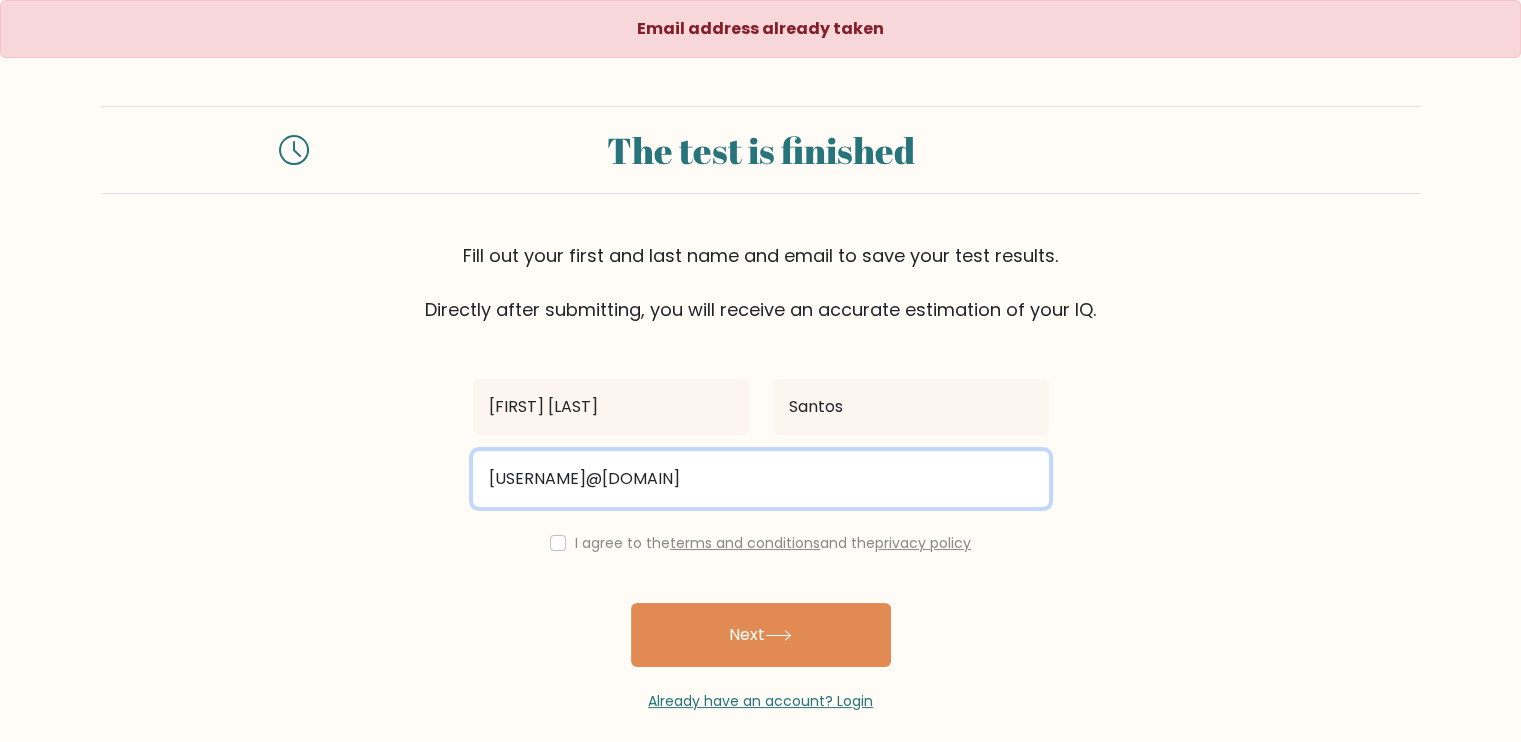 type on "notsaint1414@gmail.com" 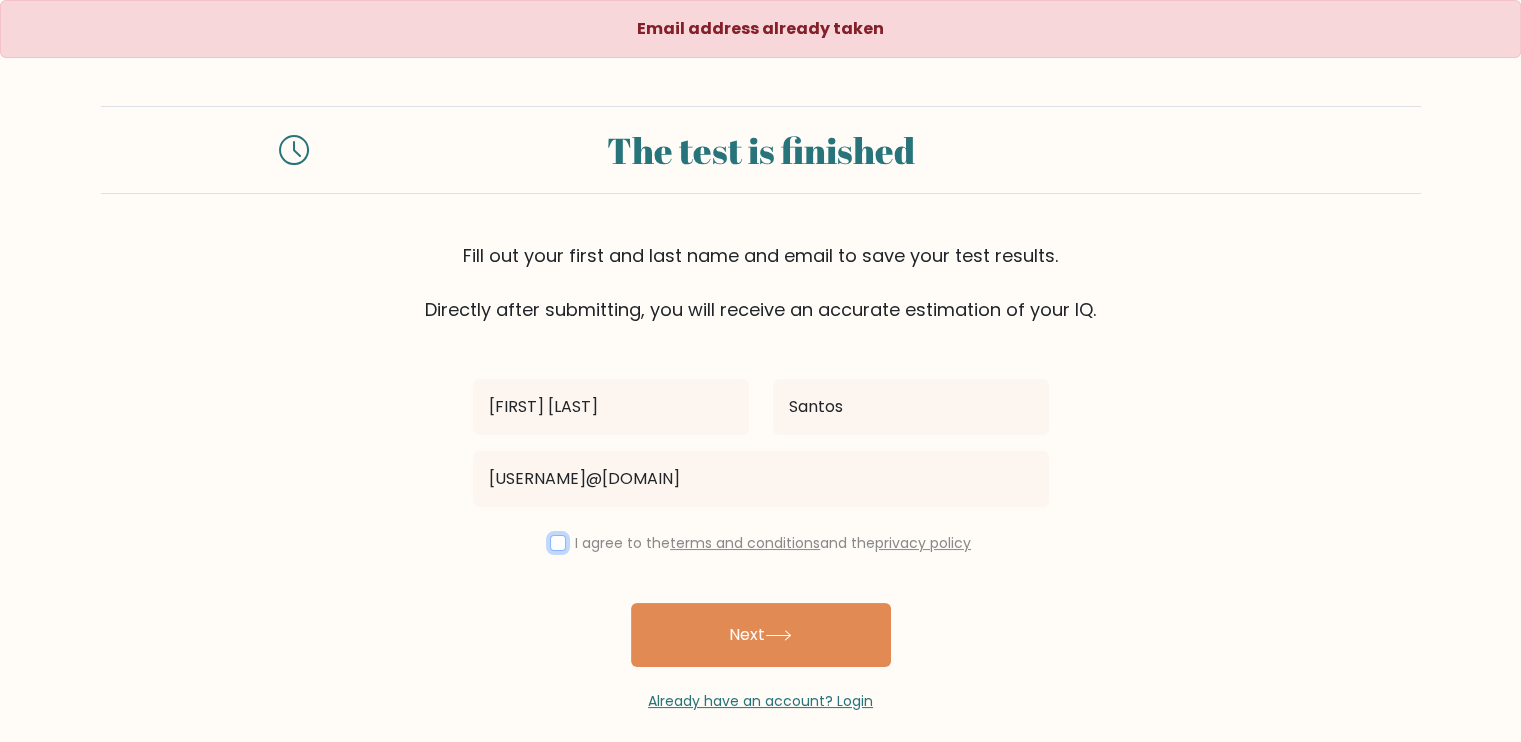 click at bounding box center [558, 543] 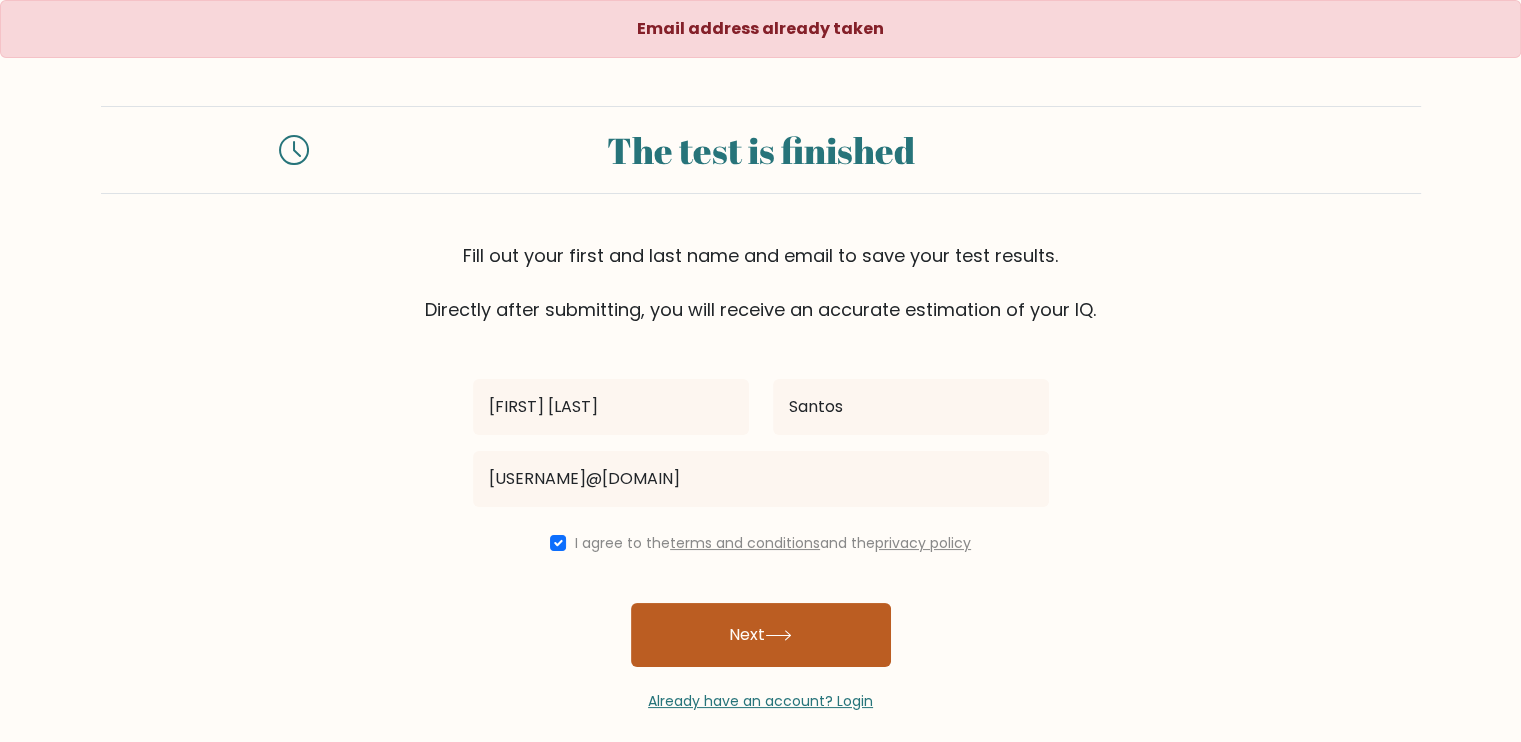click on "Next" at bounding box center (761, 635) 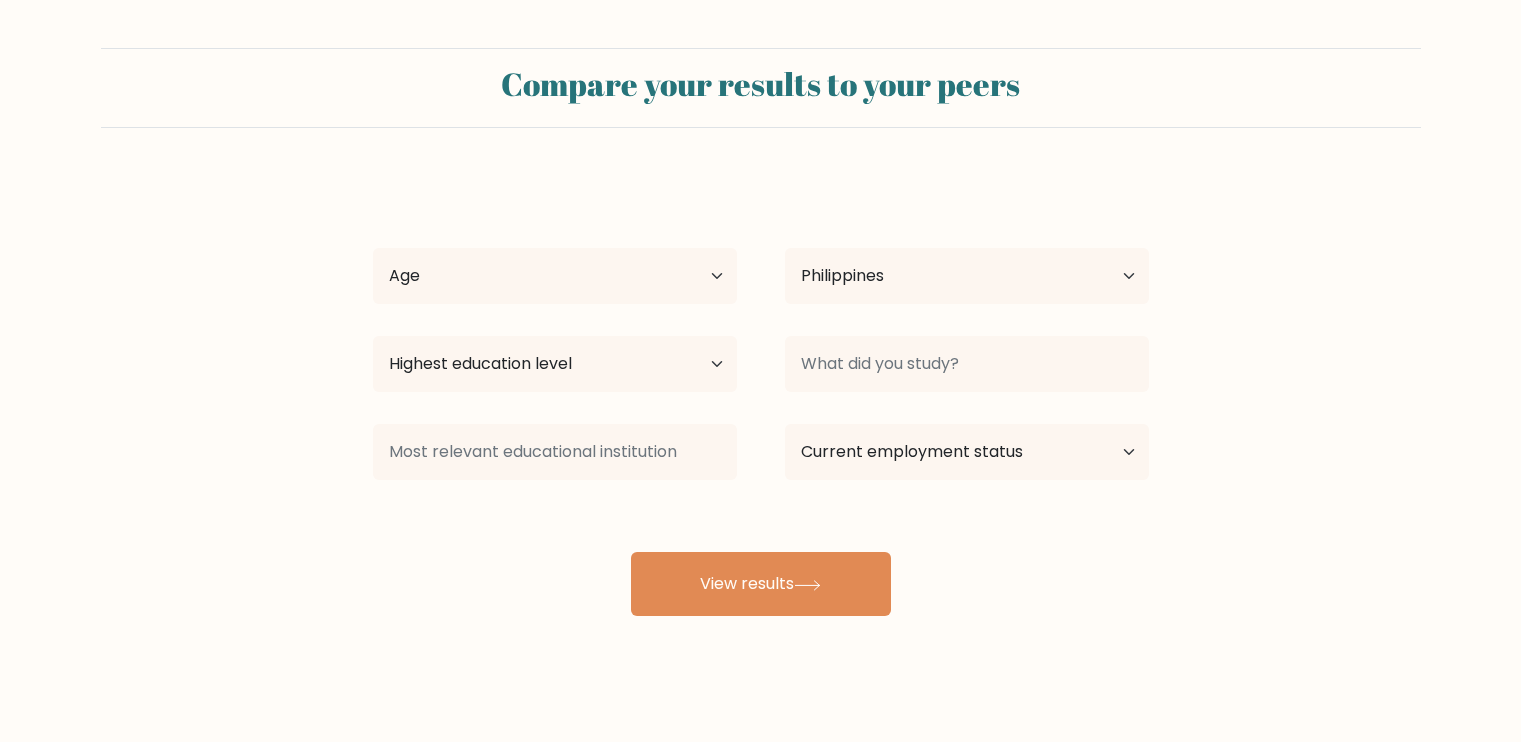 scroll, scrollTop: 0, scrollLeft: 0, axis: both 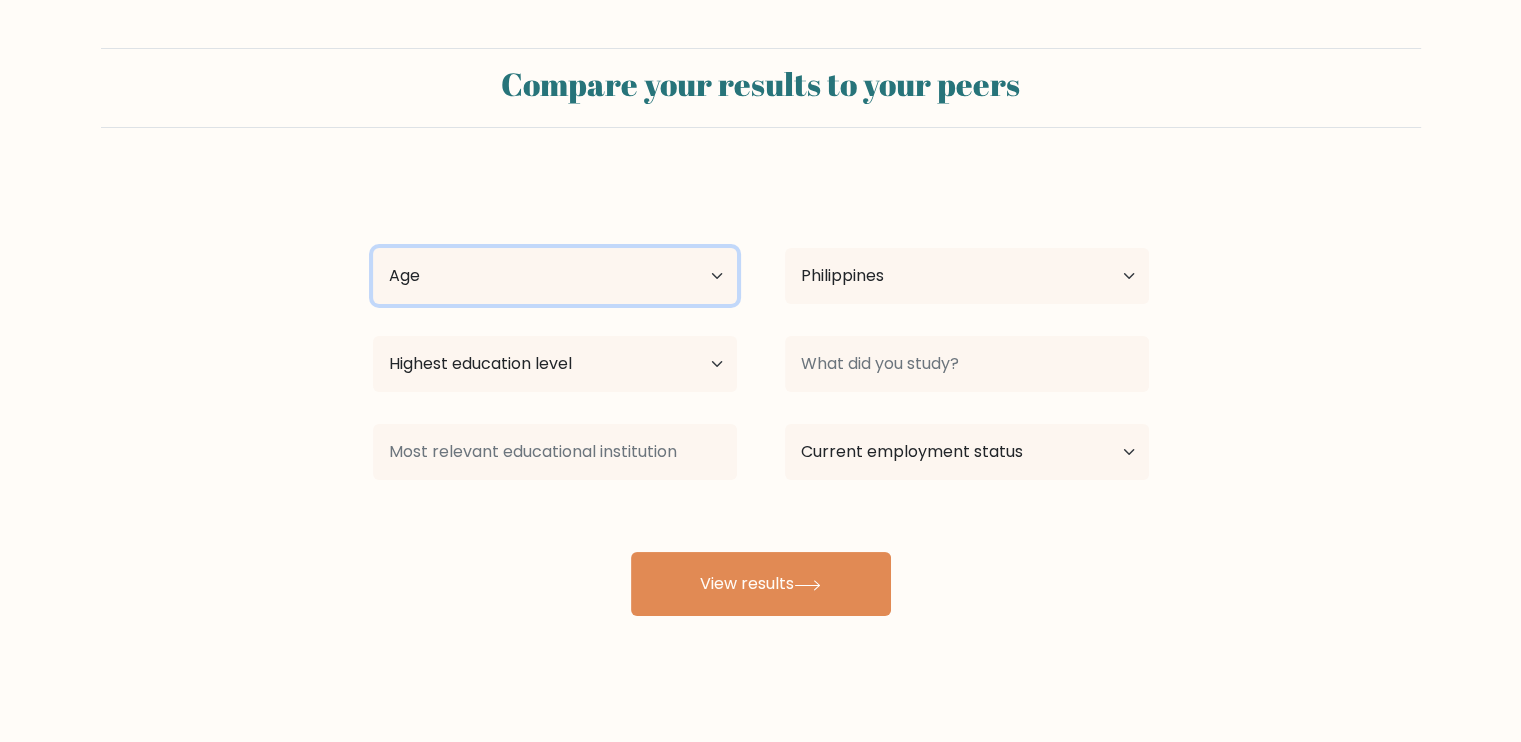 click on "Age
Under 18 years old
18-24 years old
25-34 years old
35-44 years old
45-54 years old
55-64 years old
65 years old and above" at bounding box center [555, 276] 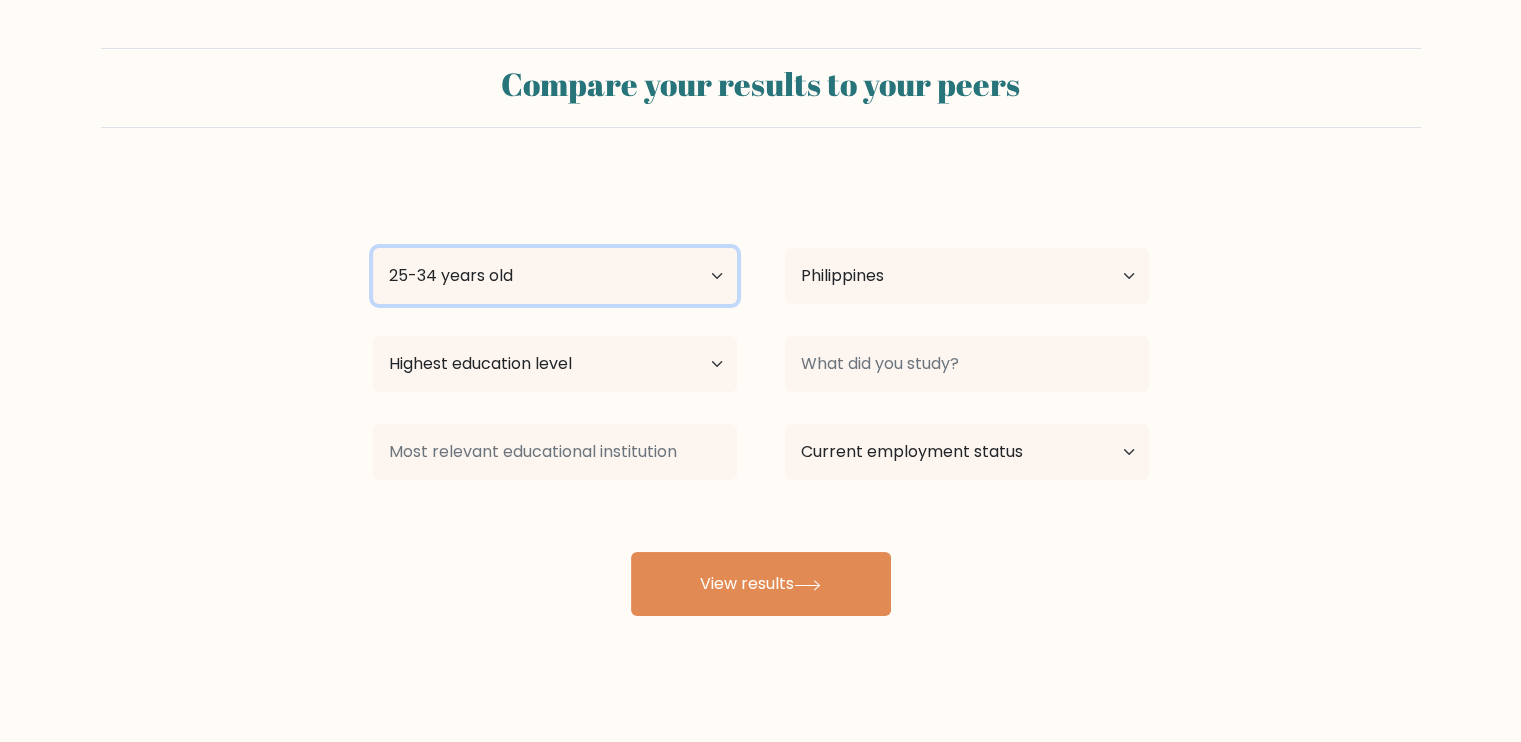 click on "Age
Under 18 years old
18-24 years old
25-34 years old
35-44 years old
45-54 years old
55-64 years old
65 years old and above" at bounding box center (555, 276) 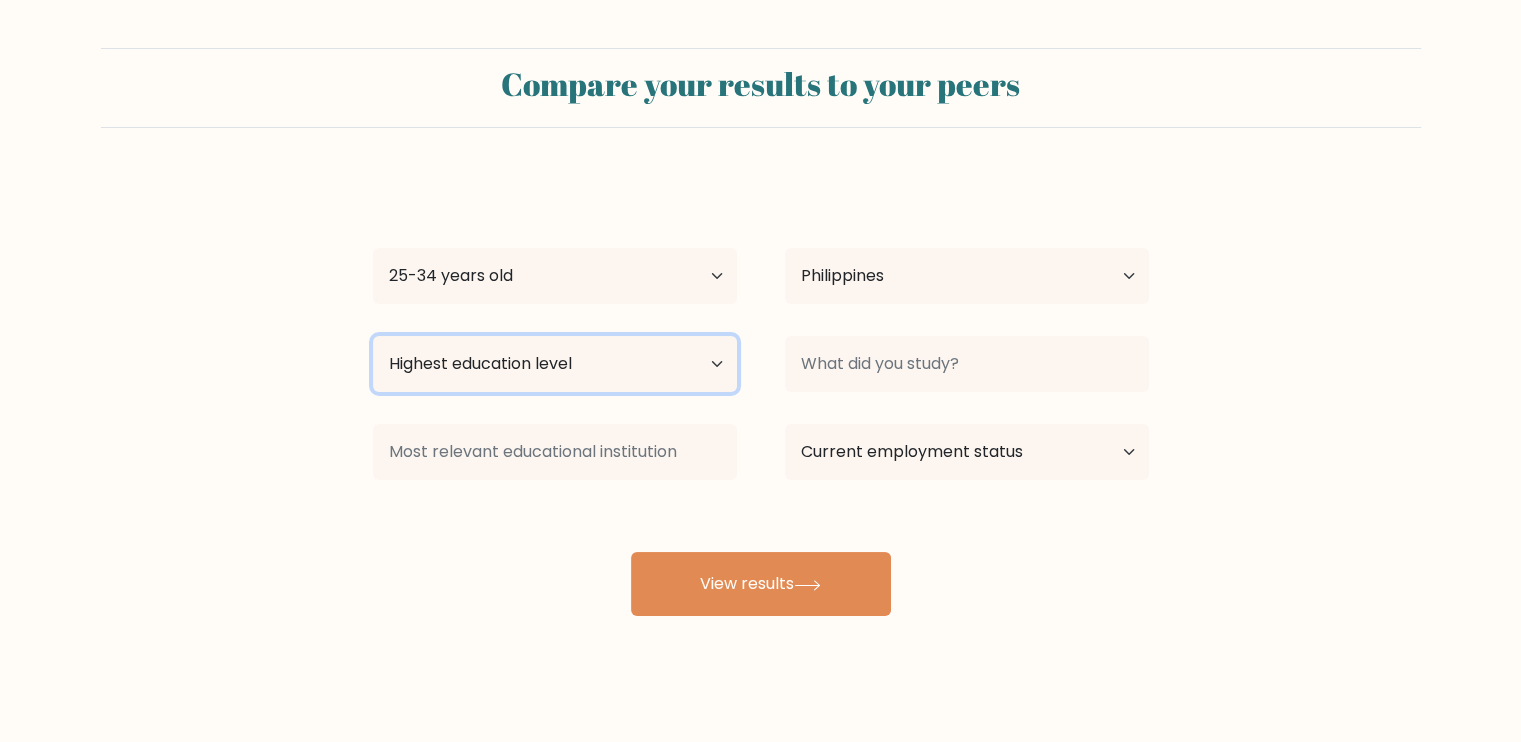 click on "Highest education level
No schooling
Primary
Lower Secondary
Upper Secondary
Occupation Specific
Bachelor's degree
Master's degree
Doctoral degree" at bounding box center (555, 364) 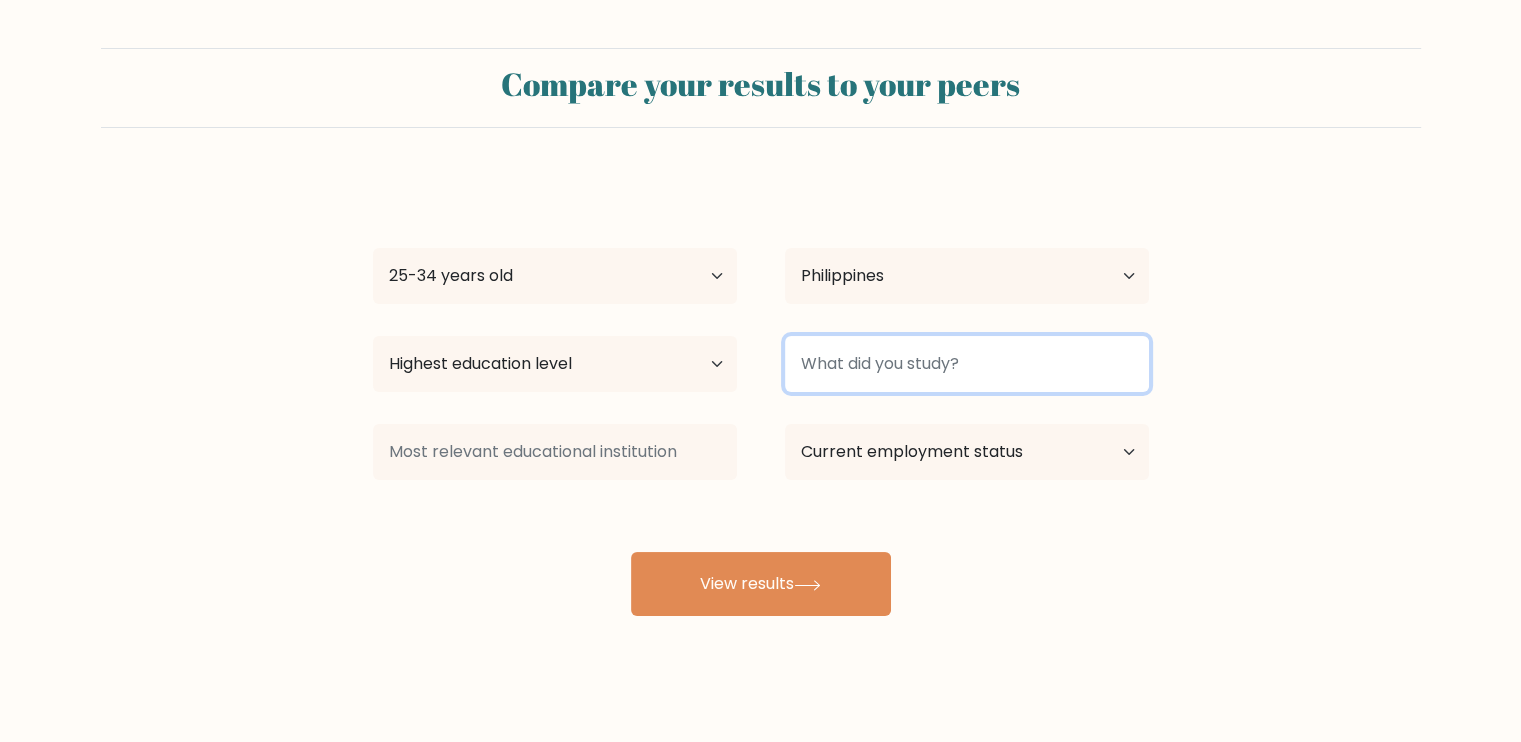 click at bounding box center [967, 364] 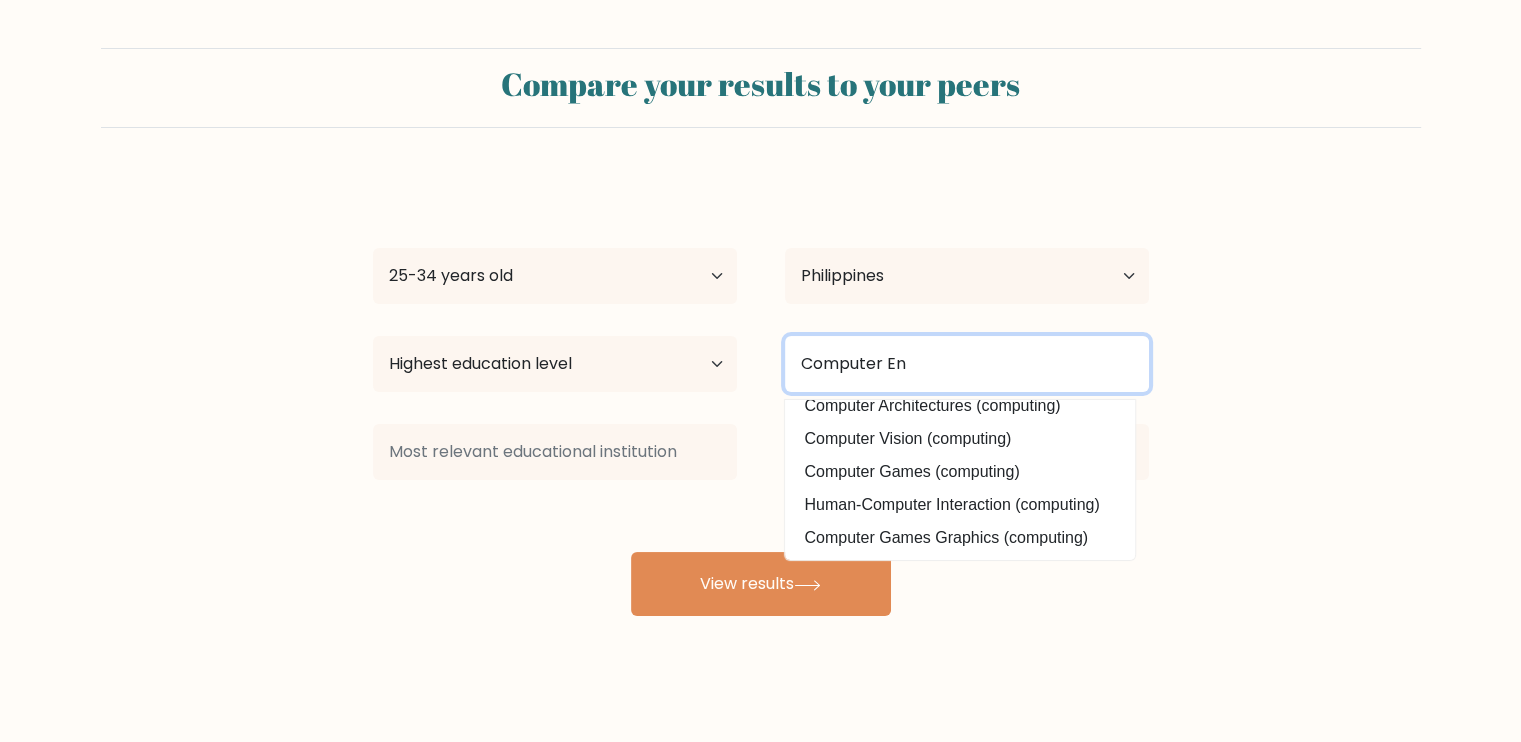 scroll, scrollTop: 0, scrollLeft: 0, axis: both 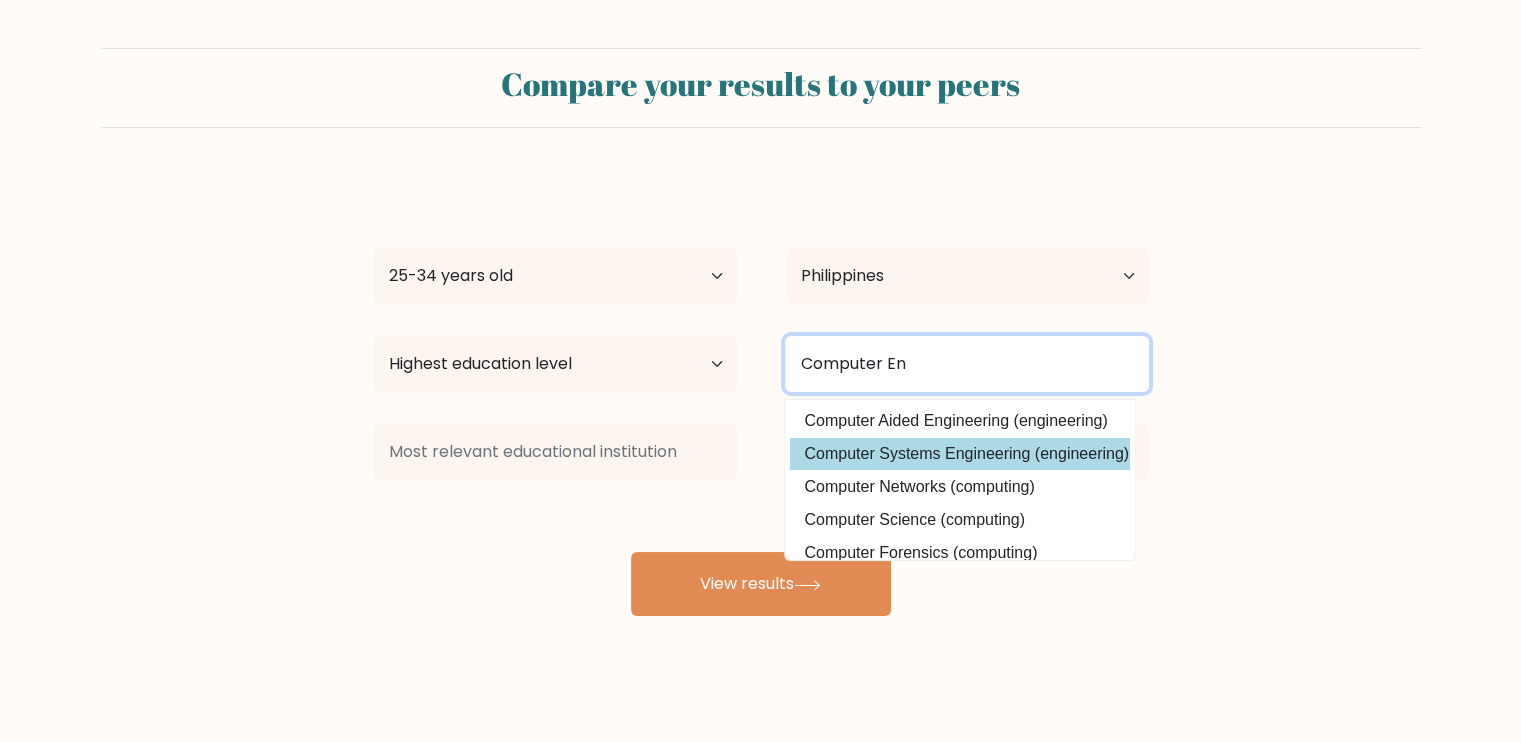type on "Computer En" 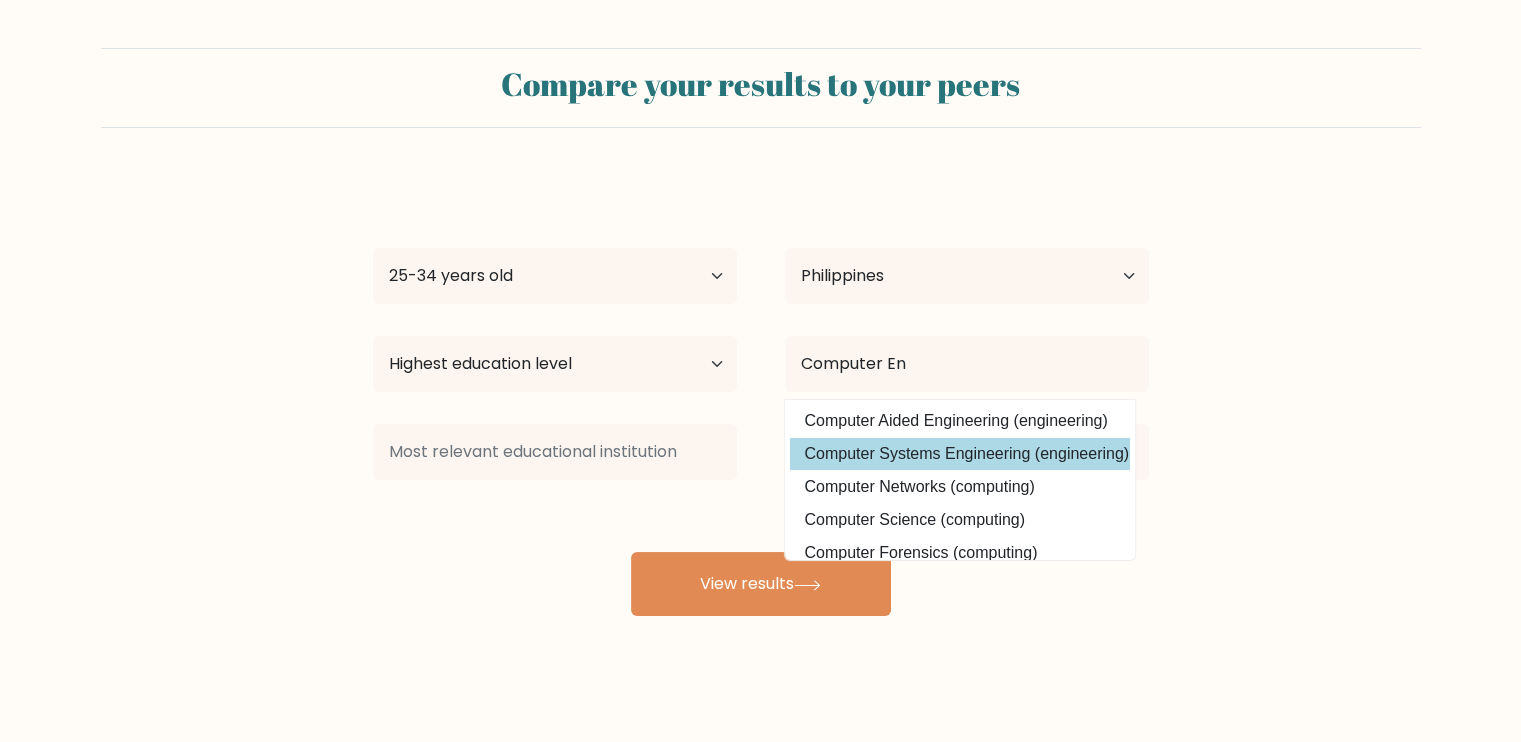click on "Ryan Kyle
Santos
Age
Under 18 years old
18-24 years old
25-34 years old
35-44 years old
45-54 years old
55-64 years old
65 years old and above
Country
Afghanistan
Albania
Algeria
American Samoa
Andorra
Angola
Anguilla
Antarctica
Antigua and Barbuda
Argentina
Armenia
Aruba
Australia
Austria
Azerbaijan
Bahamas
Bahrain
Bangladesh
Barbados
Belarus
Belgium
Belize
Benin
Bermuda
Bhutan
Bolivia
Bonaire, Sint Eustatius and Saba
Bosnia and Herzegovina
Botswana
Bouvet Island
Brazil
Brunei" at bounding box center (761, 396) 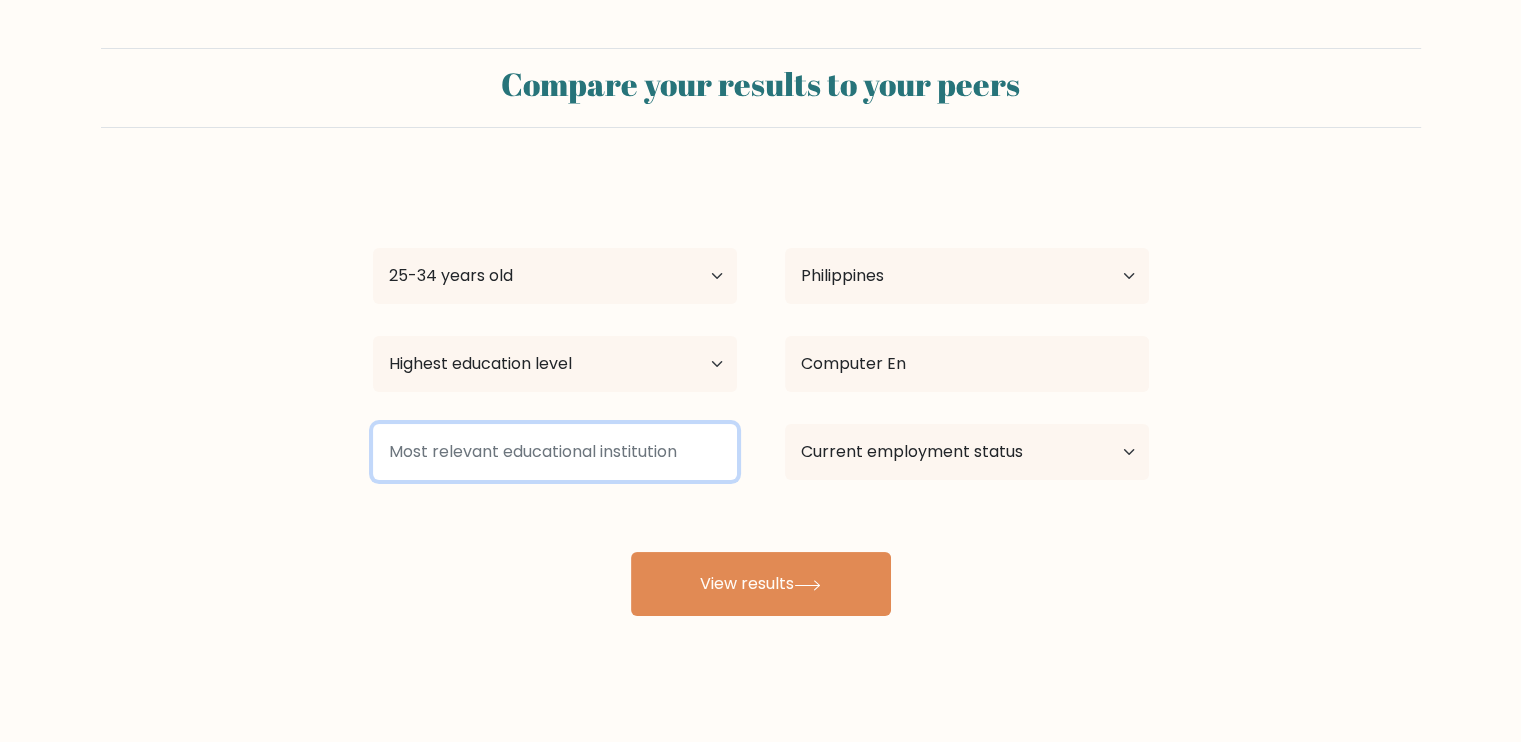 click at bounding box center [555, 452] 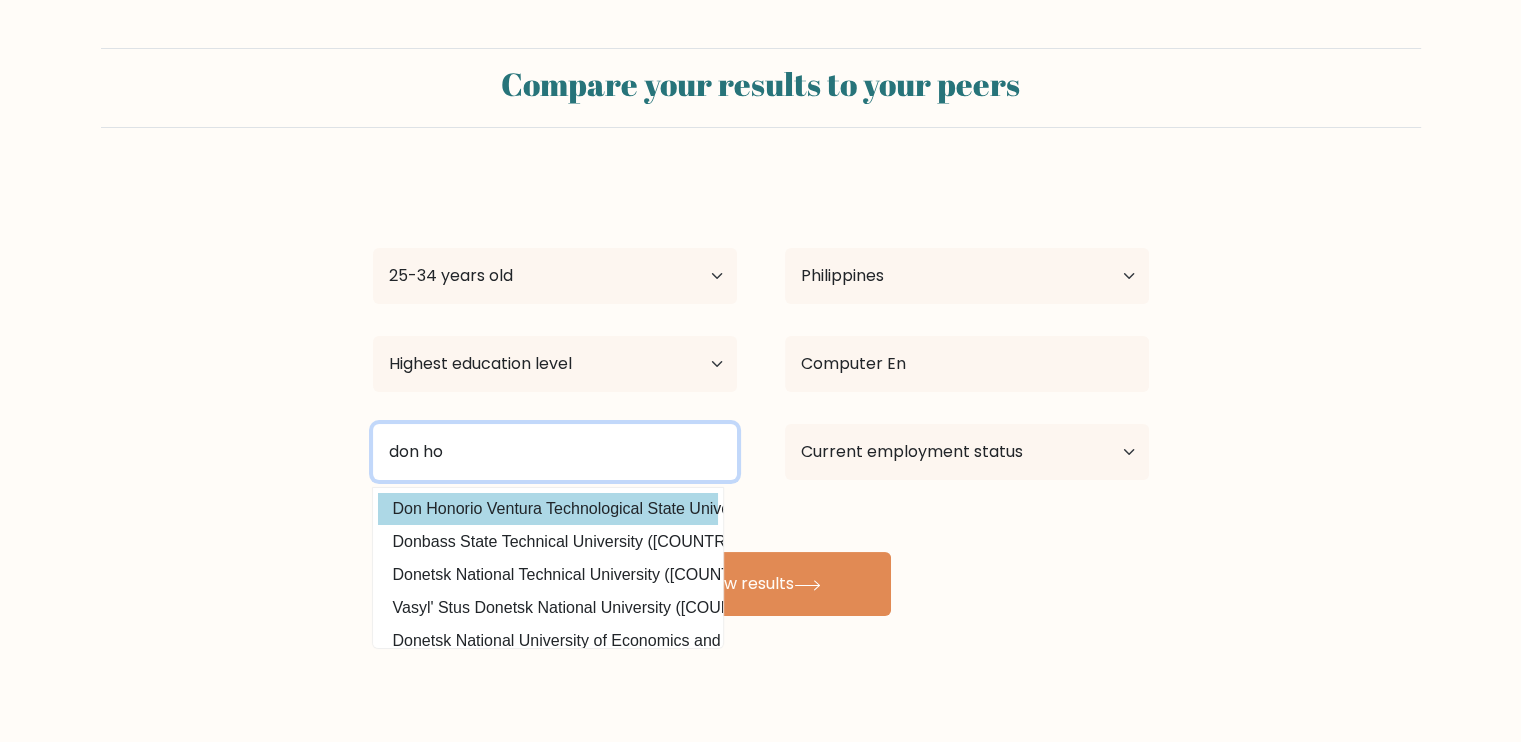 type on "don ho" 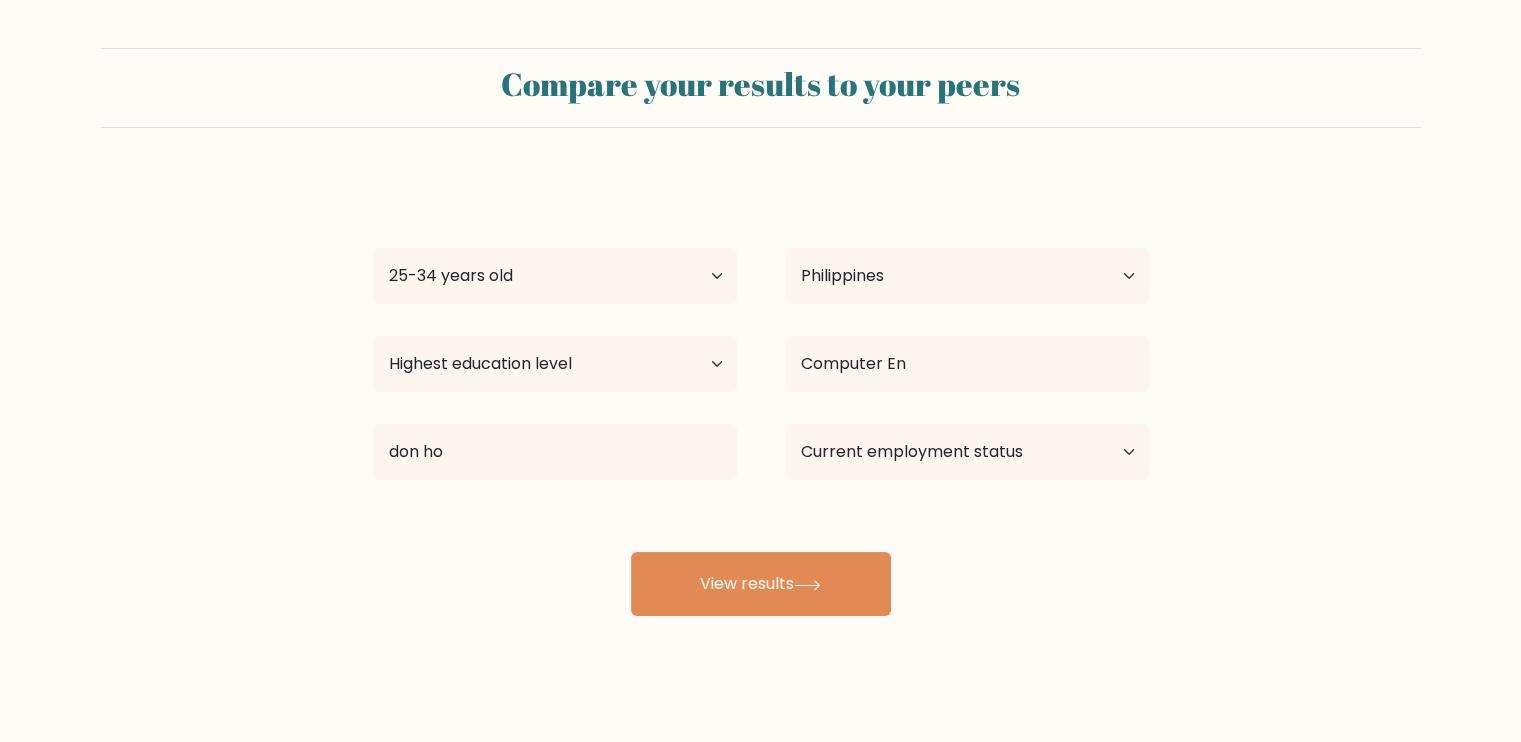 click on "Ryan Kyle
Santos
Age
Under 18 years old
18-24 years old
25-34 years old
35-44 years old
45-54 years old
55-64 years old
65 years old and above
Country
Afghanistan
Albania
Algeria
American Samoa
Andorra
Angola
Anguilla
Antarctica
Antigua and Barbuda
Argentina
Armenia
Aruba
Australia
Austria
Azerbaijan
Bahamas
Bahrain
Bangladesh
Barbados
Belarus
Belgium
Belize
Benin
Bermuda
Bhutan
Bolivia
Bonaire, Sint Eustatius and Saba
Bosnia and Herzegovina
Botswana
Bouvet Island
Brazil
Brunei" at bounding box center [761, 396] 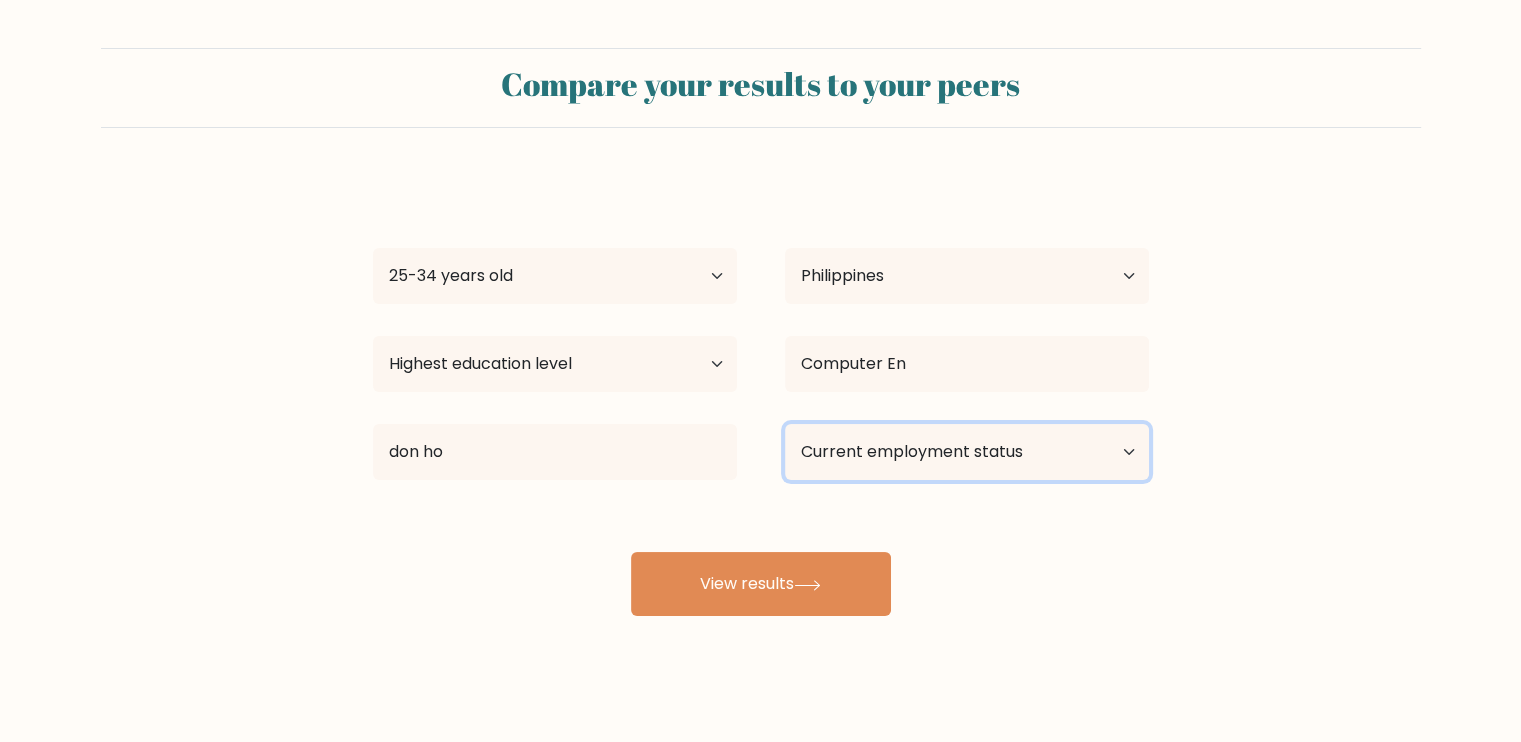 click on "Current employment status
Employed
Student
Retired
Other / prefer not to answer" at bounding box center (967, 452) 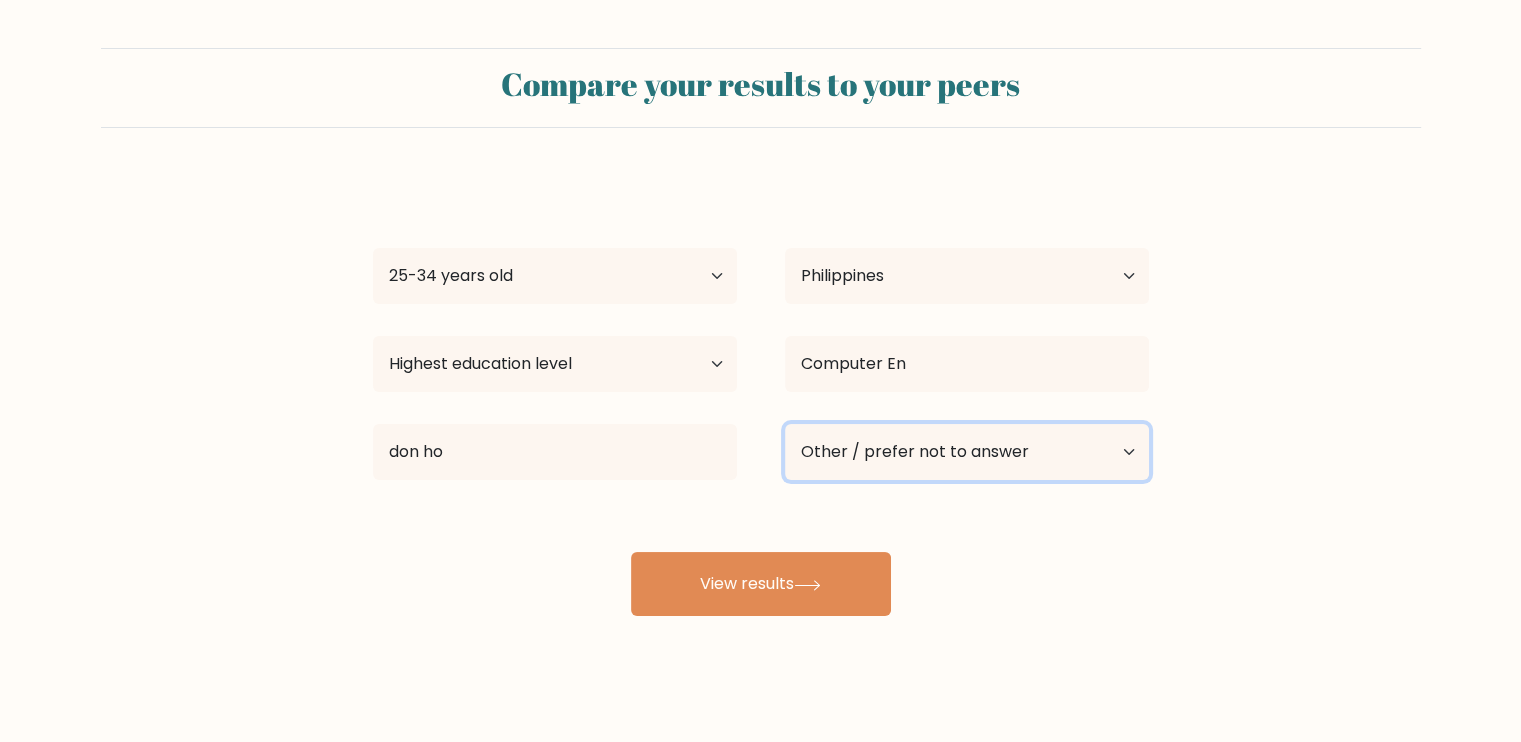 click on "Current employment status
Employed
Student
Retired
Other / prefer not to answer" at bounding box center [967, 452] 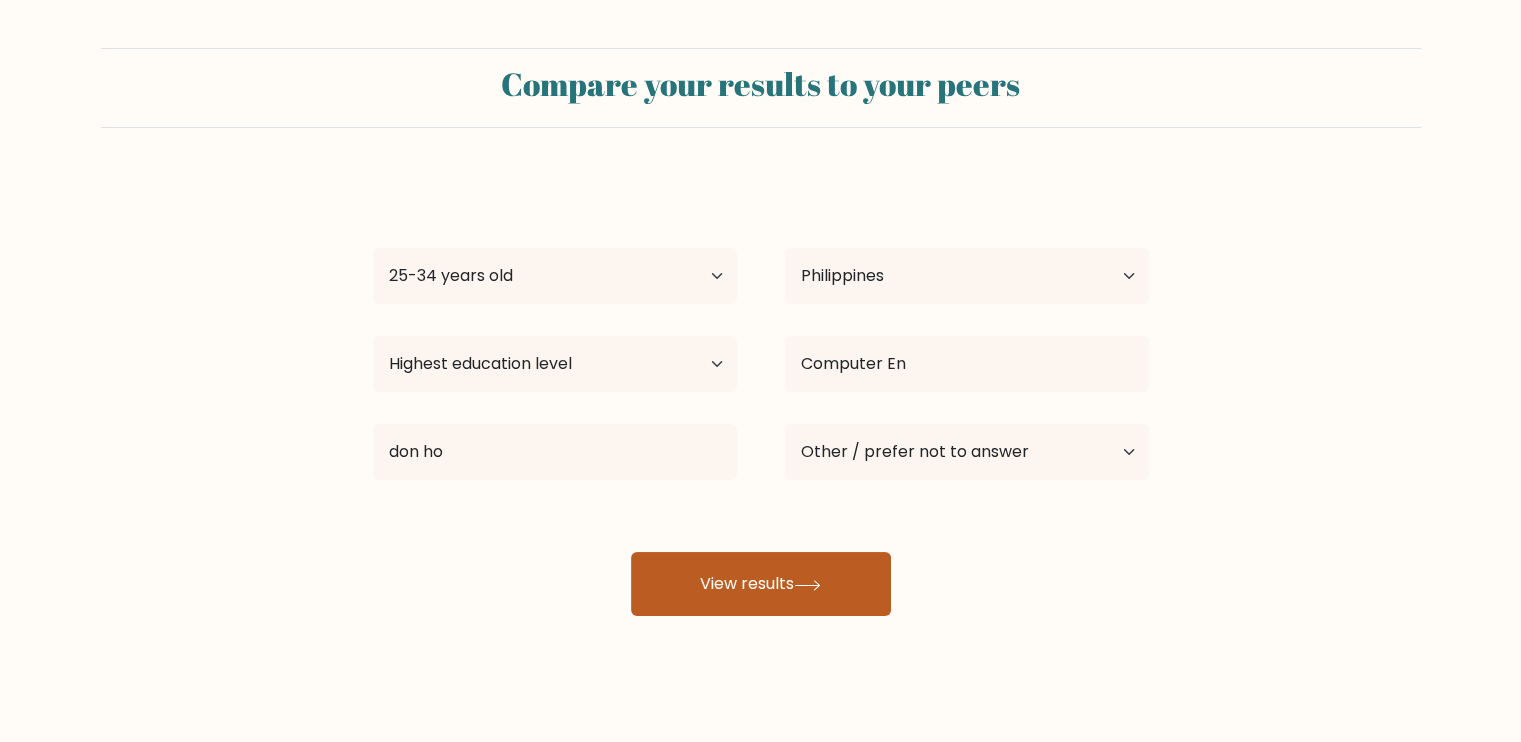 click on "View results" at bounding box center [761, 584] 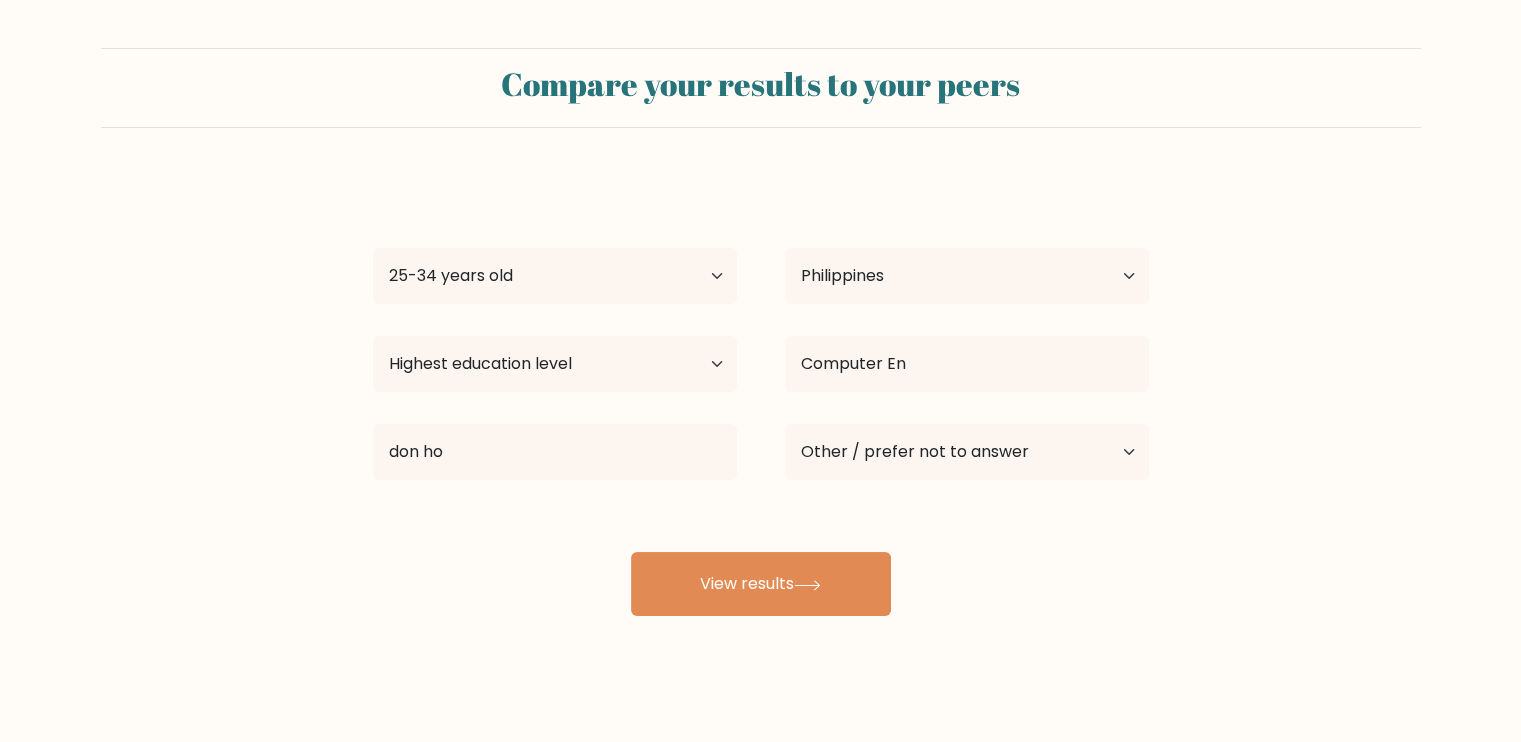 drag, startPoint x: 523, startPoint y: 333, endPoint x: 520, endPoint y: 358, distance: 25.179358 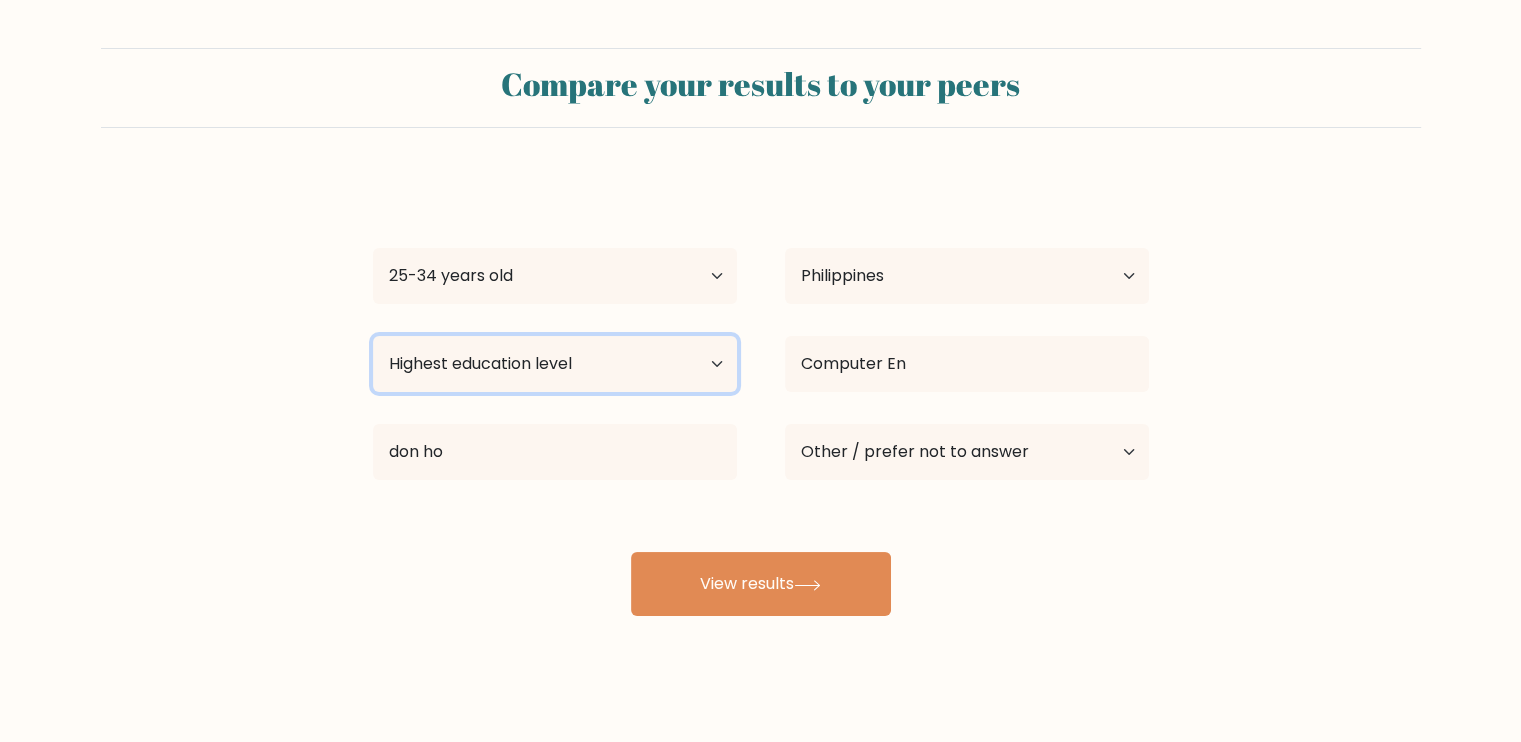click on "Highest education level
No schooling
Primary
Lower Secondary
Upper Secondary
Occupation Specific
Bachelor's degree
Master's degree
Doctoral degree" at bounding box center (555, 364) 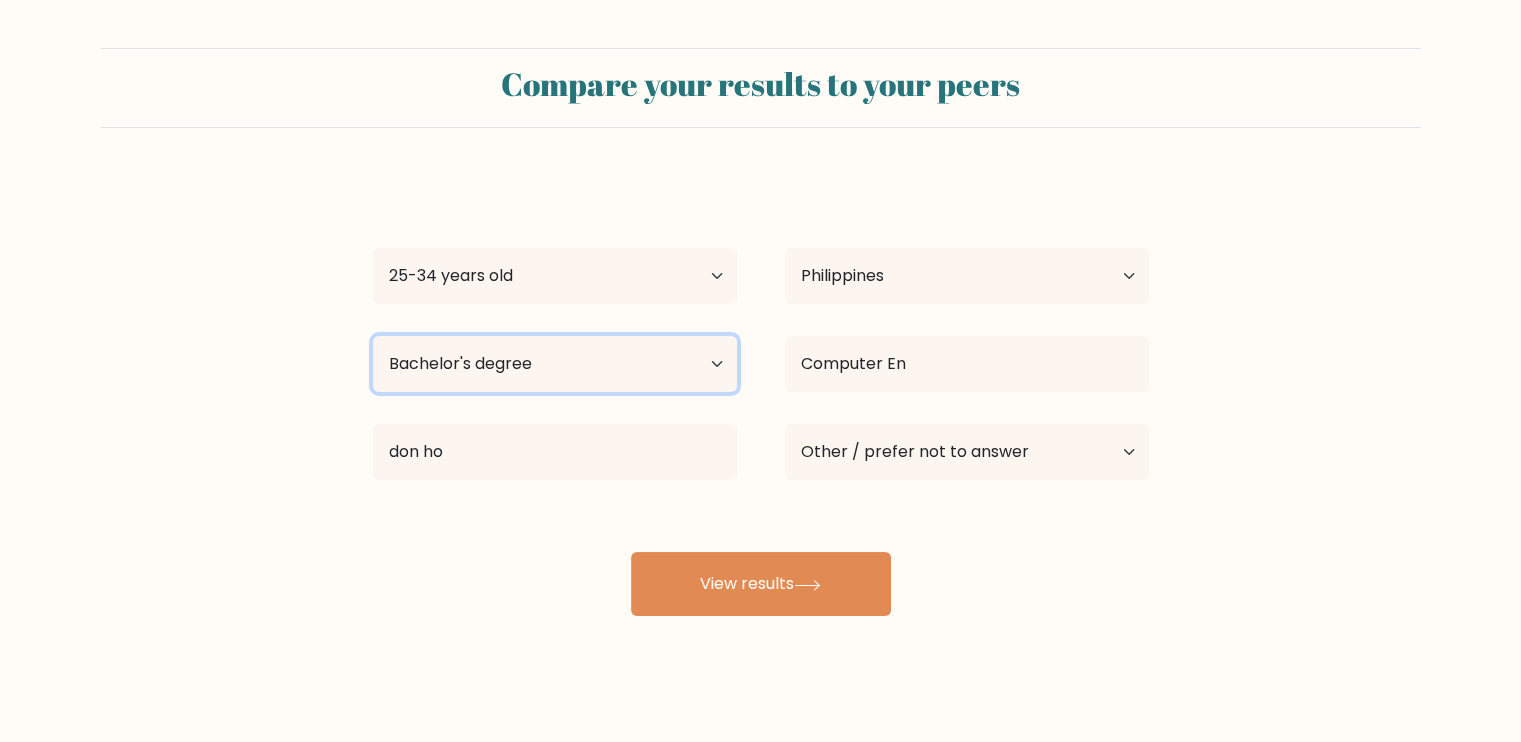 click on "Highest education level
No schooling
Primary
Lower Secondary
Upper Secondary
Occupation Specific
Bachelor's degree
Master's degree
Doctoral degree" at bounding box center (555, 364) 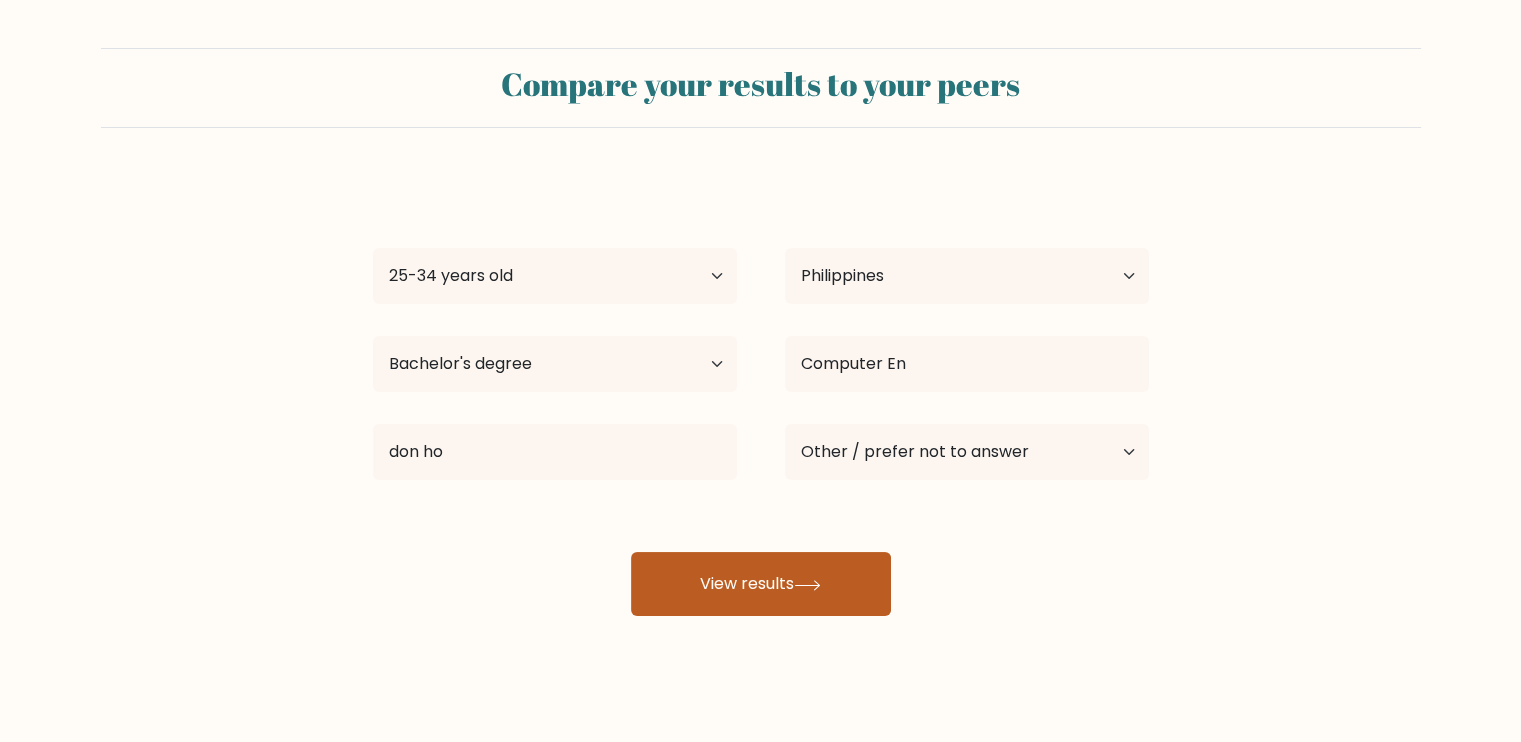 drag, startPoint x: 753, startPoint y: 629, endPoint x: 760, endPoint y: 579, distance: 50.48762 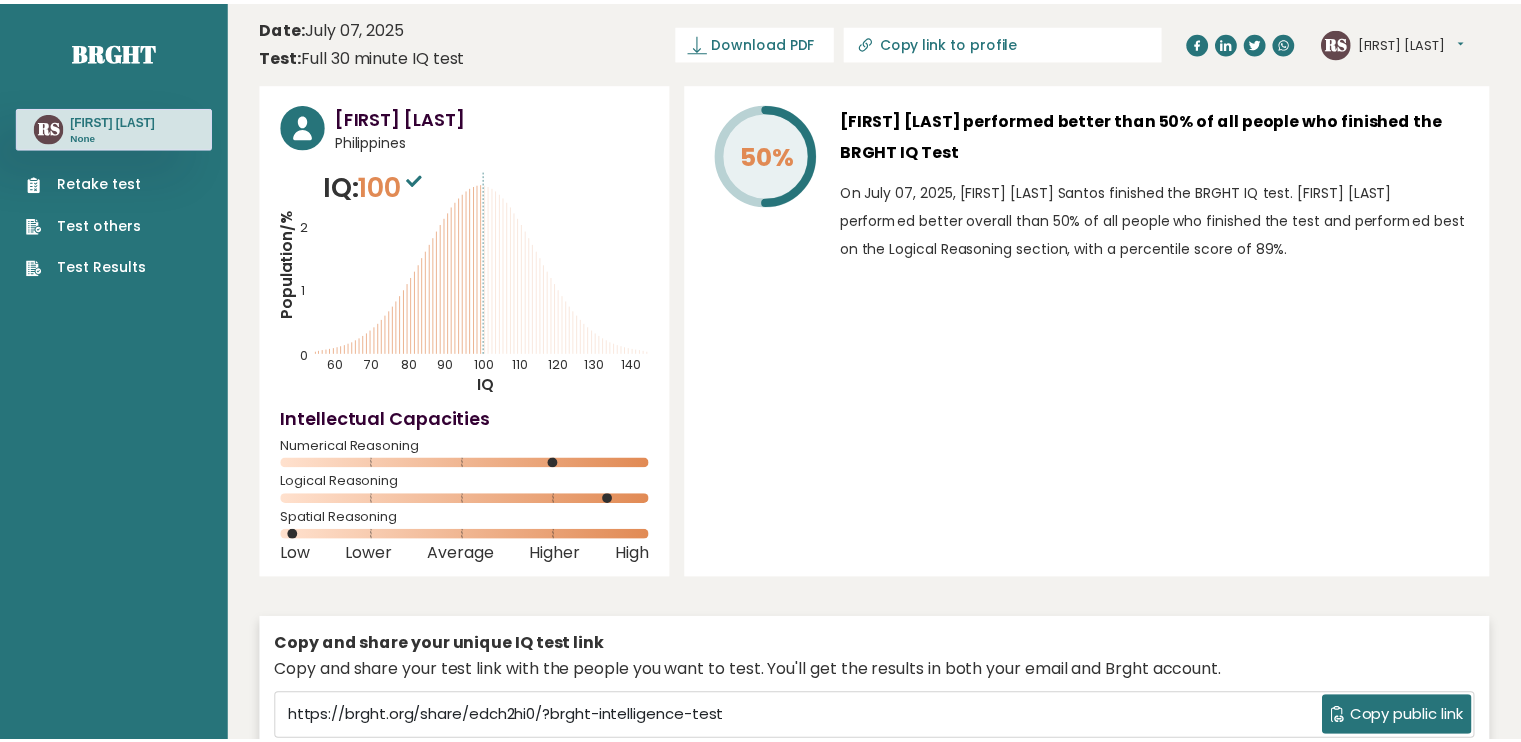 scroll, scrollTop: 0, scrollLeft: 0, axis: both 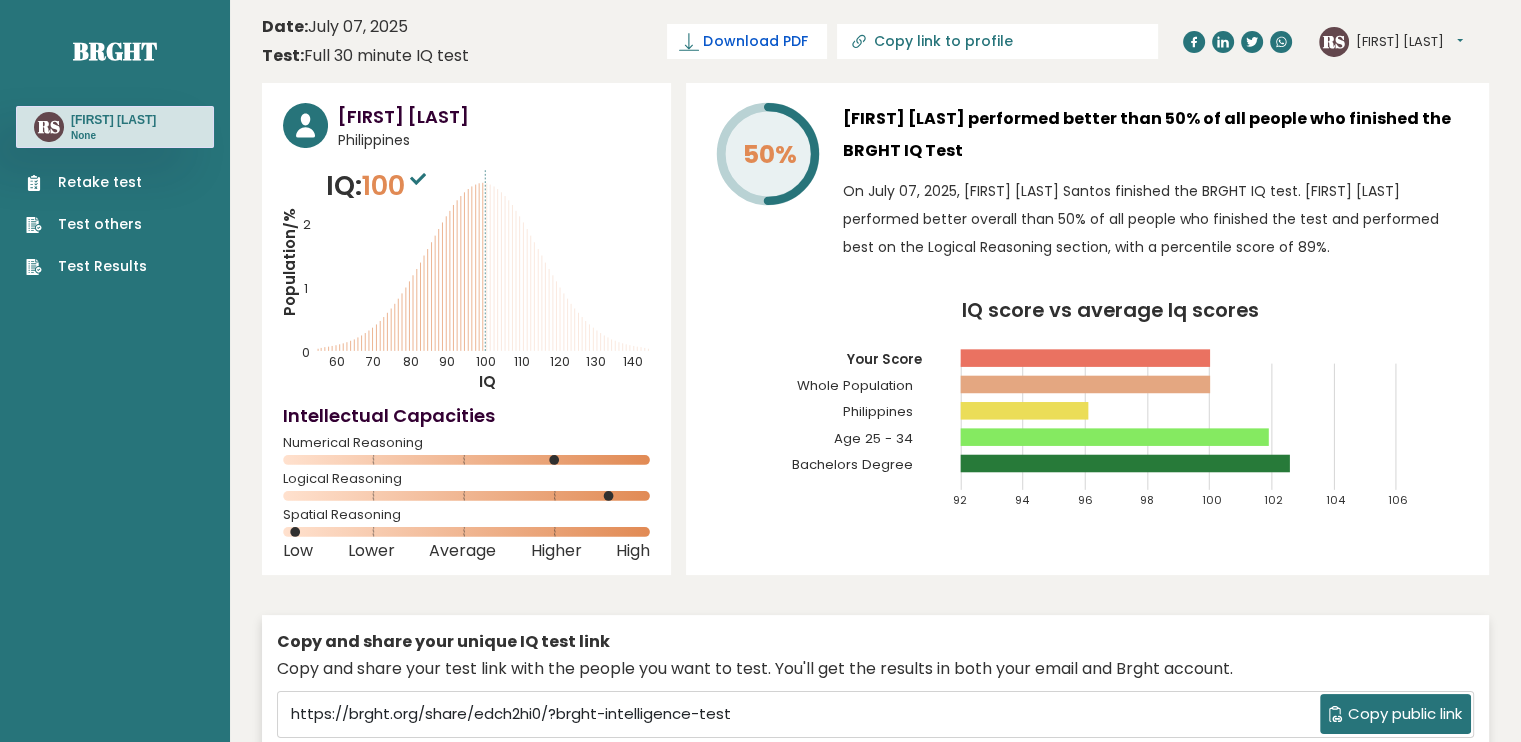 click on "Download PDF" at bounding box center [755, 41] 